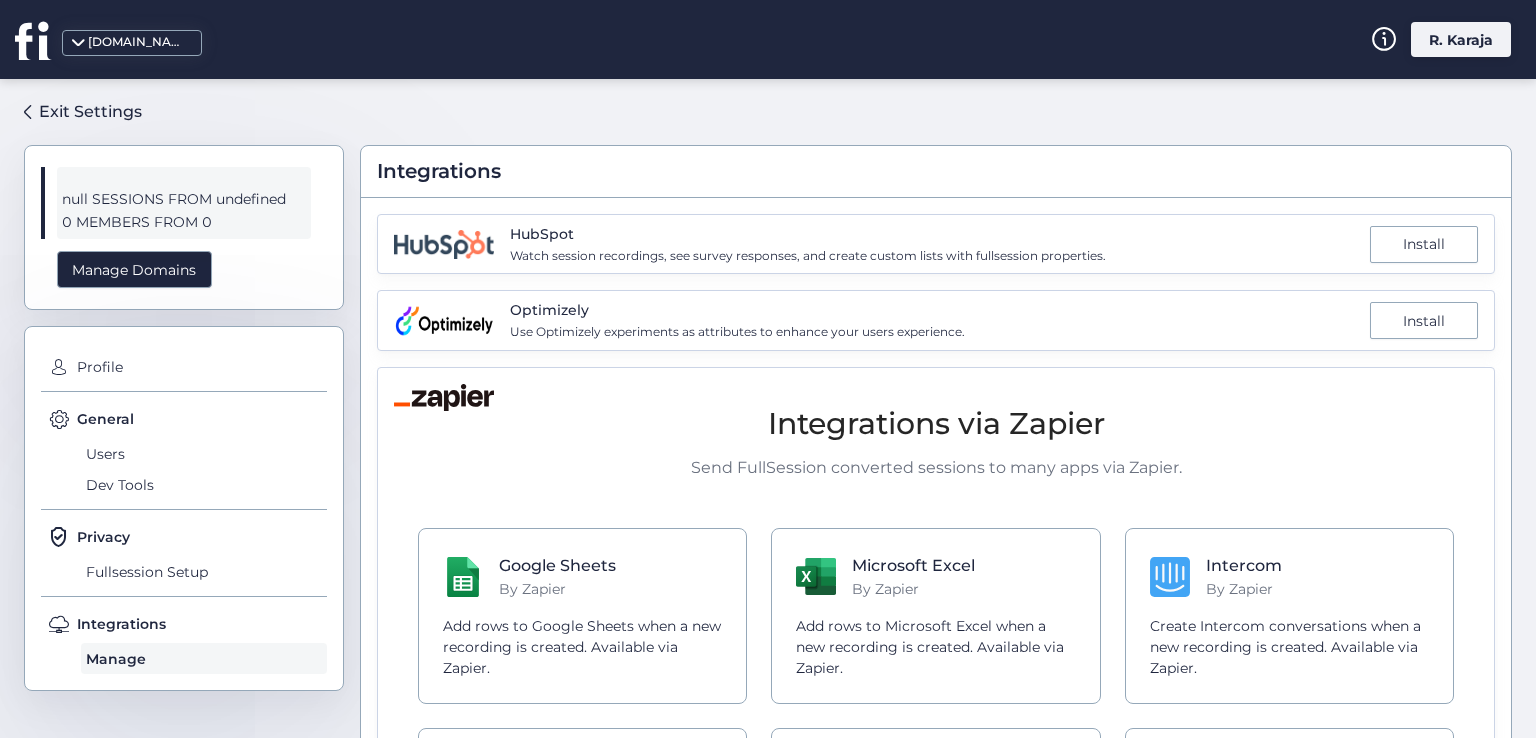 scroll, scrollTop: 0, scrollLeft: 0, axis: both 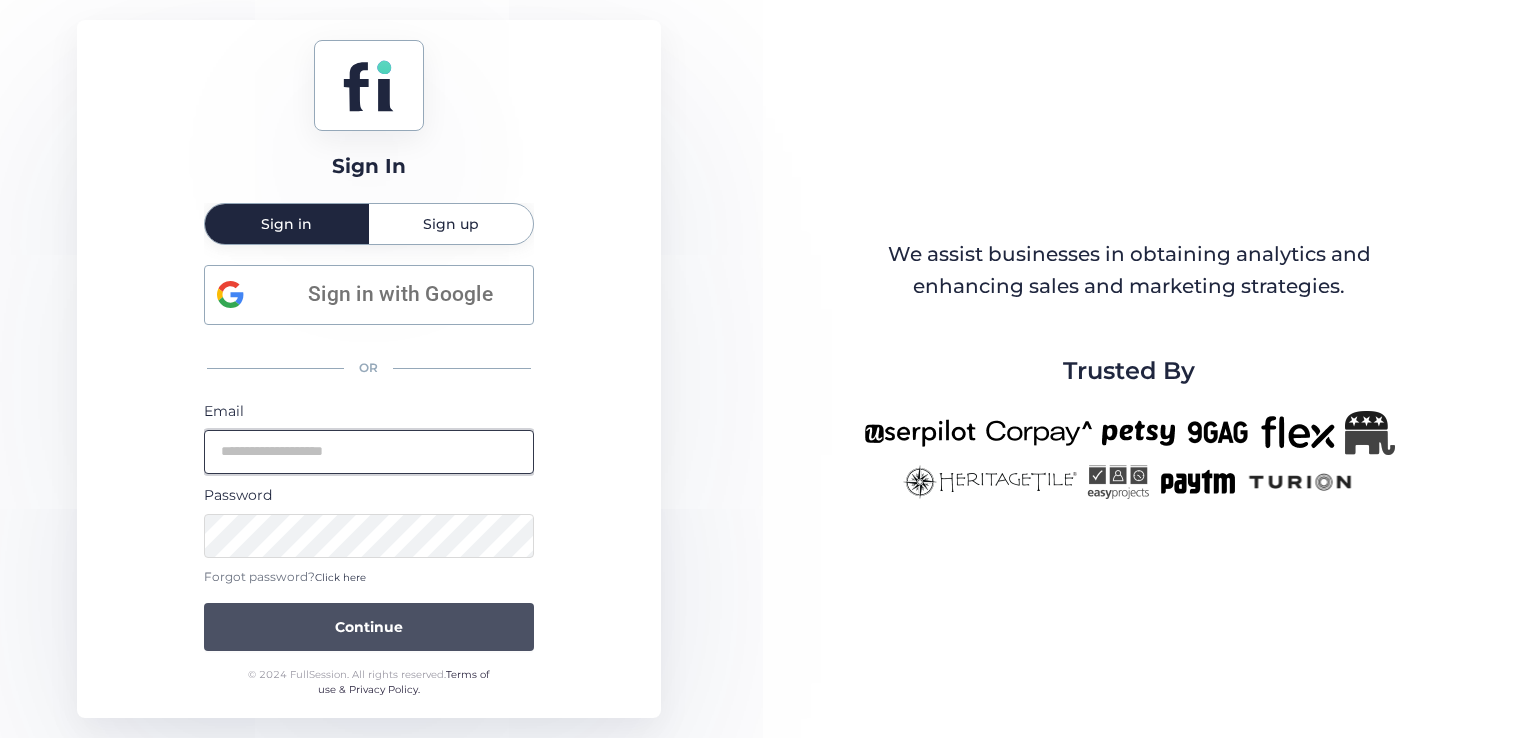 type on "**********" 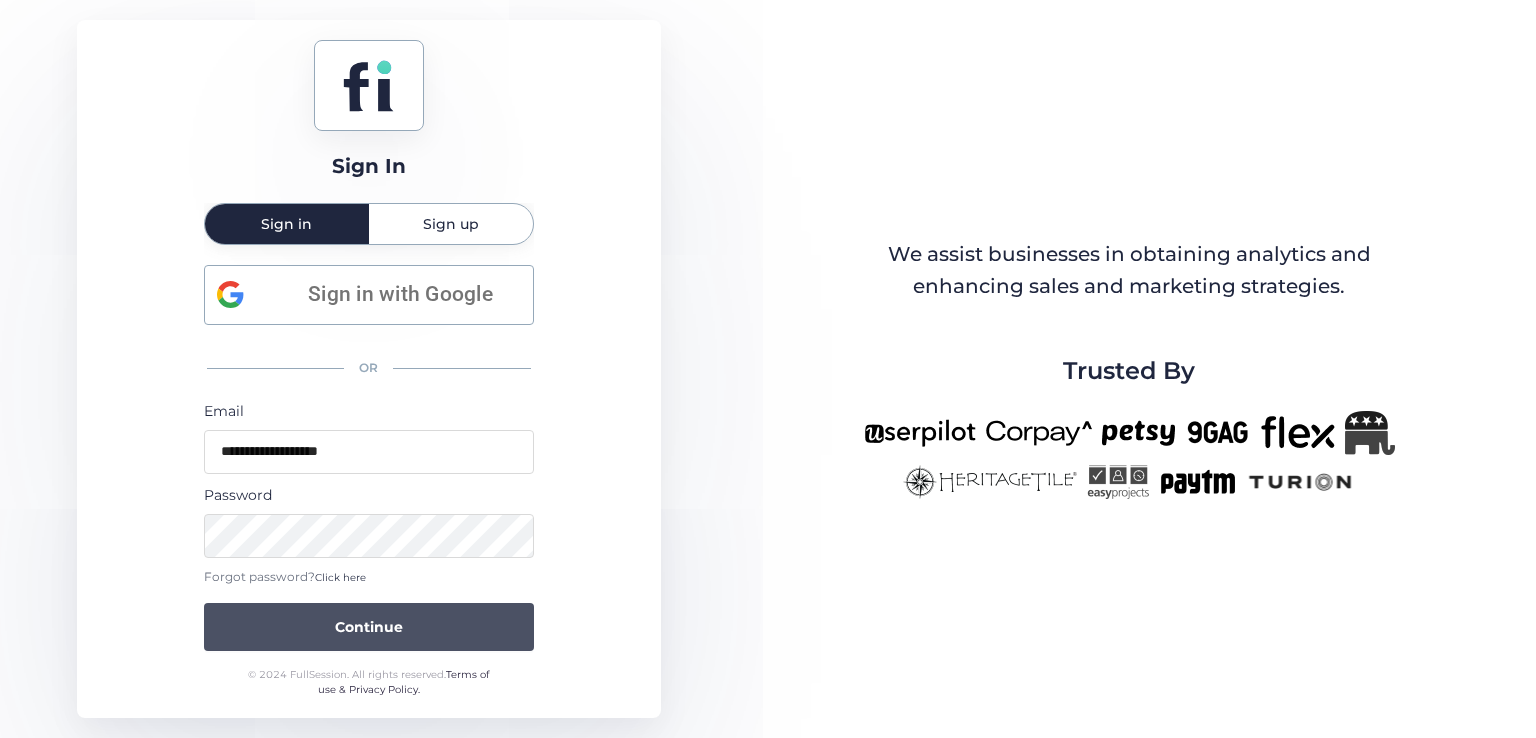 click on "Continue" at bounding box center (369, 627) 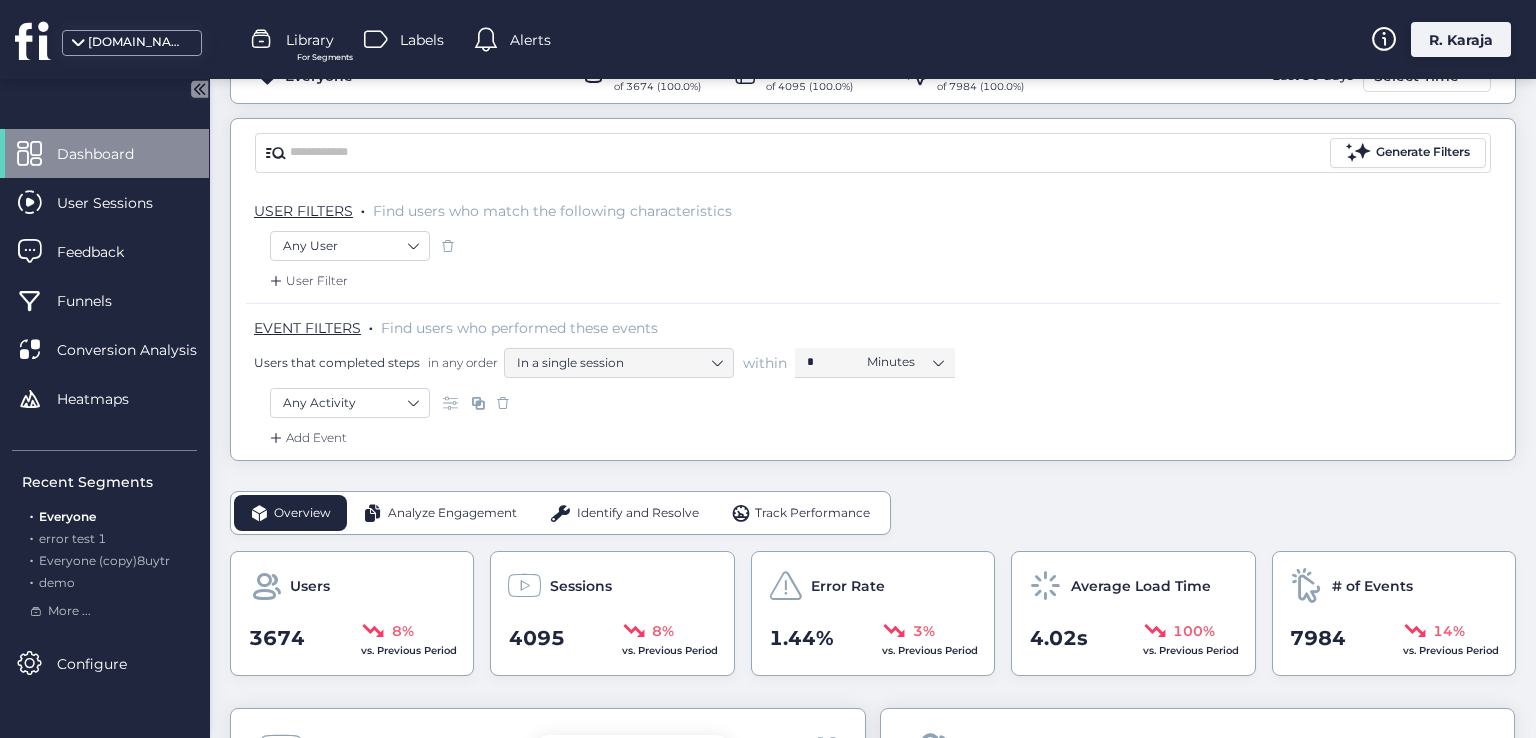 scroll, scrollTop: 0, scrollLeft: 0, axis: both 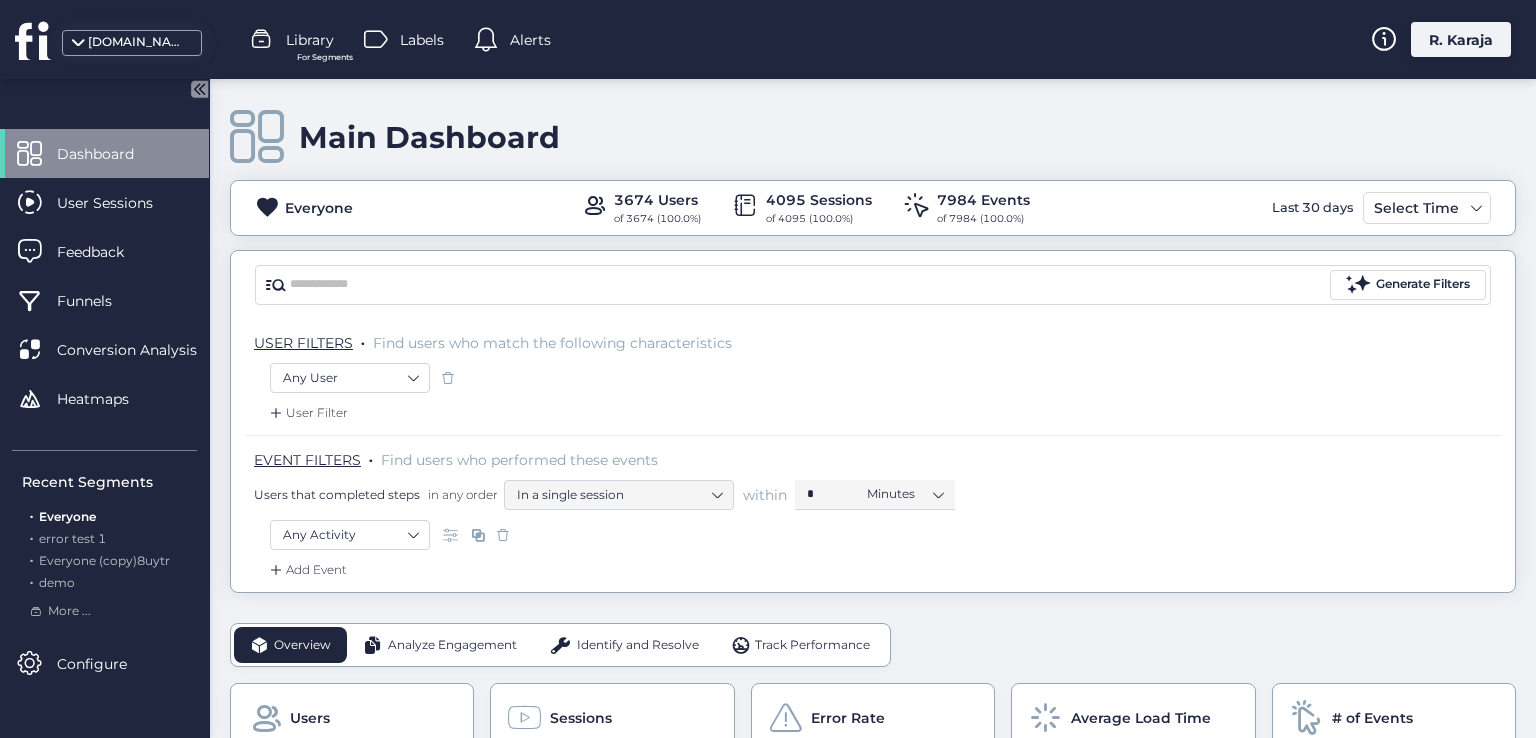 click on "Last 30 days" 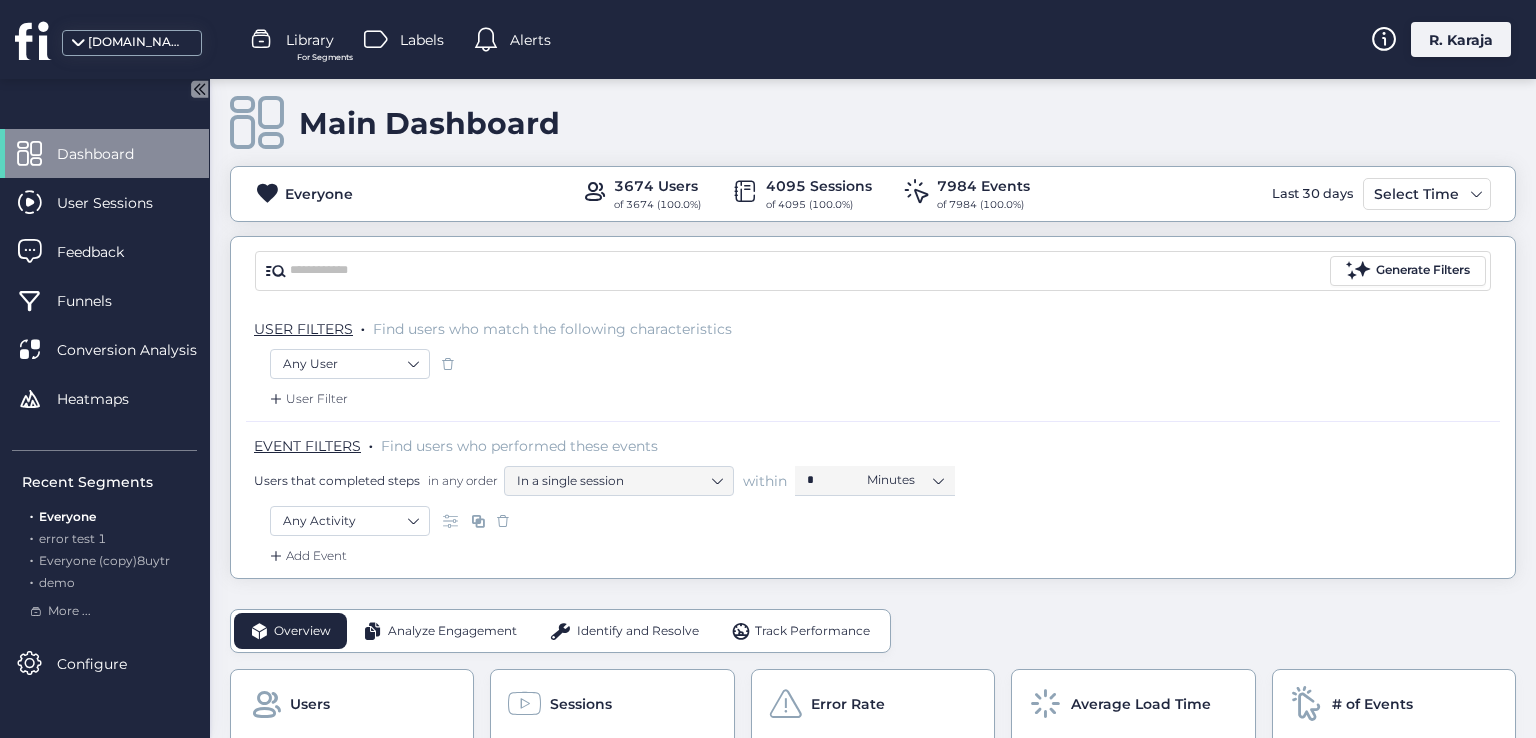 scroll, scrollTop: 0, scrollLeft: 0, axis: both 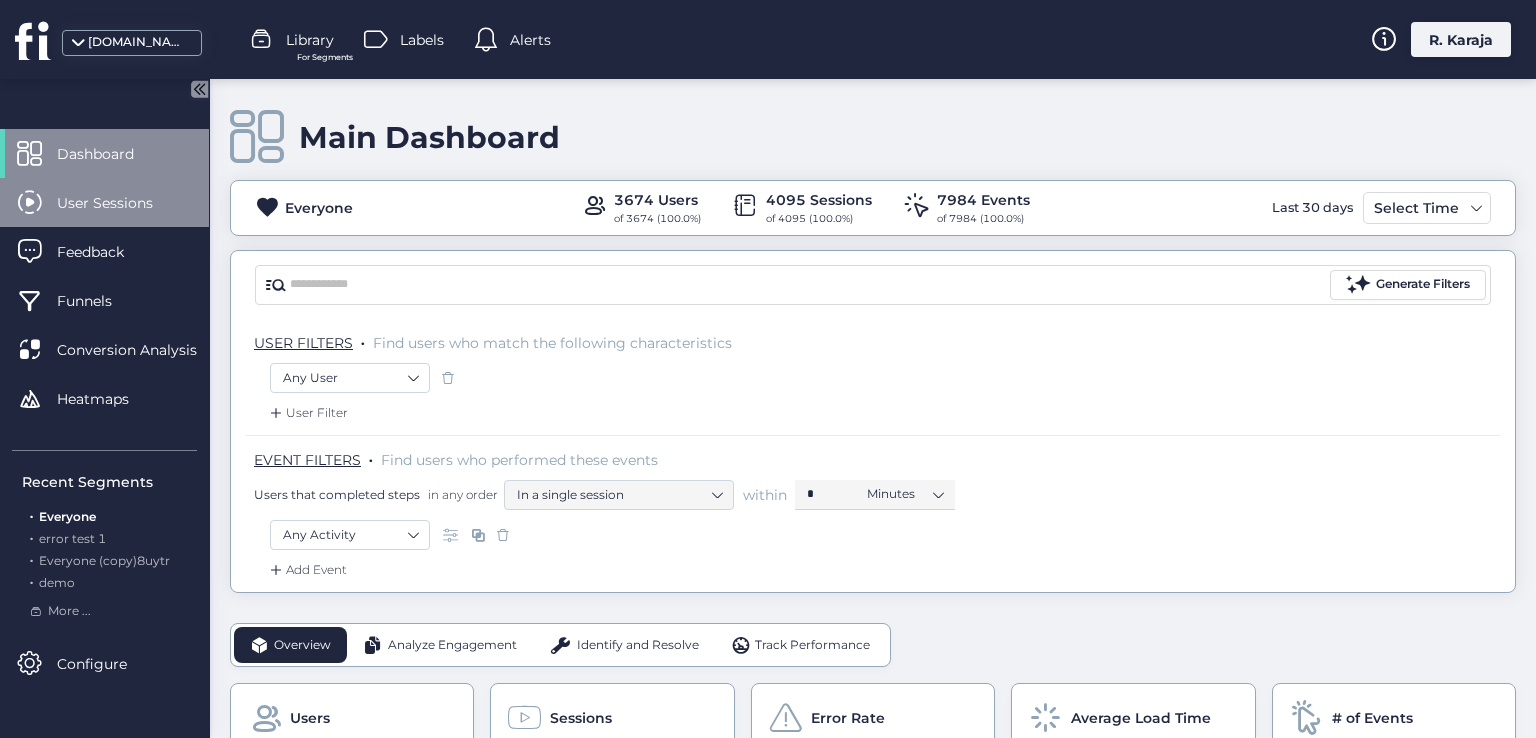 click on "User Sessions" 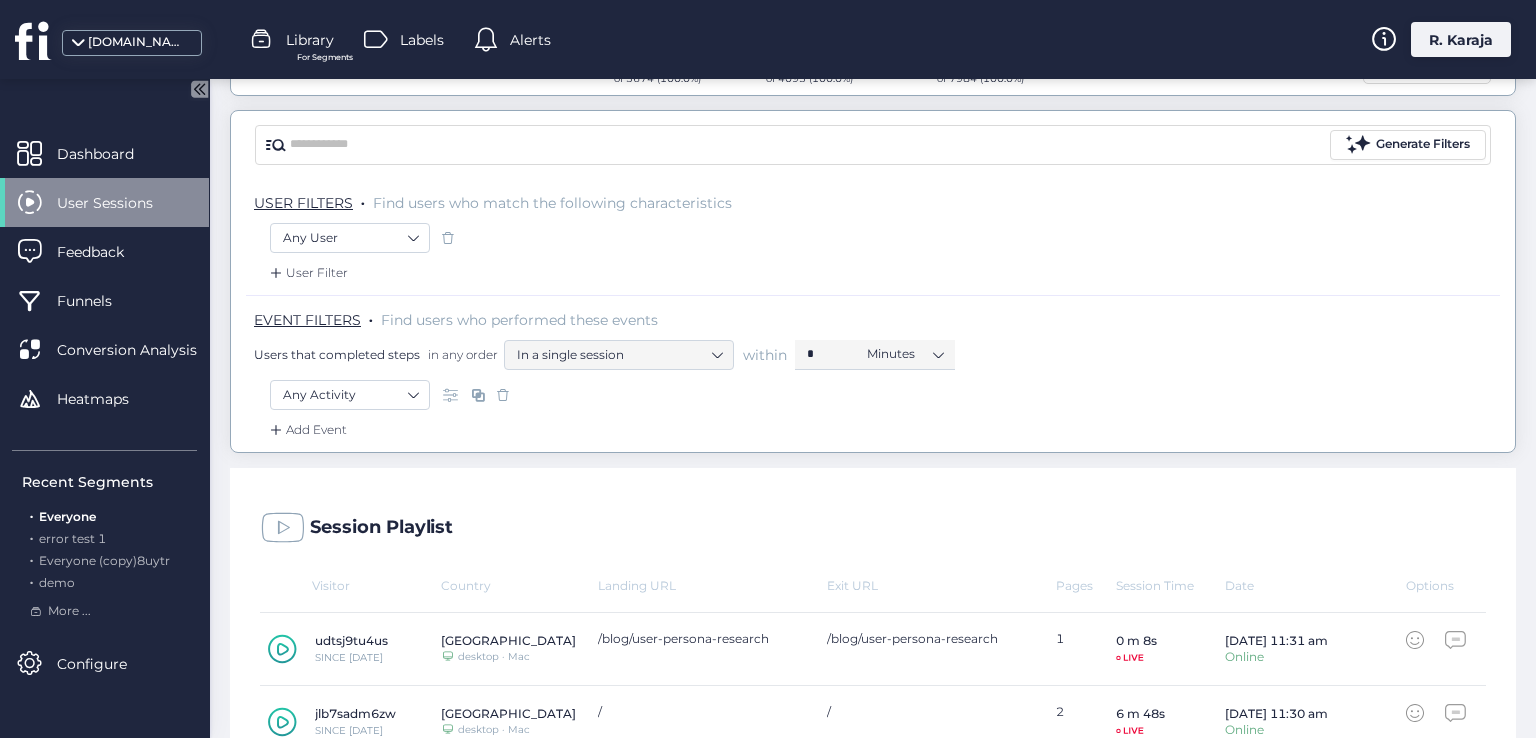 scroll, scrollTop: 0, scrollLeft: 0, axis: both 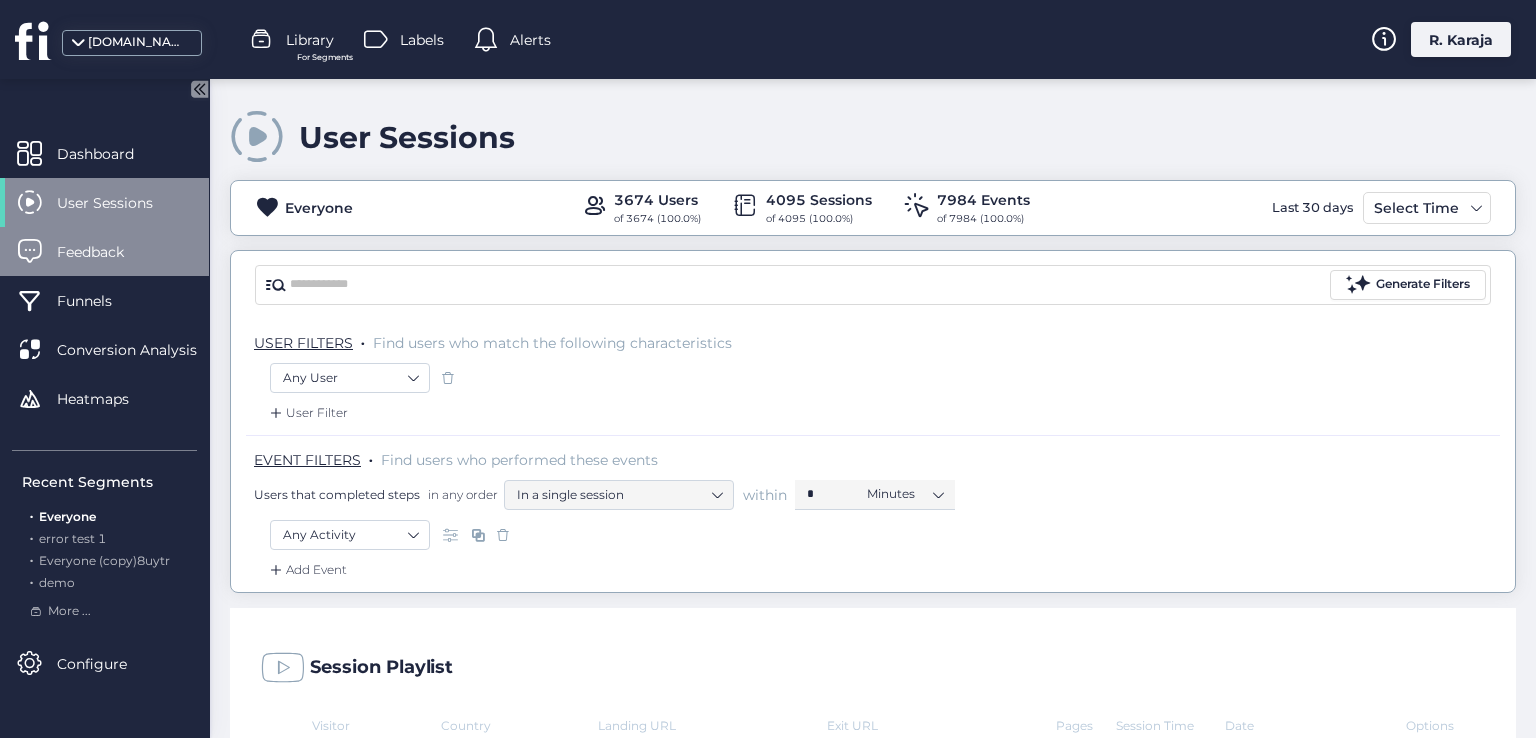 click on "Feedback" 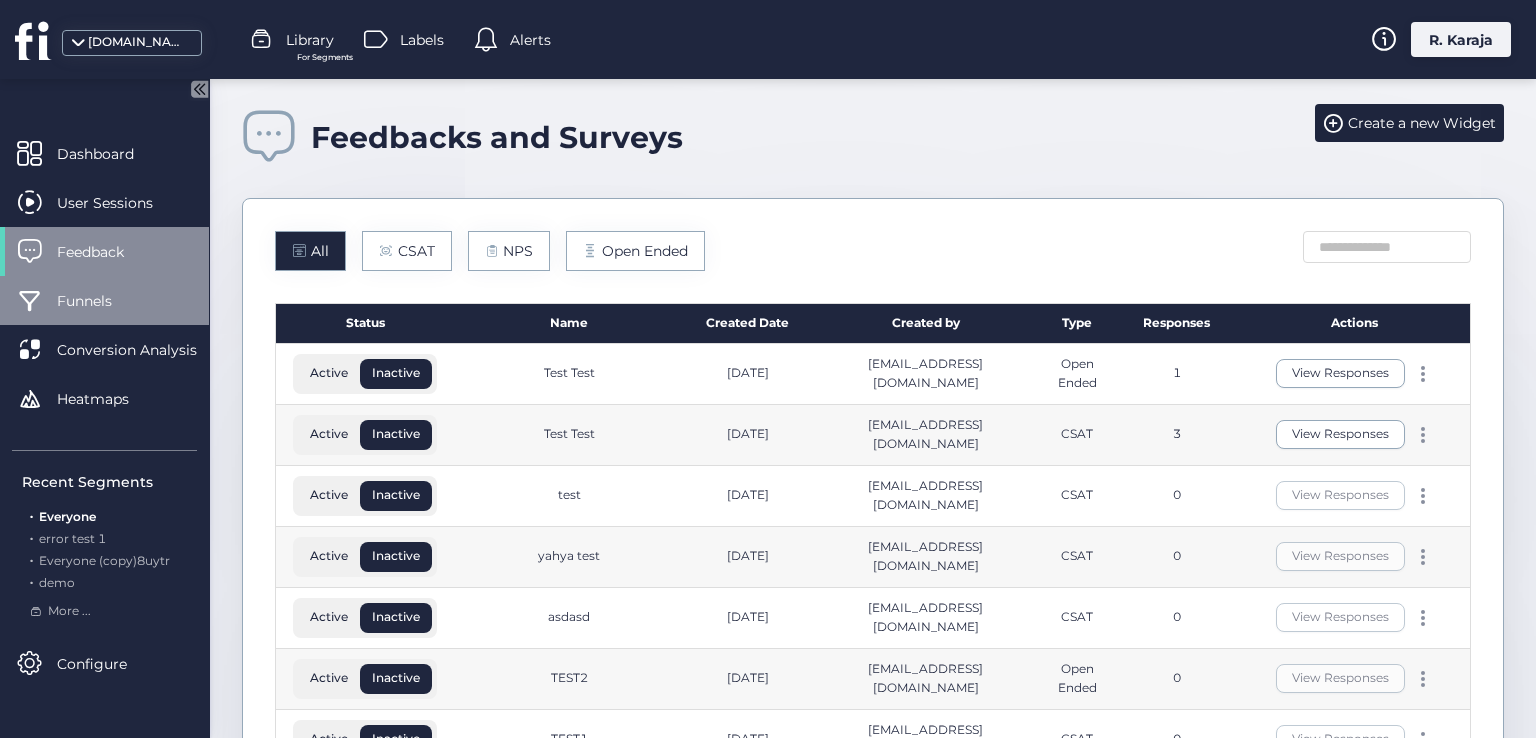 click on "Funnels" 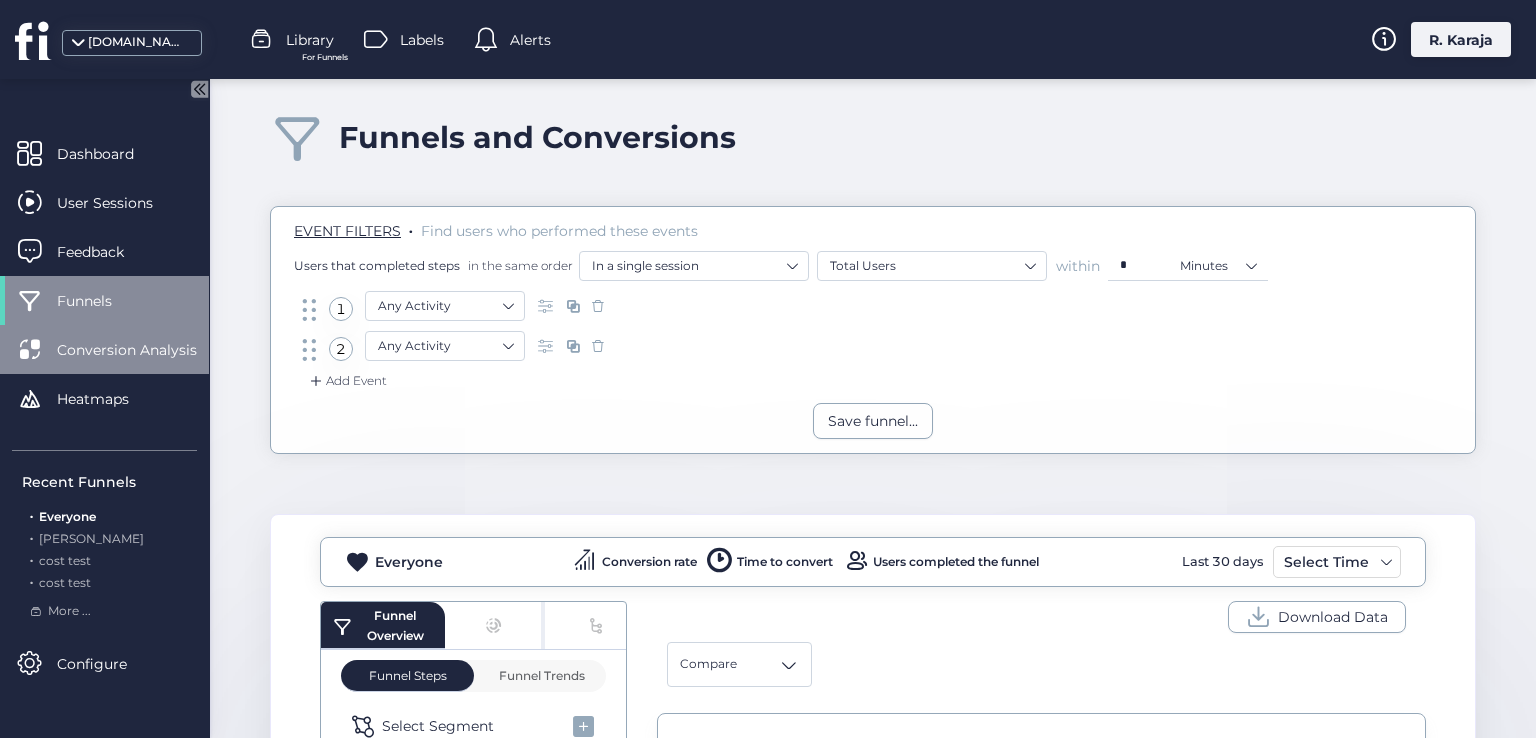 click on "Conversion Analysis" 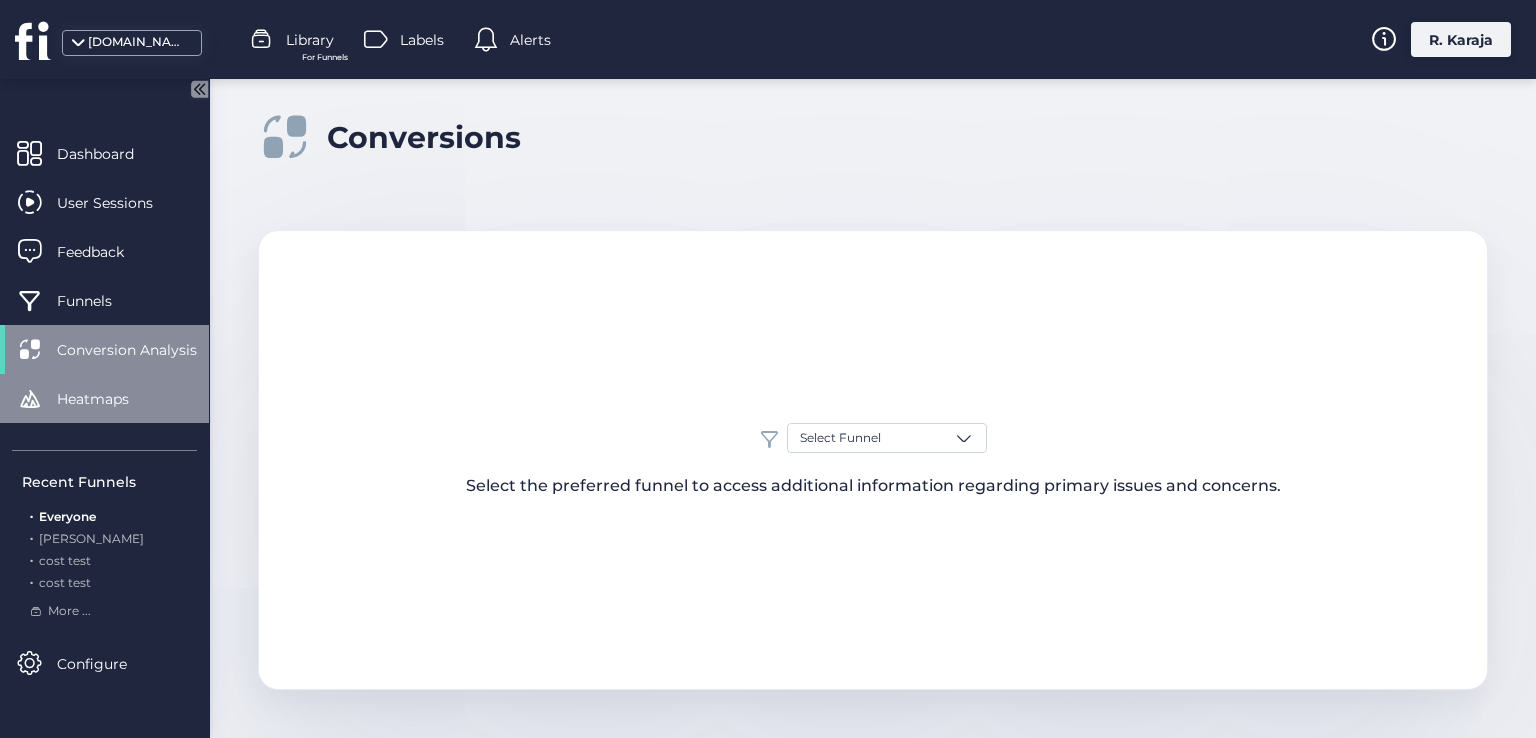 click on "Heatmaps" 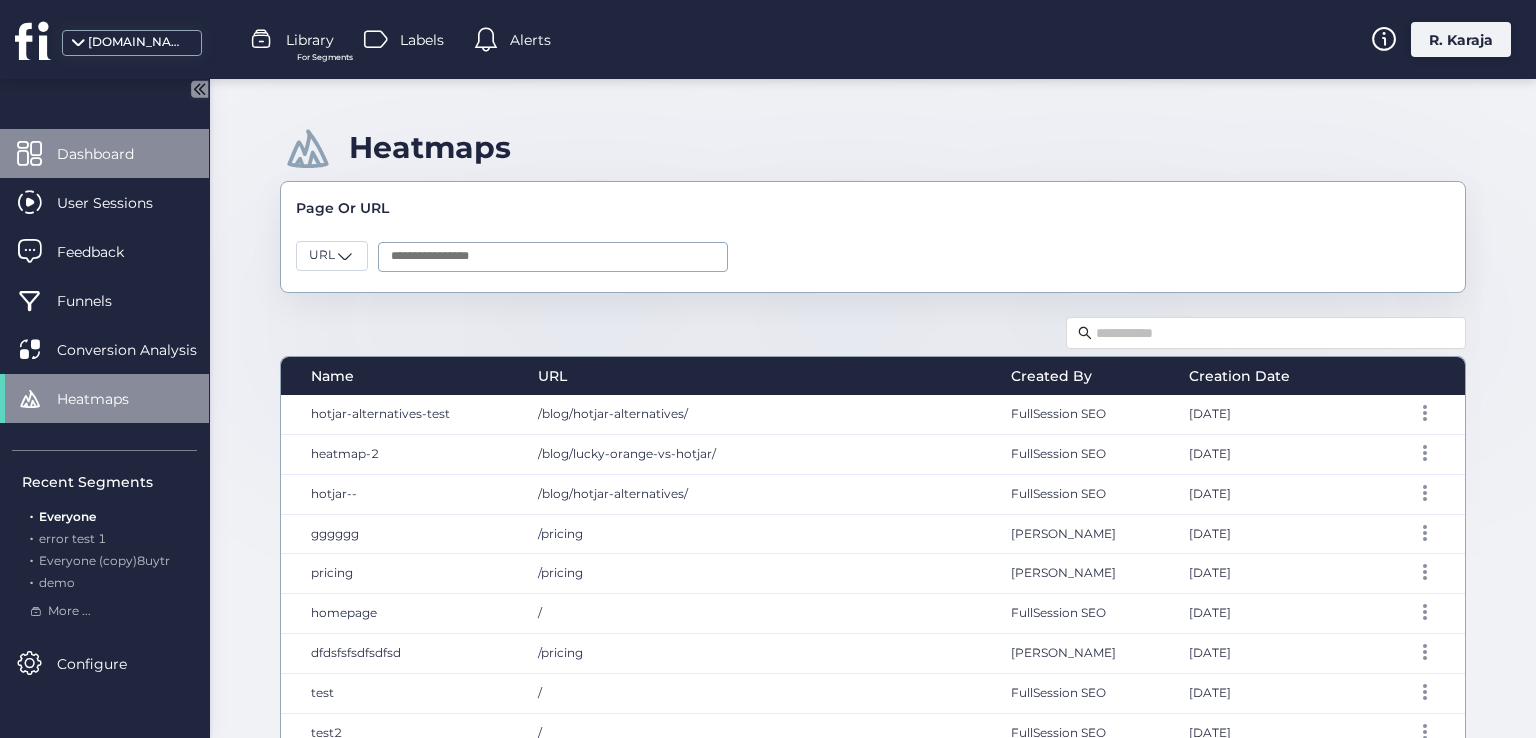 click on "Dashboard" 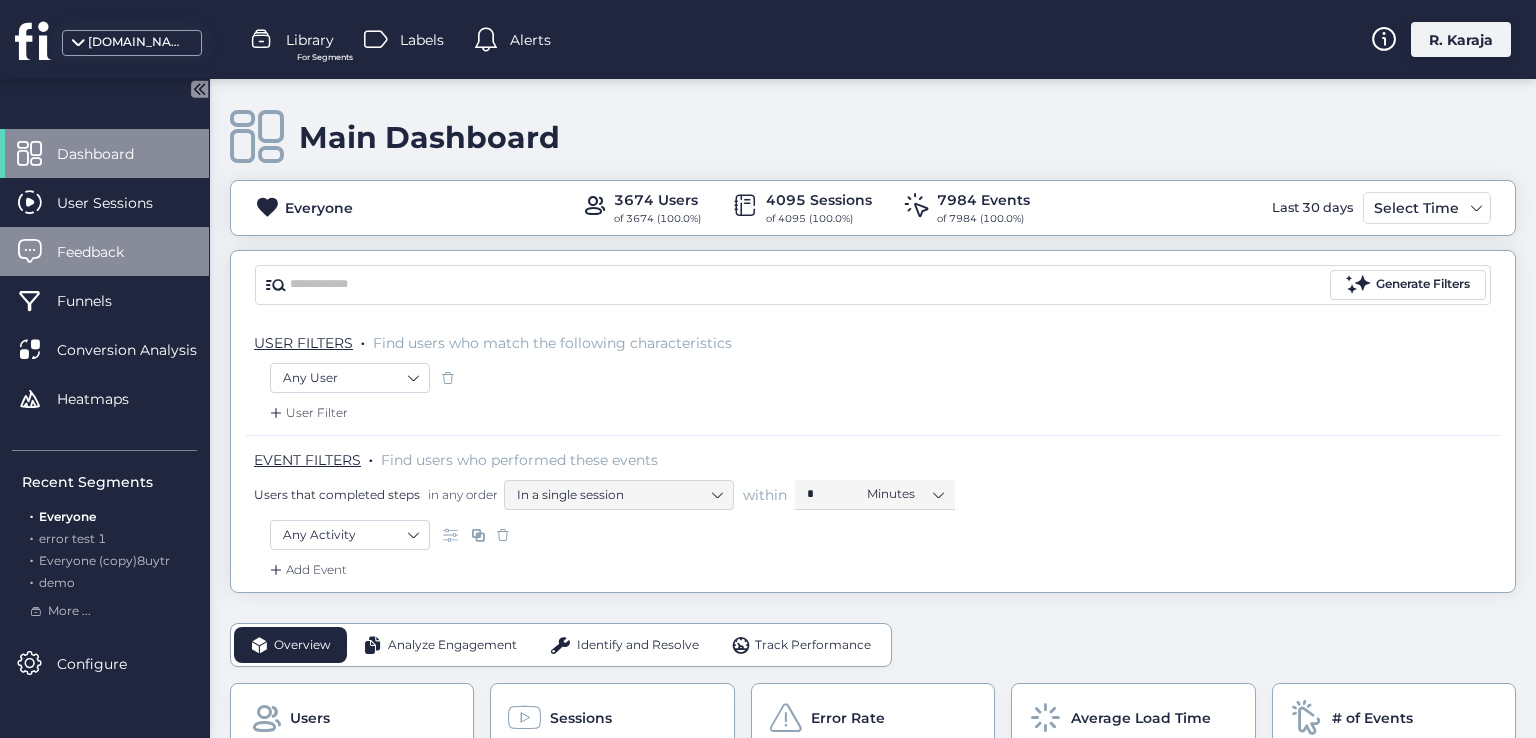 click on "Feedback" 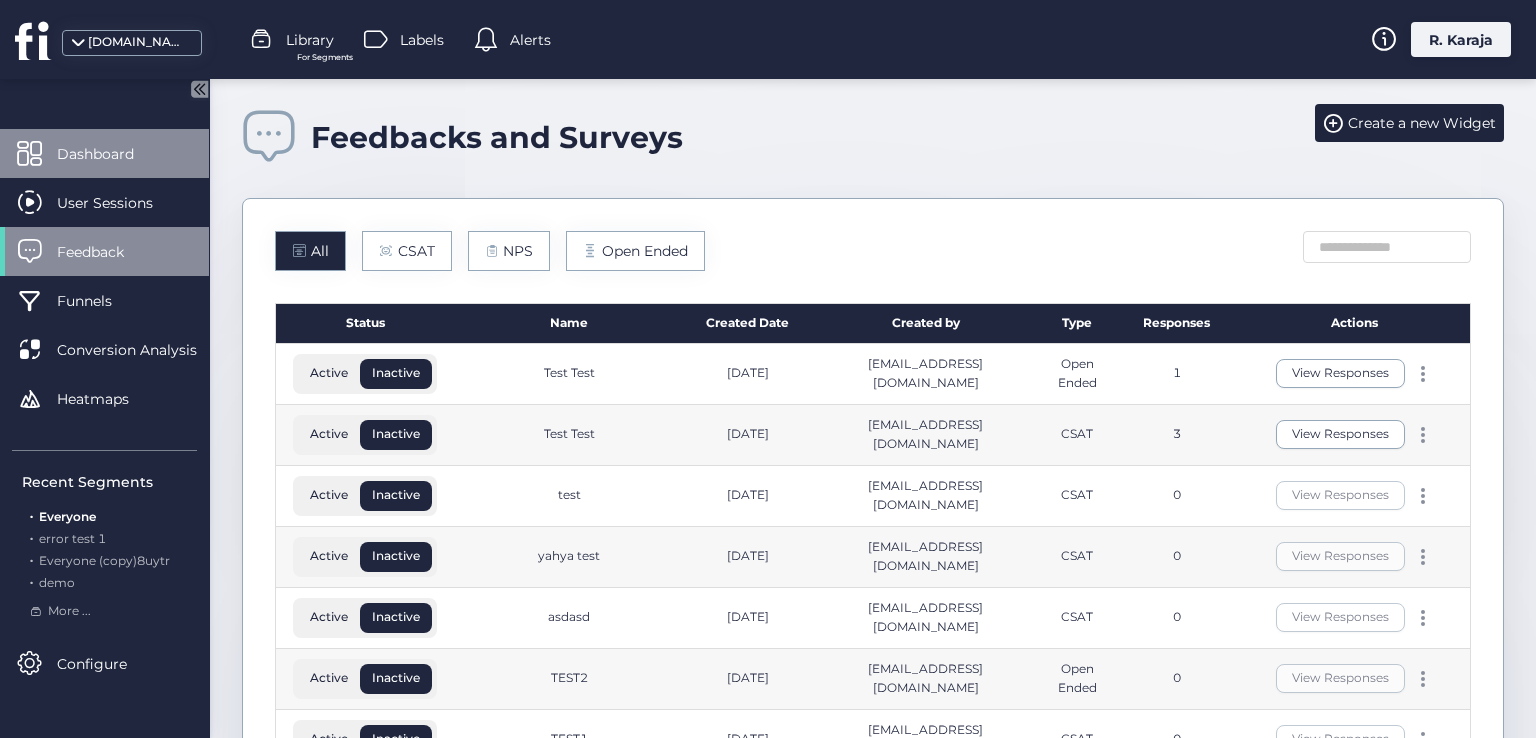 click on "Dashboard" 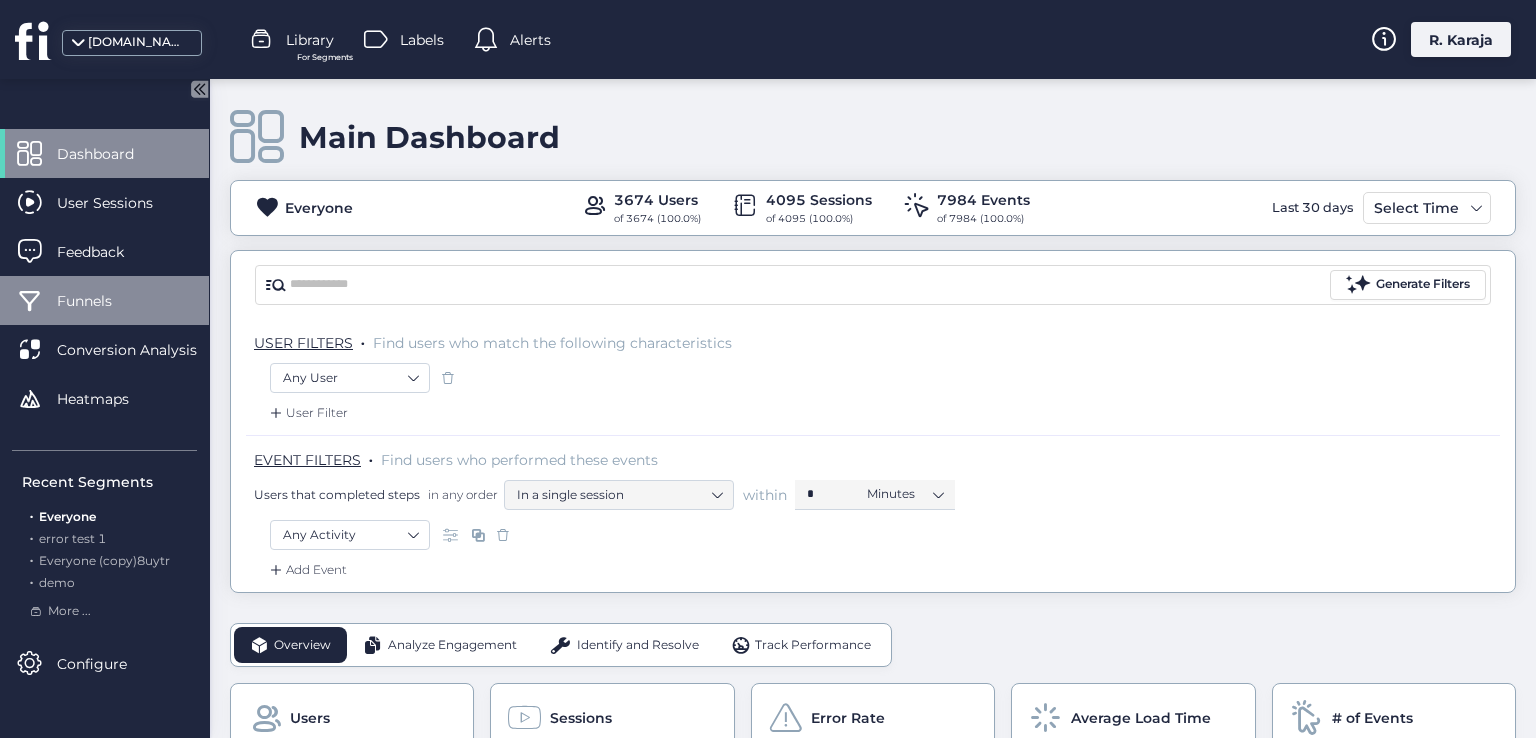 click on "Funnels" 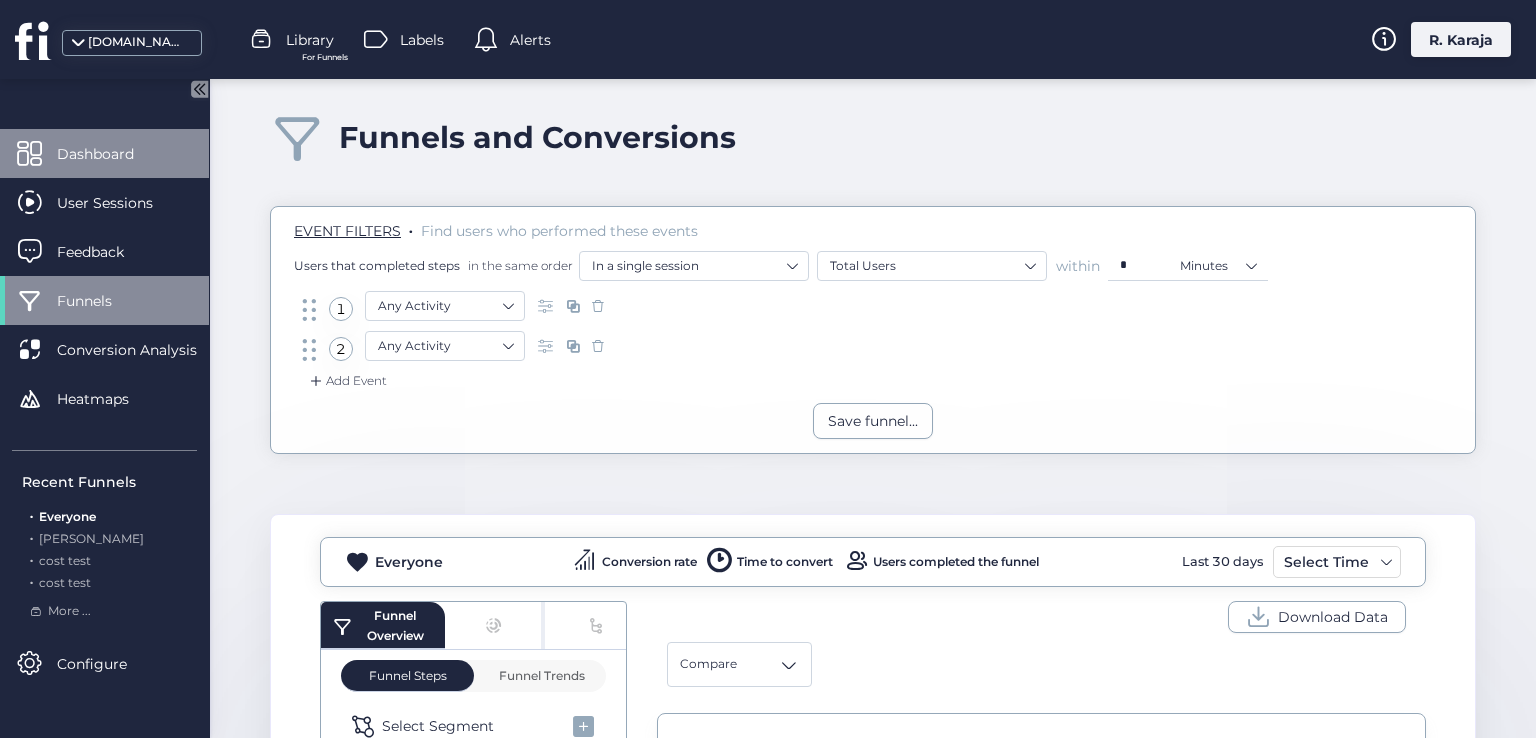 click on "Dashboard" 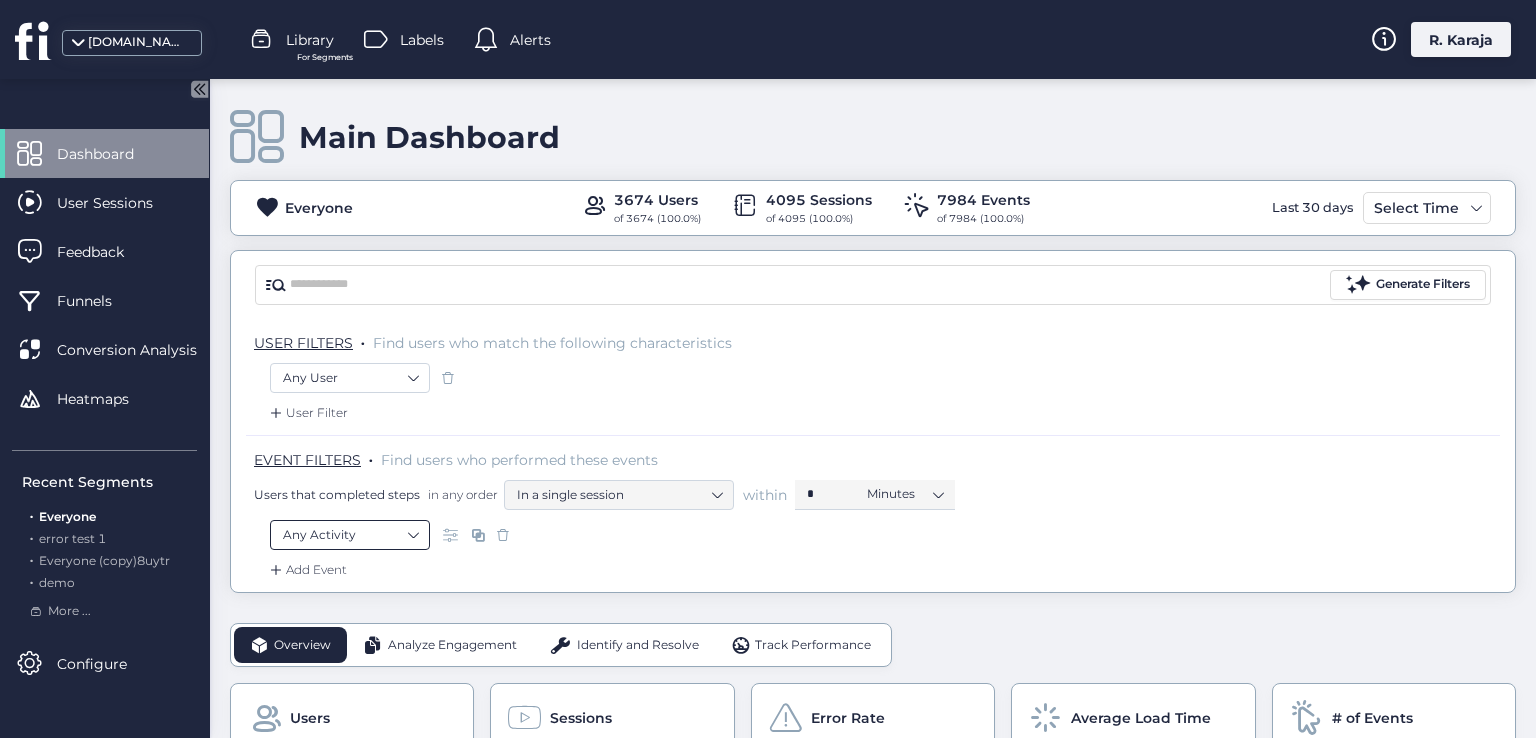 click on "Any Activity" 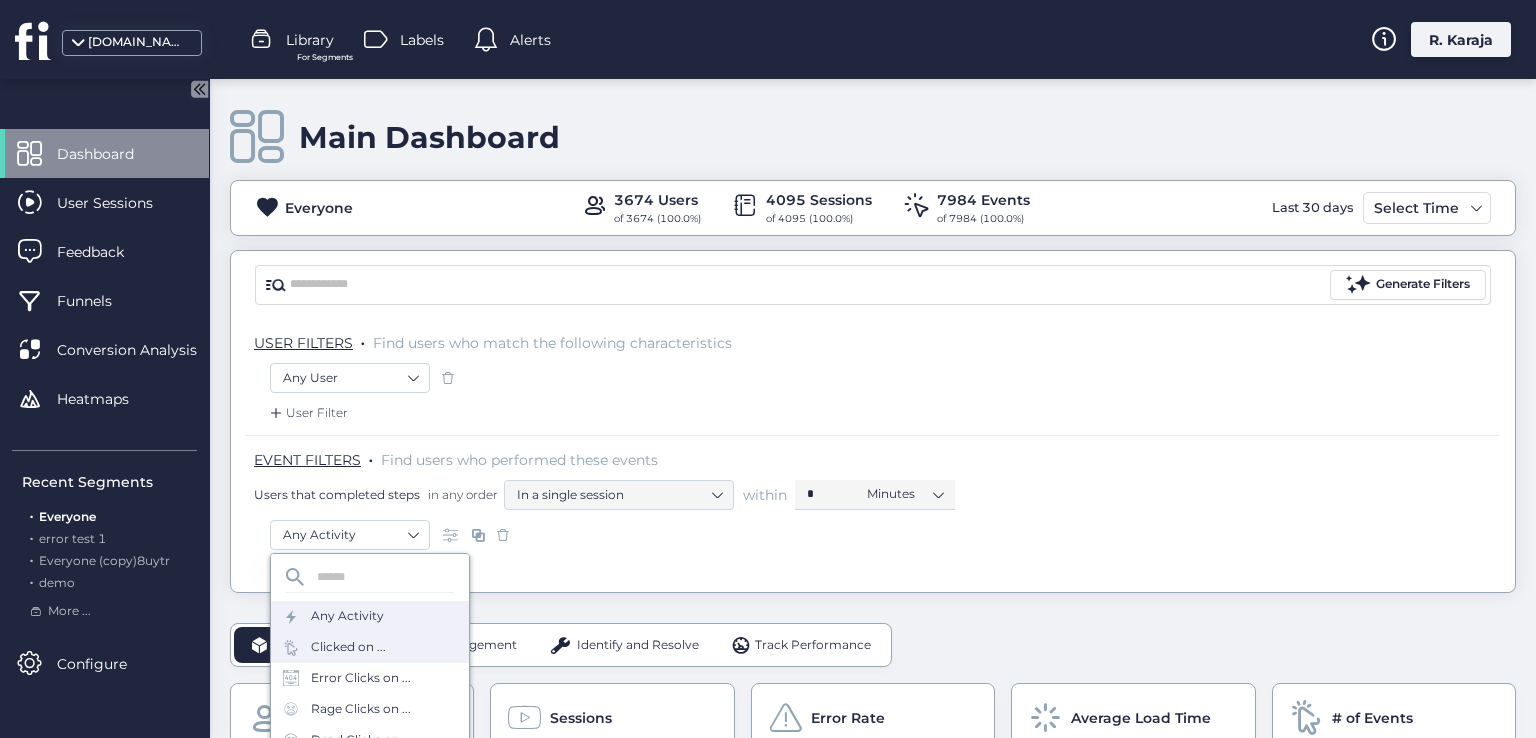 click on "Clicked on ..." at bounding box center [348, 647] 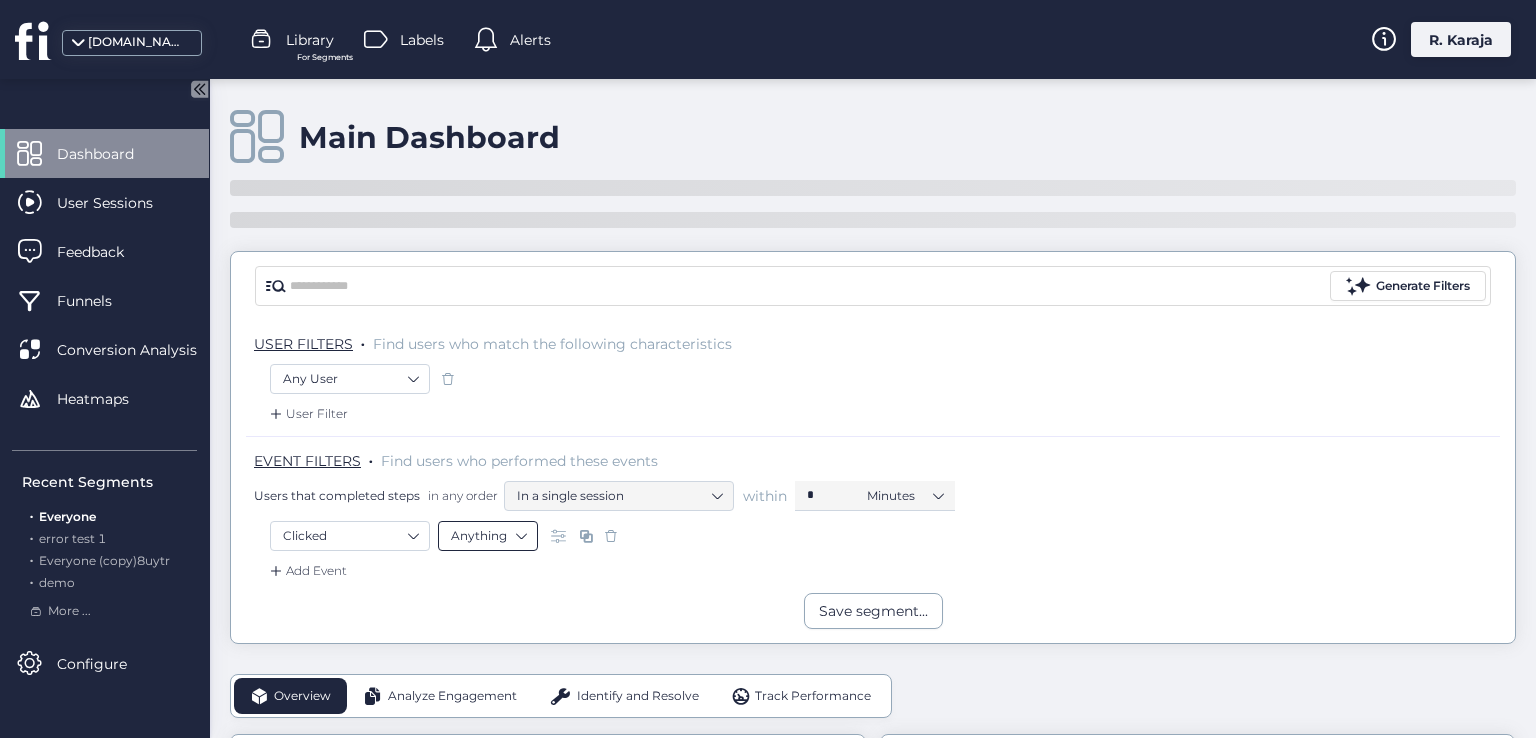 click on "Anything" 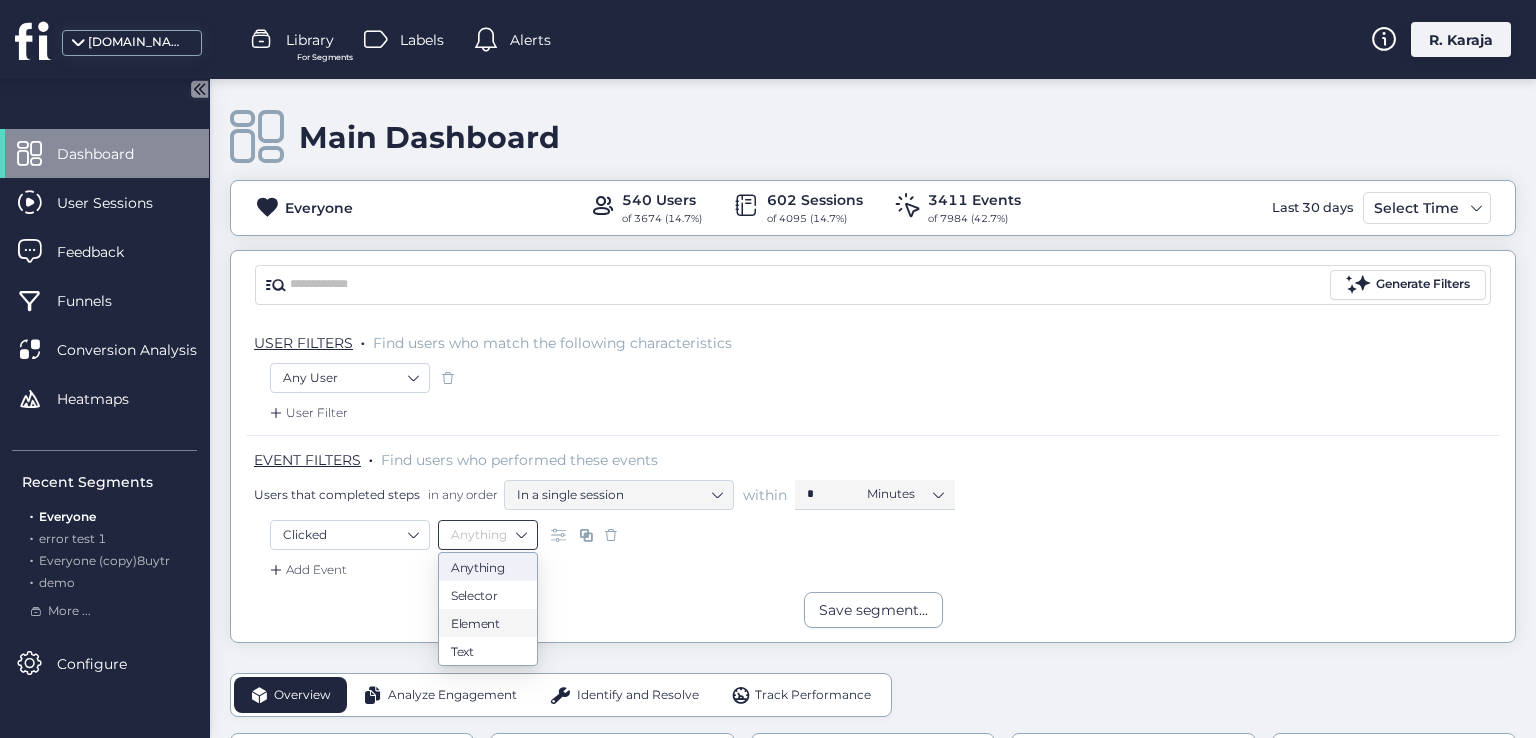 click on "User Filter" 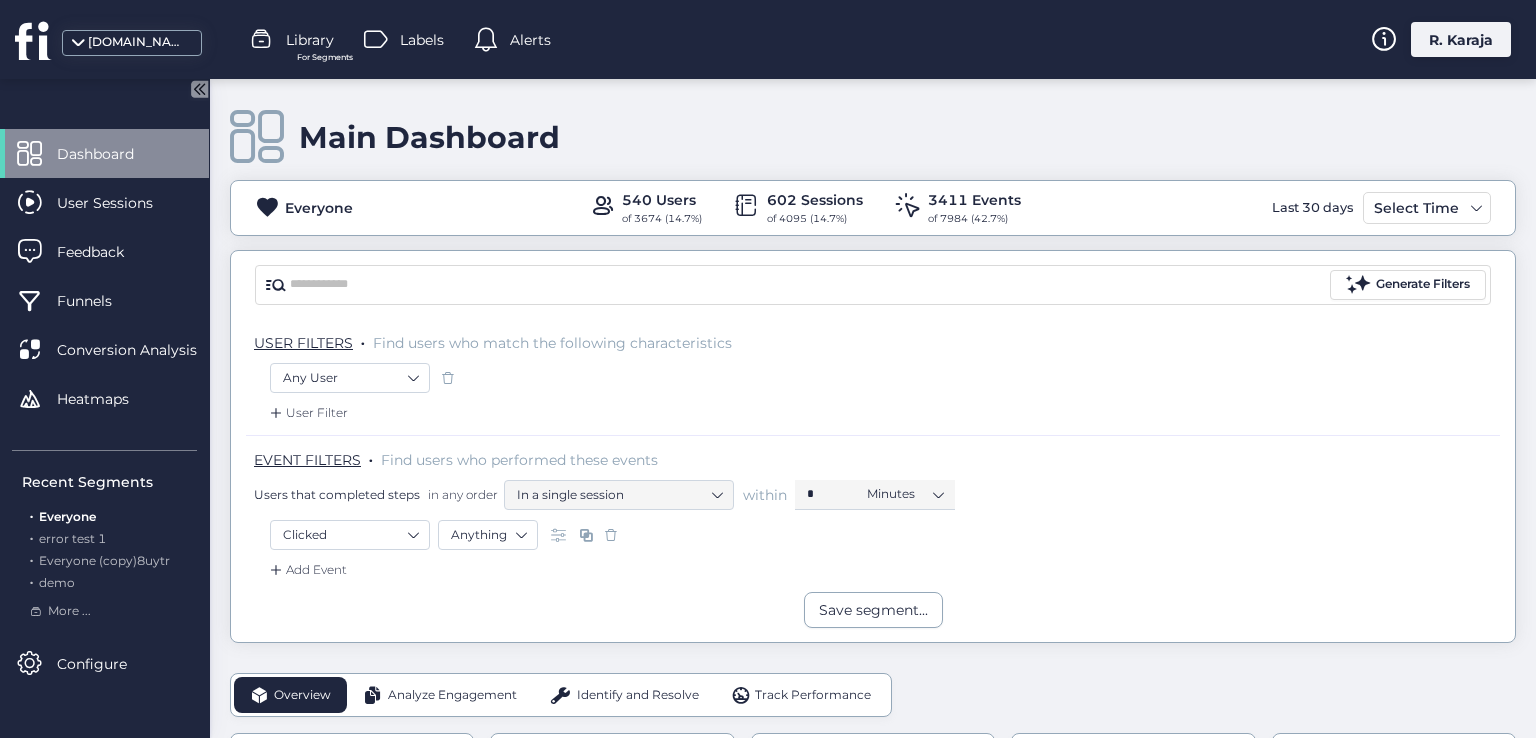 click 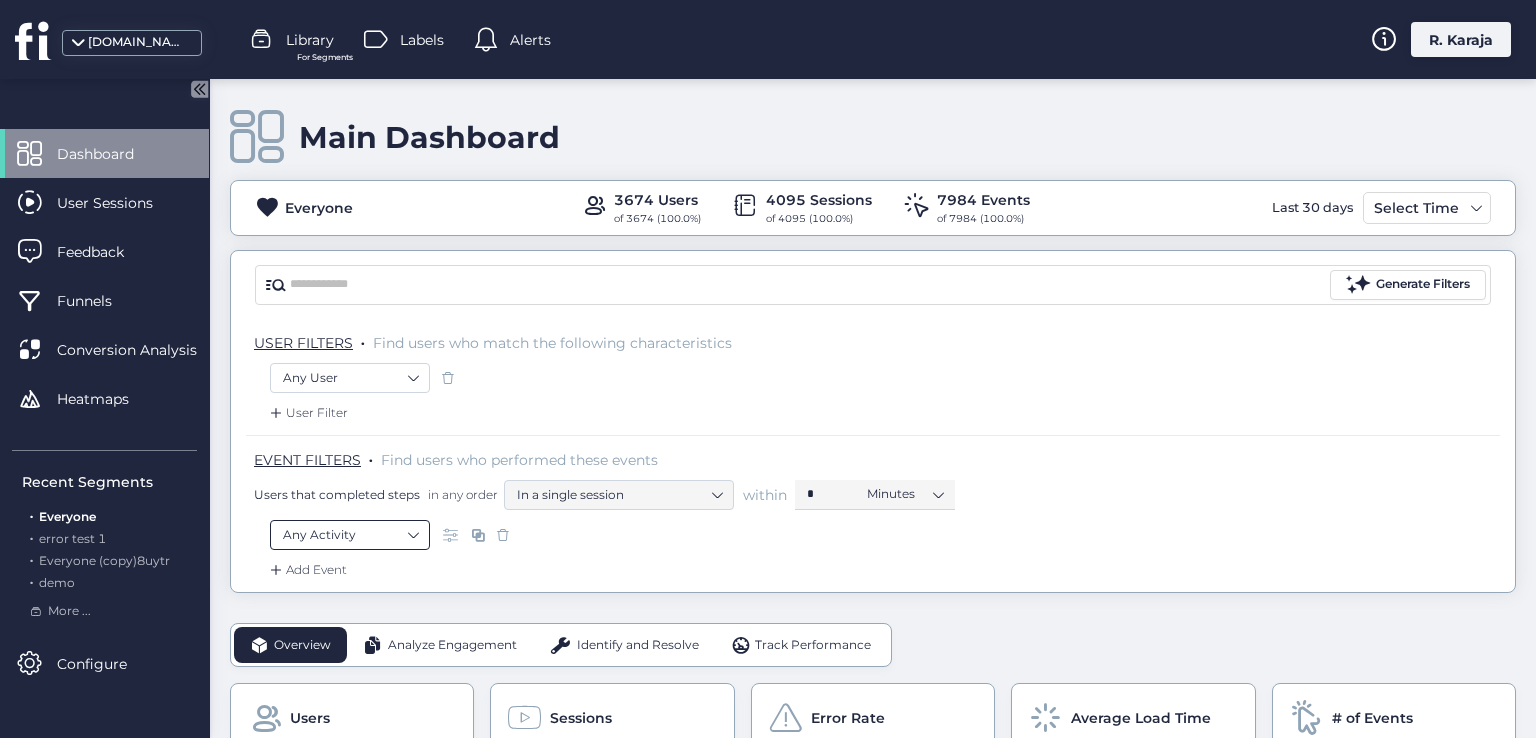 click on "Any Activity" 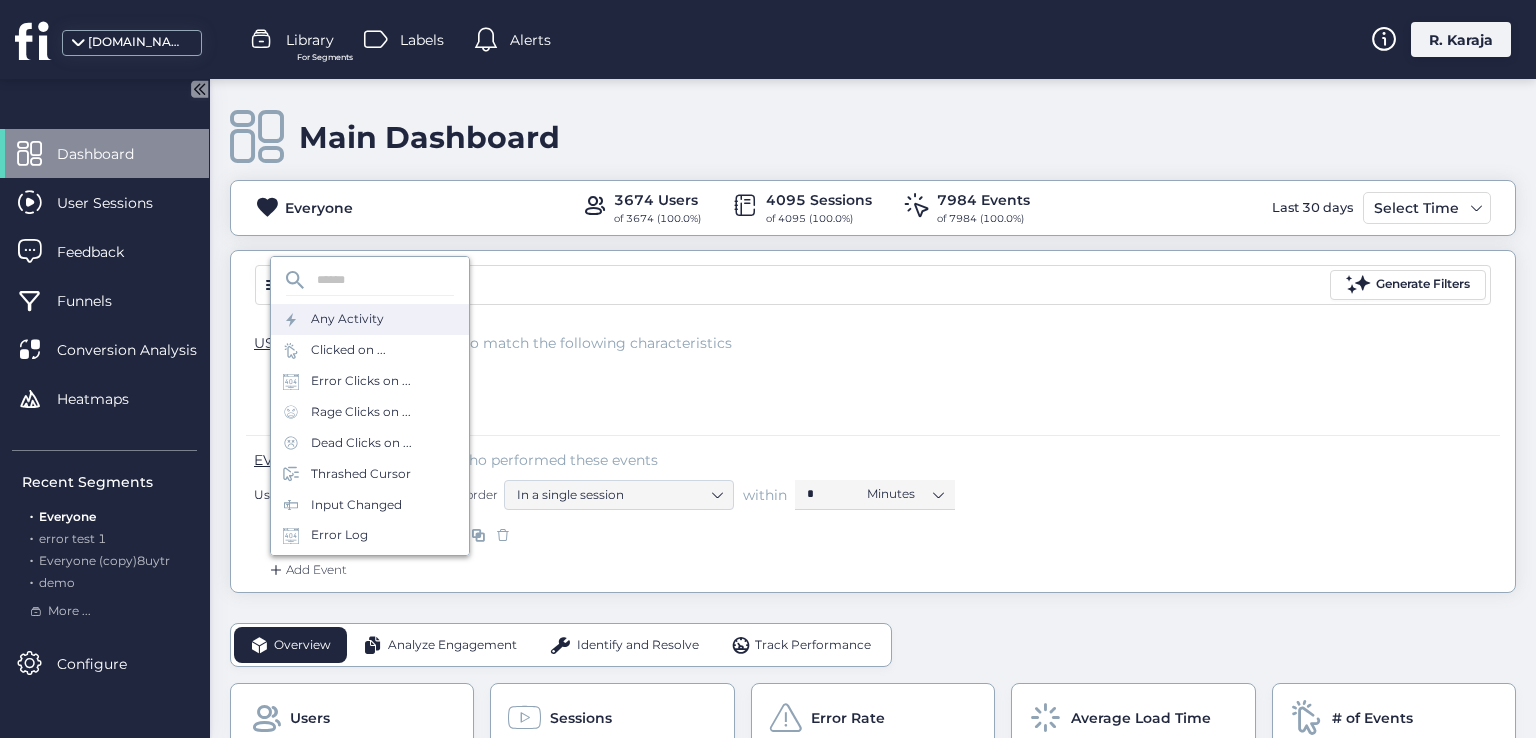 scroll, scrollTop: 327, scrollLeft: 0, axis: vertical 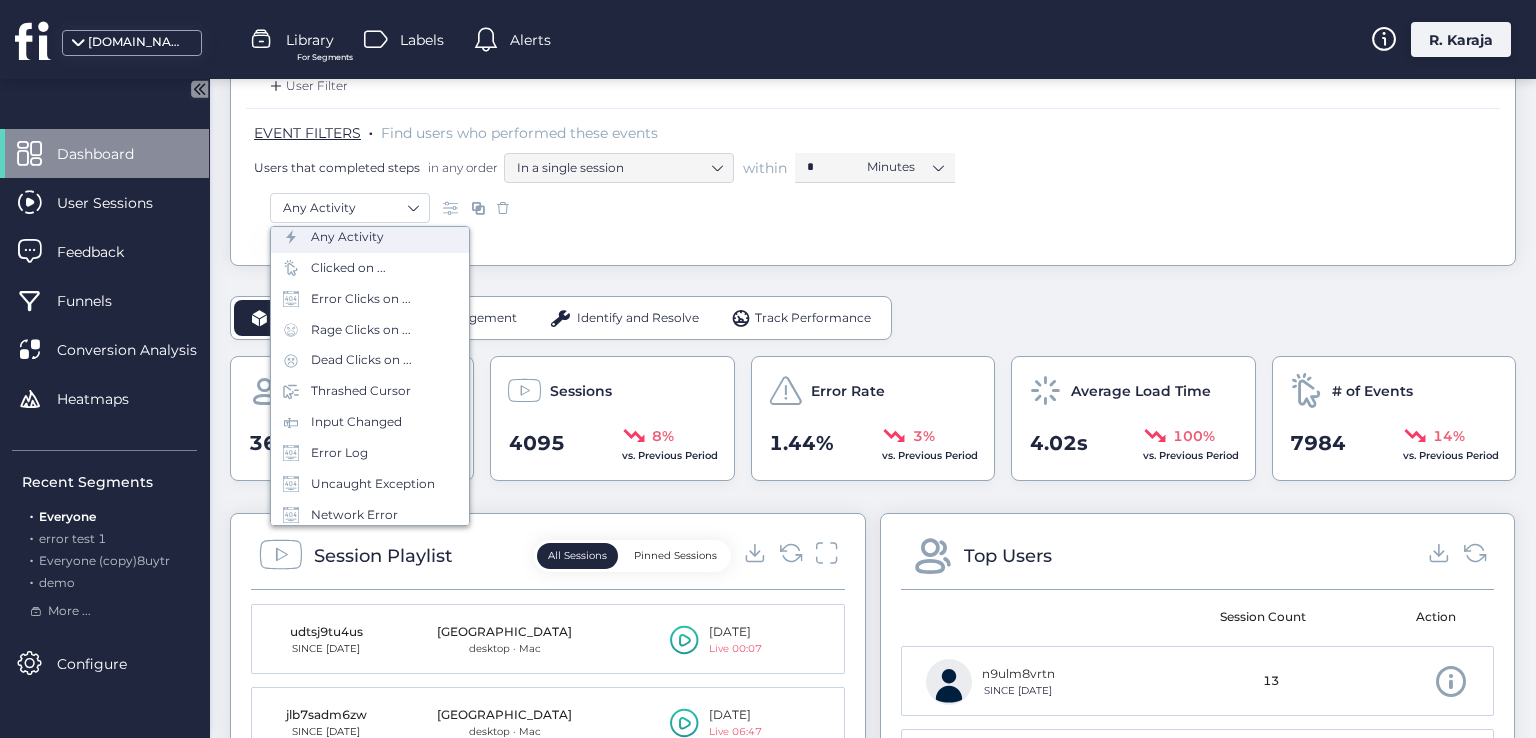 click on "Overview Analyze Engagement Identify and Resolve Track Performance Users 3674 8% vs. Previous Period Sessions 4095 8% vs. Previous Period Error Rate 1.44% 3% vs. Previous Period Average Load Time 4.02s 100% vs. Previous Period # of Events 7984 14% vs. Previous Period Session Playlist  All Sessions   Pinned Sessions  udtsj9tu4us SINCE [DATE] Armenia desktop · Mac [DATE] Live 00:07 jlb7sadm6zw SINCE [DATE] Philippines desktop · Mac [DATE] Live 06:47 jl1q4245o5r SINCE [DATE] Chile desktop · Windows [DATE] Live 01:09 lpxu7vsbtdp SINCE [DATE] India desktop · Windows [DATE] Live 00:02 j6w808u4nci SINCE [DATE] Philippines desktop · Linux [DATE] Live 00:08  1 – 5 of 3674  Top Users    Session Count  Action n9ulm8vrtn SINCE [DATE]  is9gpqscn8b SINCE [DATE]  0cvdoomvmmr SINCE [DATE]  jre6bs301cc SINCE [DATE]  uvvgbpdc8vb SINCE [DATE]  9  etdhkdpipom SINCE [DATE]  8  gbgjax388v SINCE [DATE]  7  6iyuc4n7g4d SINCE [DATE]  6  rtd6crduu8d SINCE [DATE]  5  yxj7texo7q  5  Daily 0" 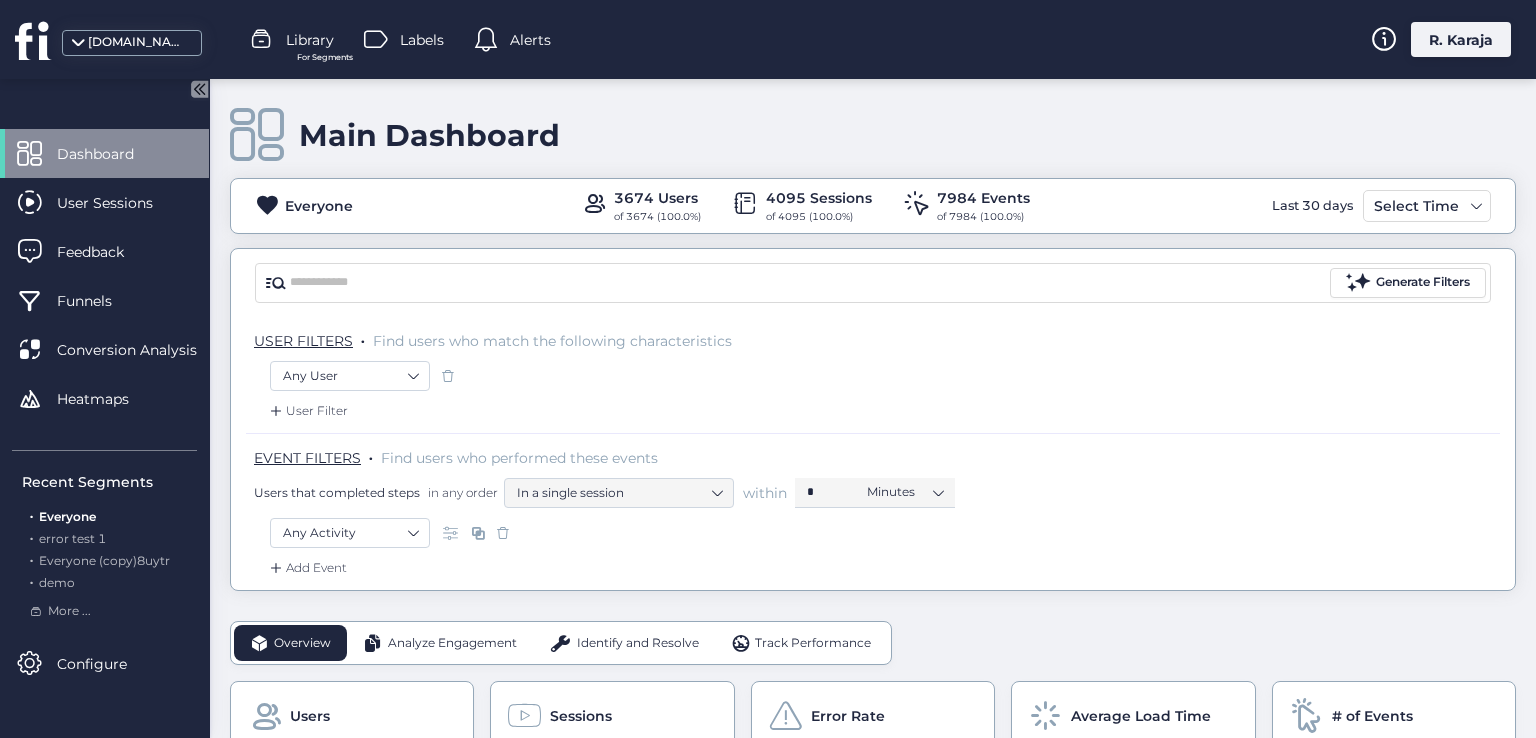 scroll, scrollTop: 0, scrollLeft: 0, axis: both 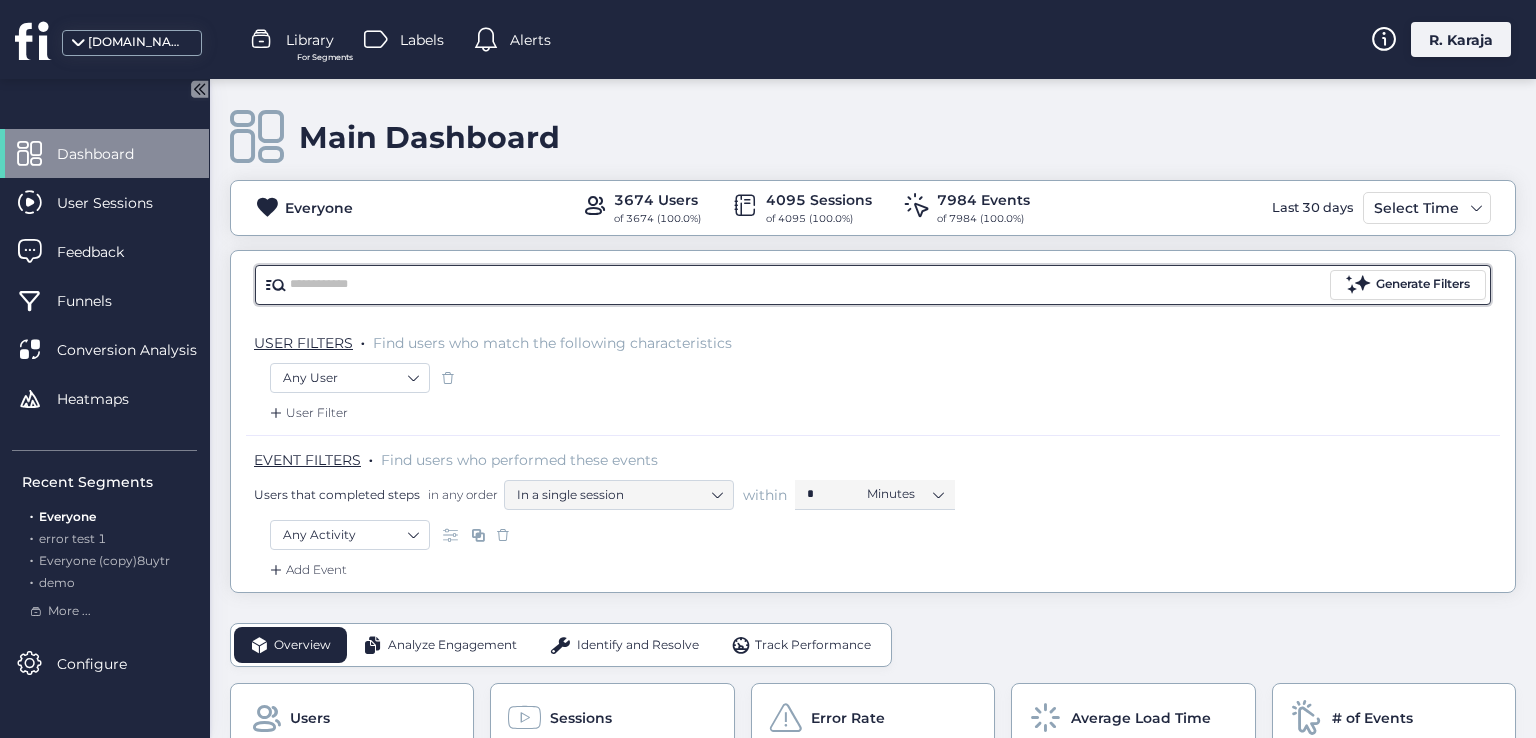 click at bounding box center [808, 285] 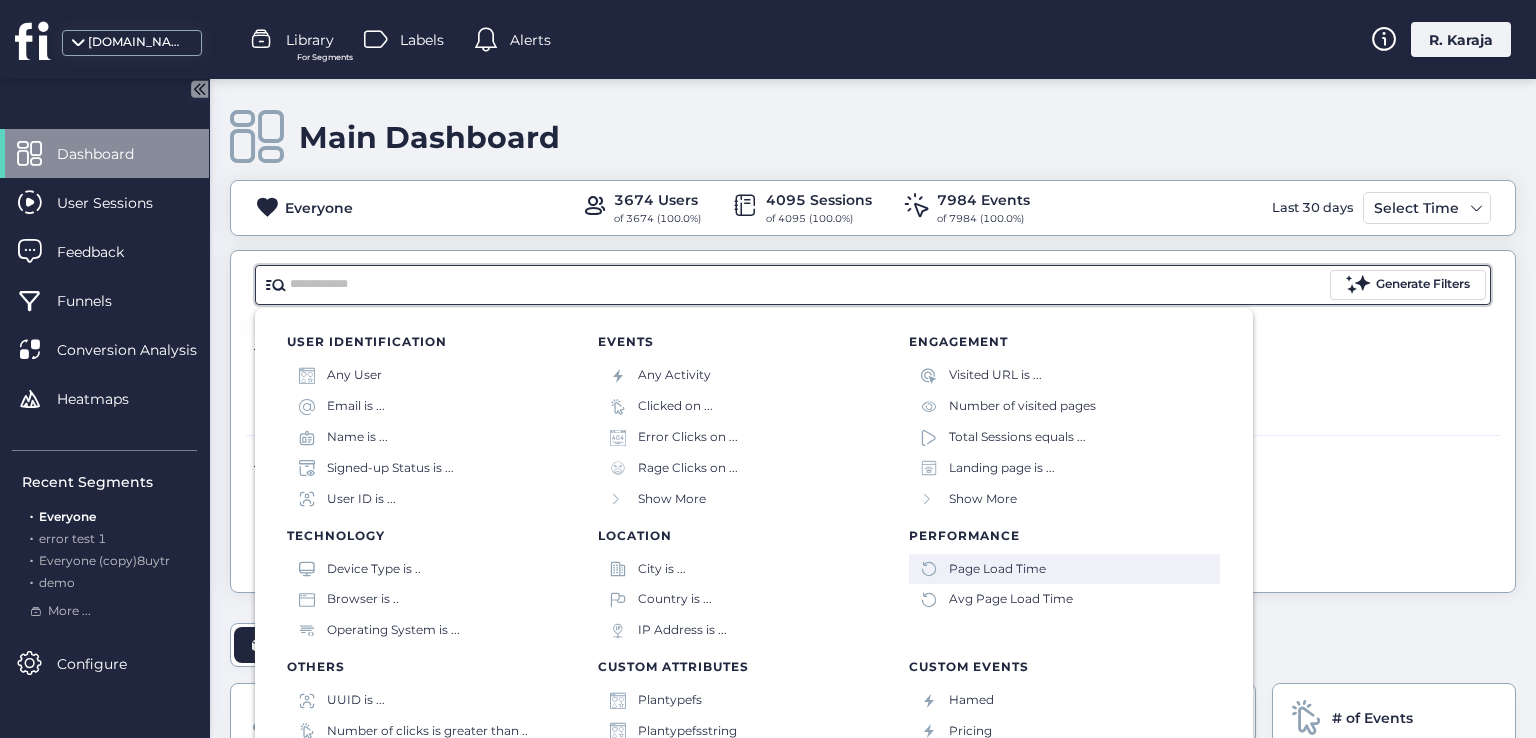 click on "Page Load Time" at bounding box center (997, 569) 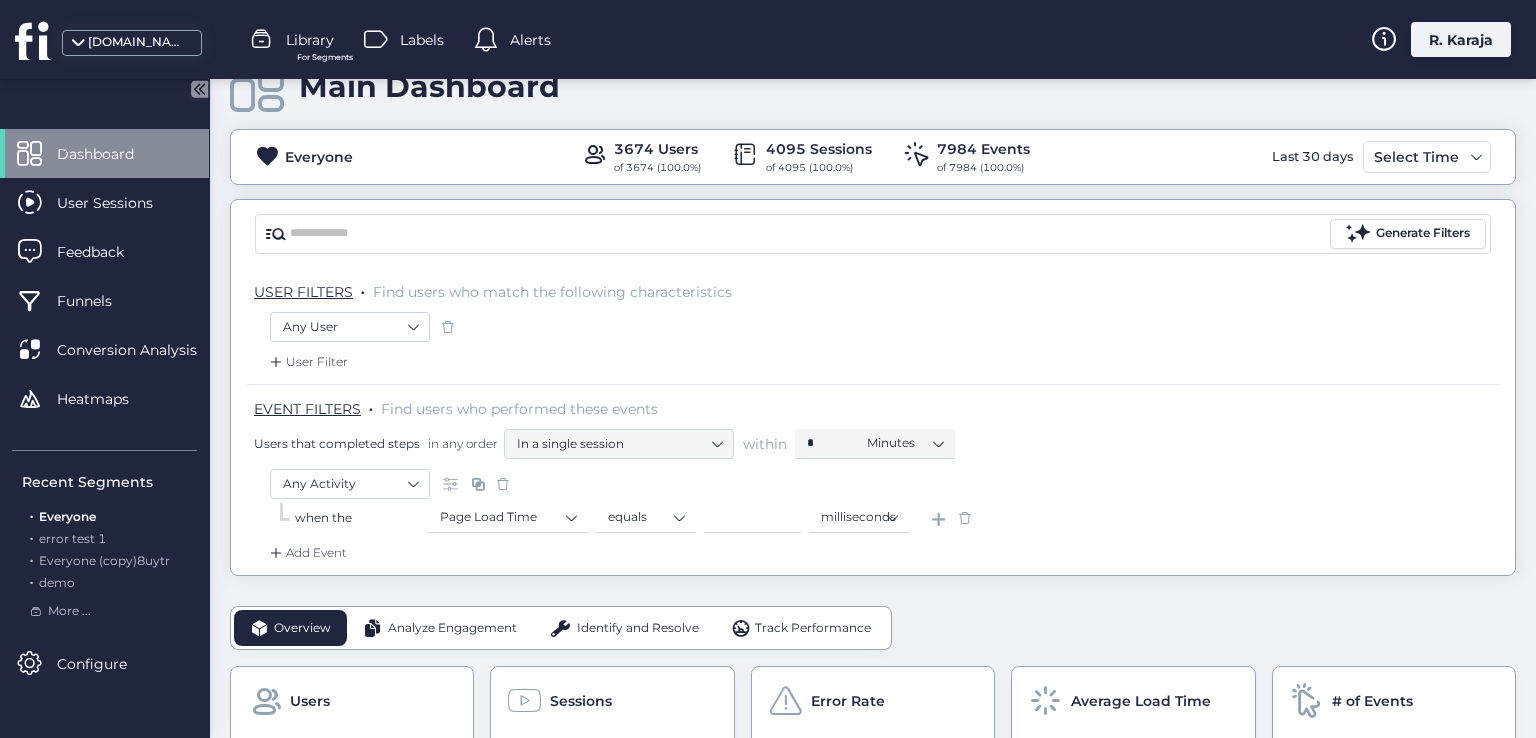 scroll, scrollTop: 0, scrollLeft: 0, axis: both 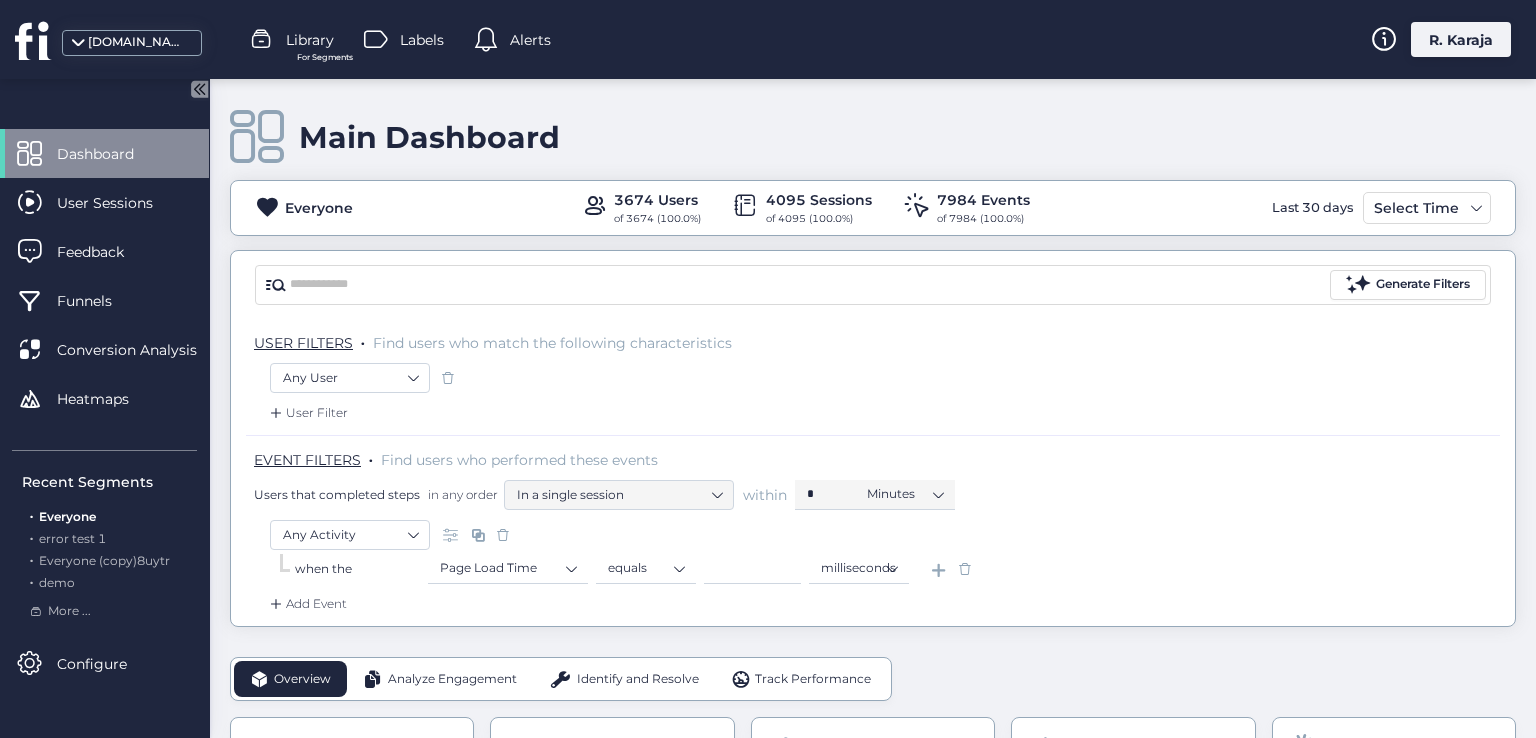 click 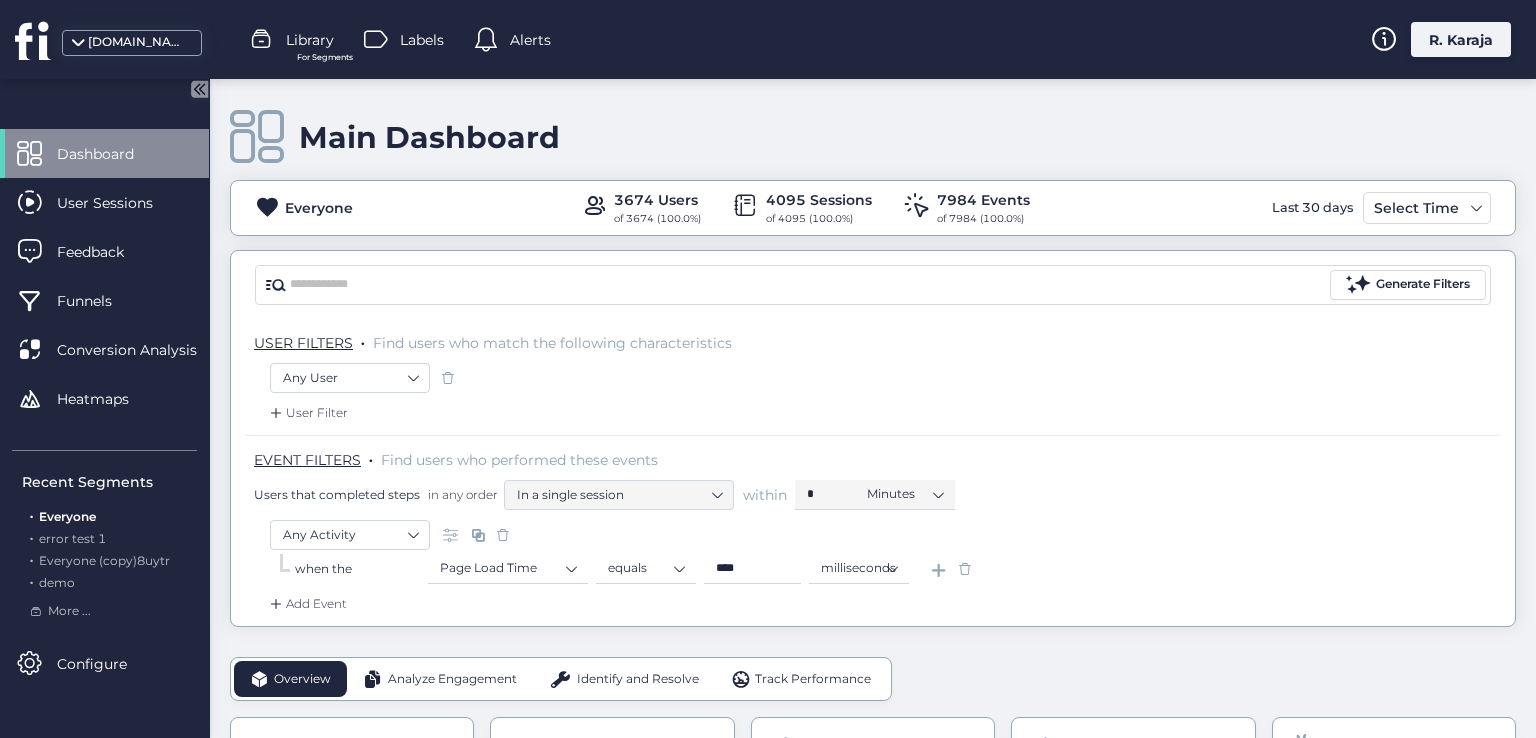 type on "****" 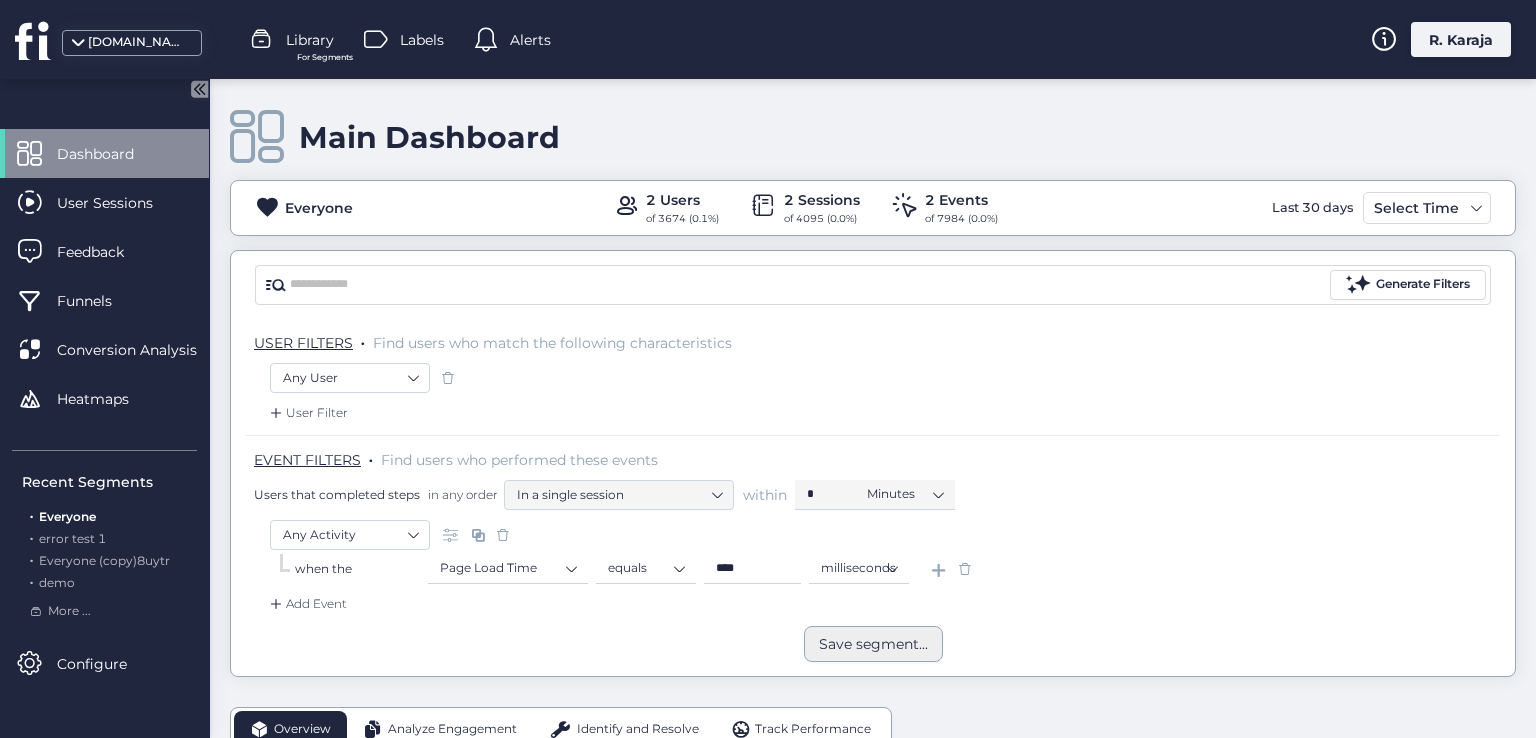 click on "Save segment..." 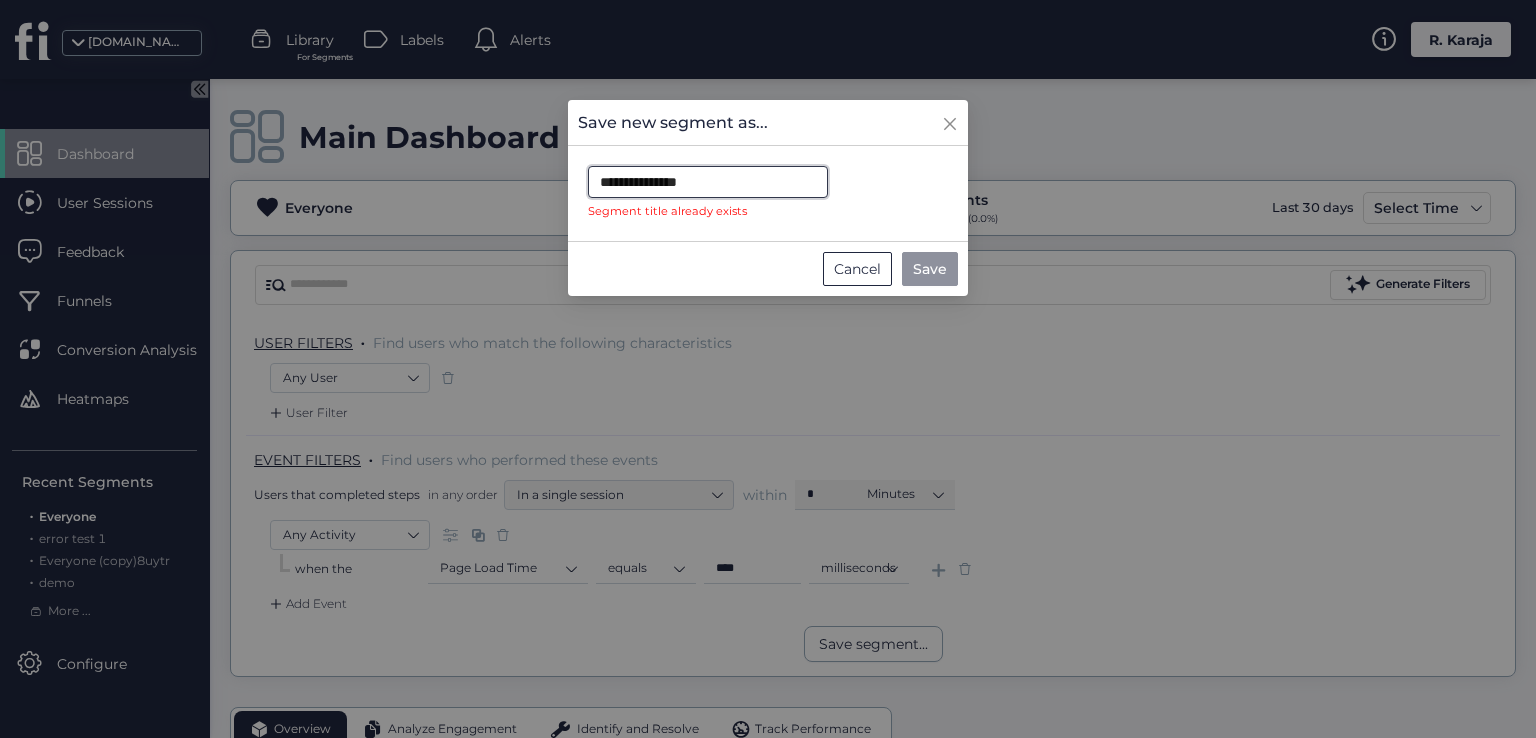 click on "**********" at bounding box center [708, 182] 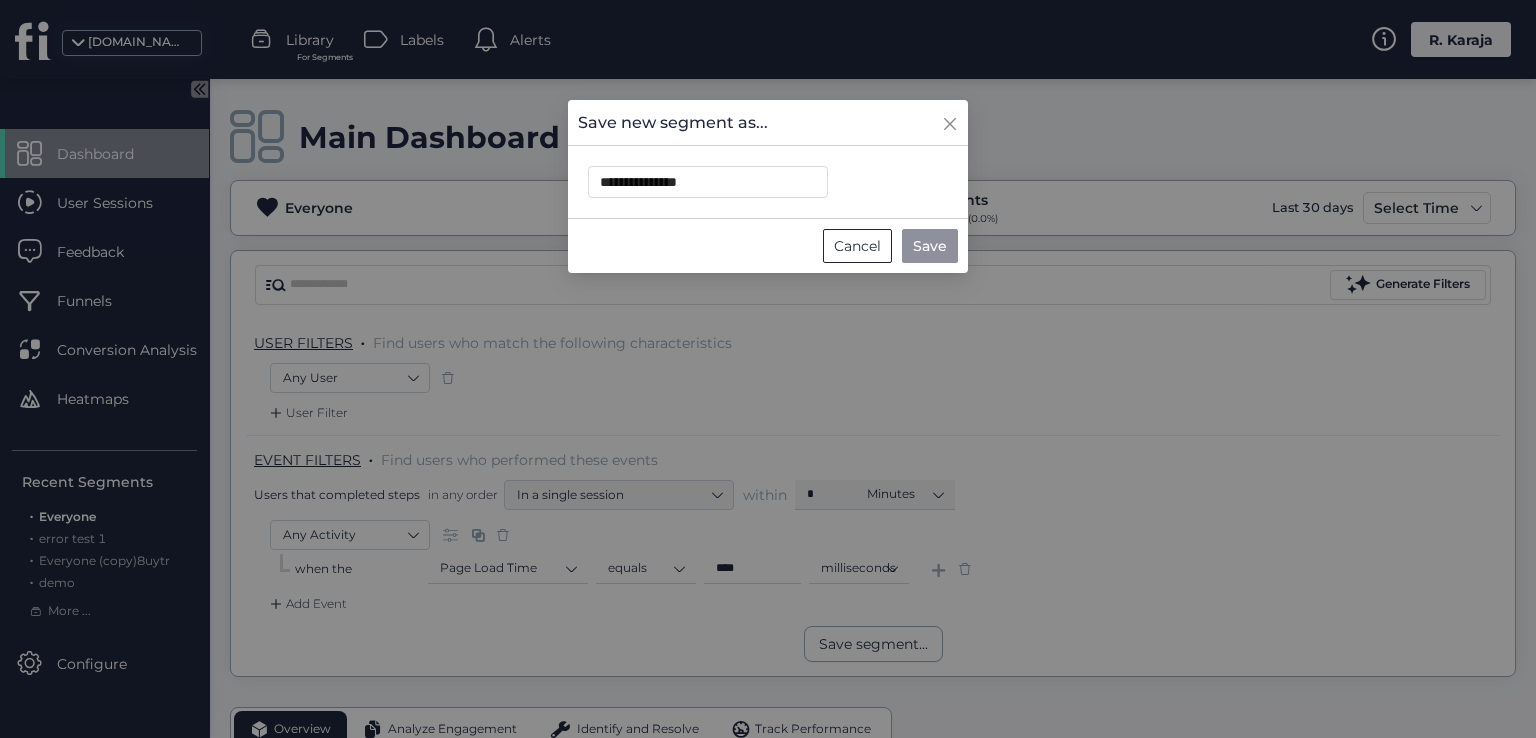 click on "Save" at bounding box center (930, 246) 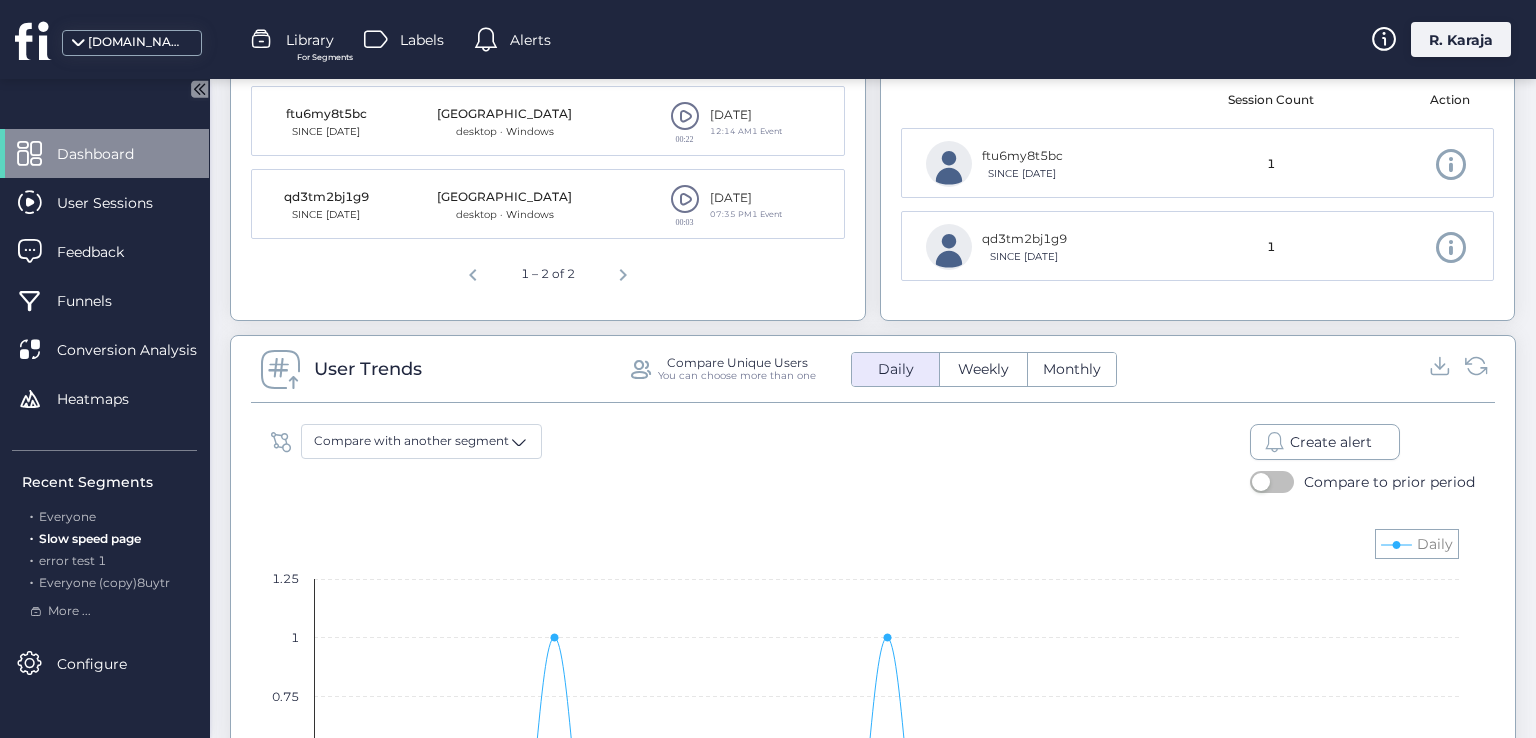 scroll, scrollTop: 733, scrollLeft: 0, axis: vertical 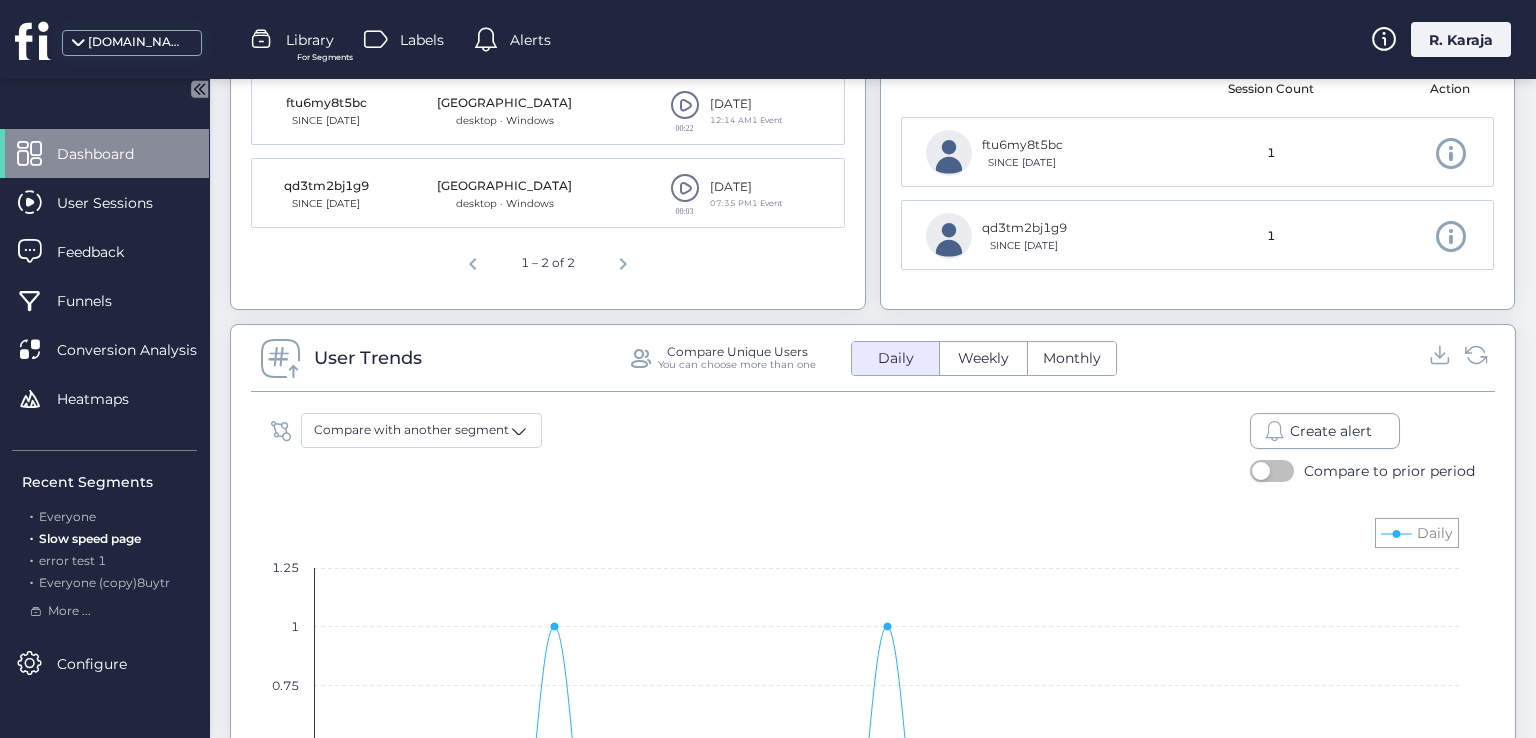 click on "Create alert" 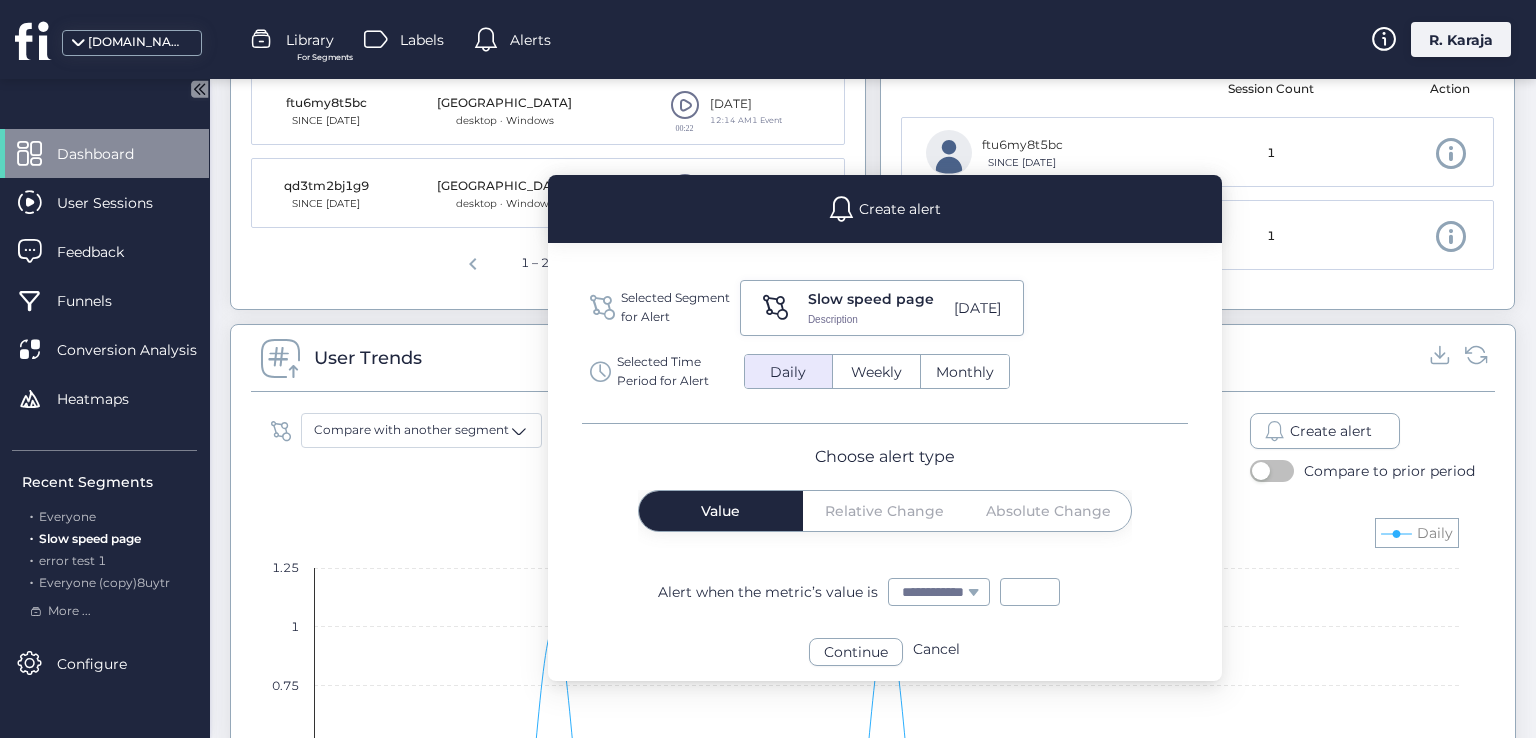 click on "*" at bounding box center [1030, 592] 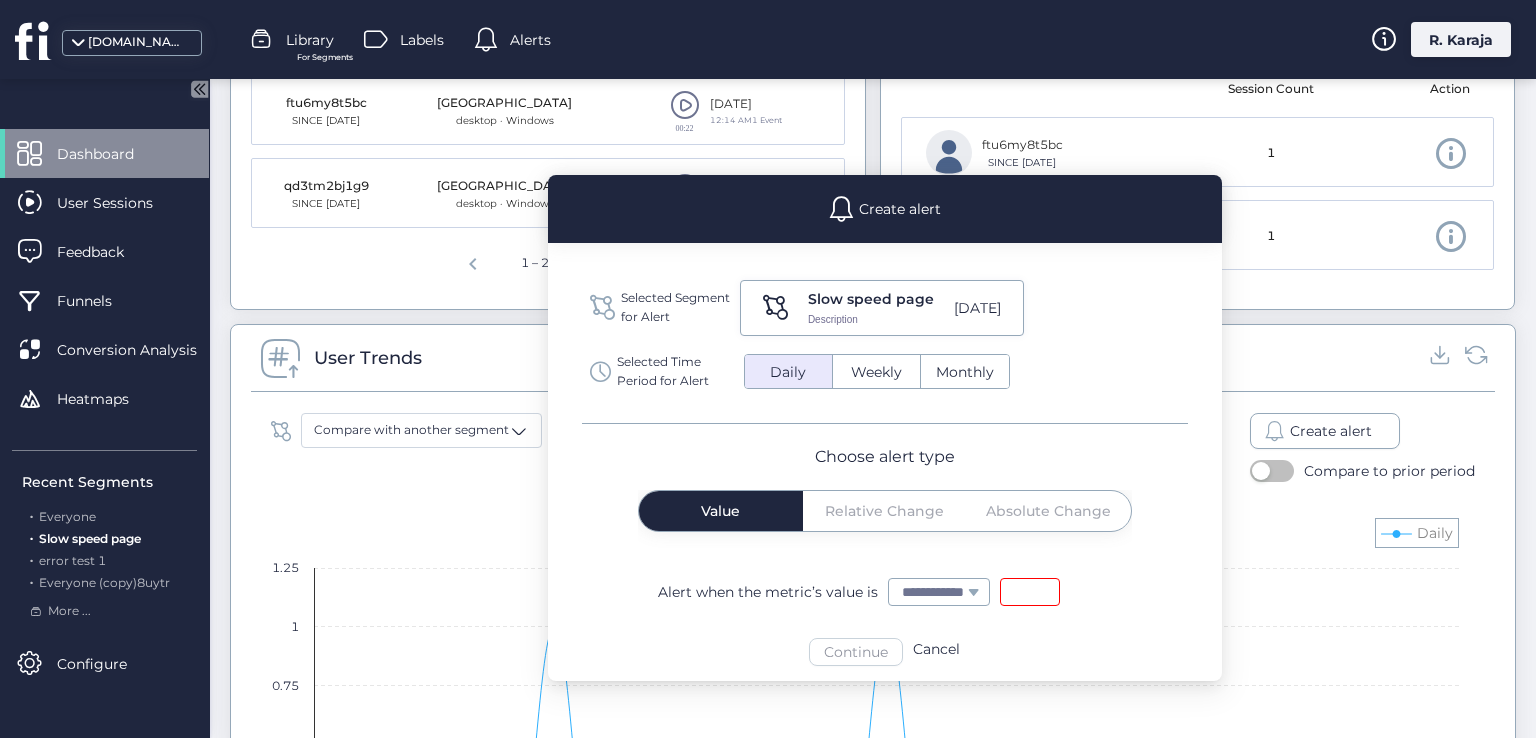 type on "*" 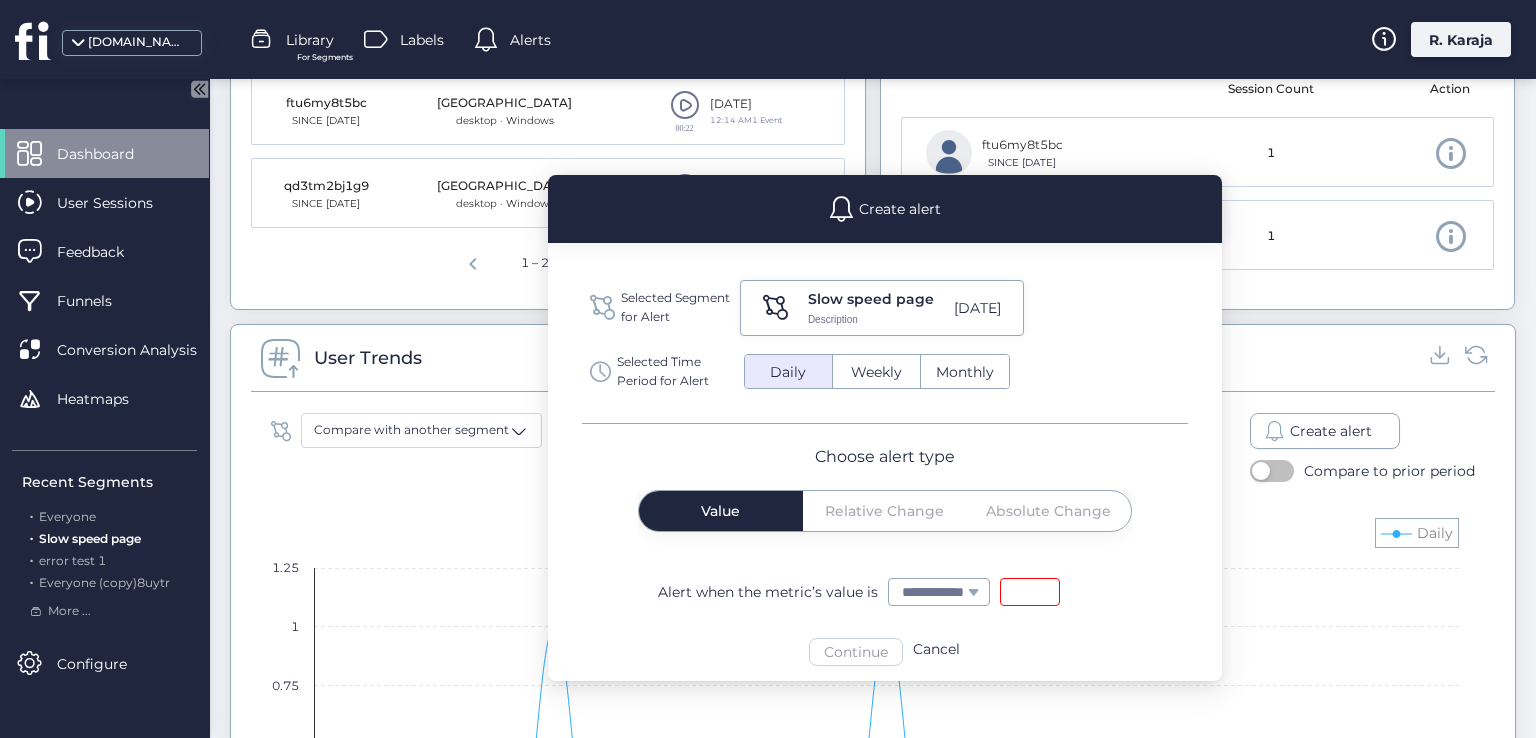 click on "*" at bounding box center (1030, 592) 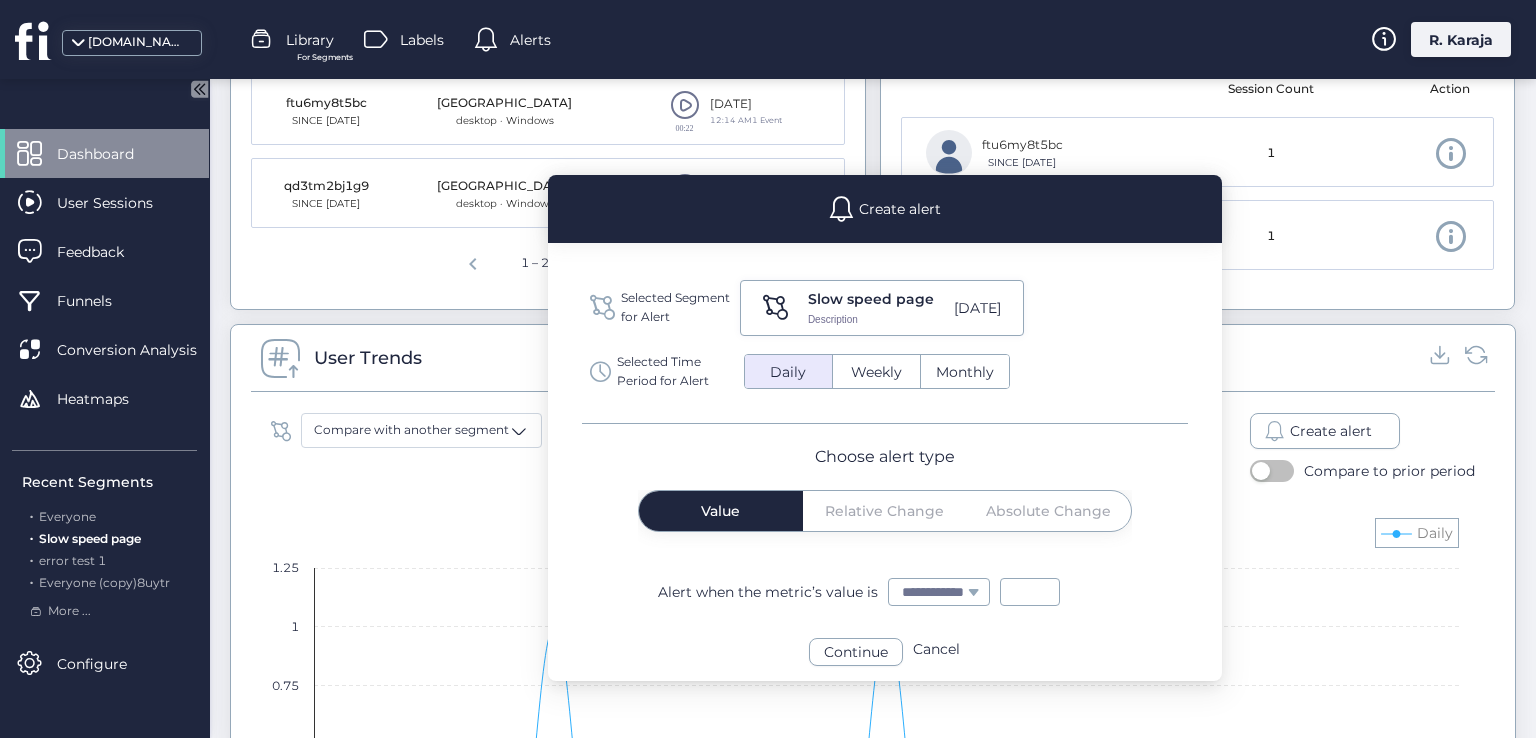 type on "*" 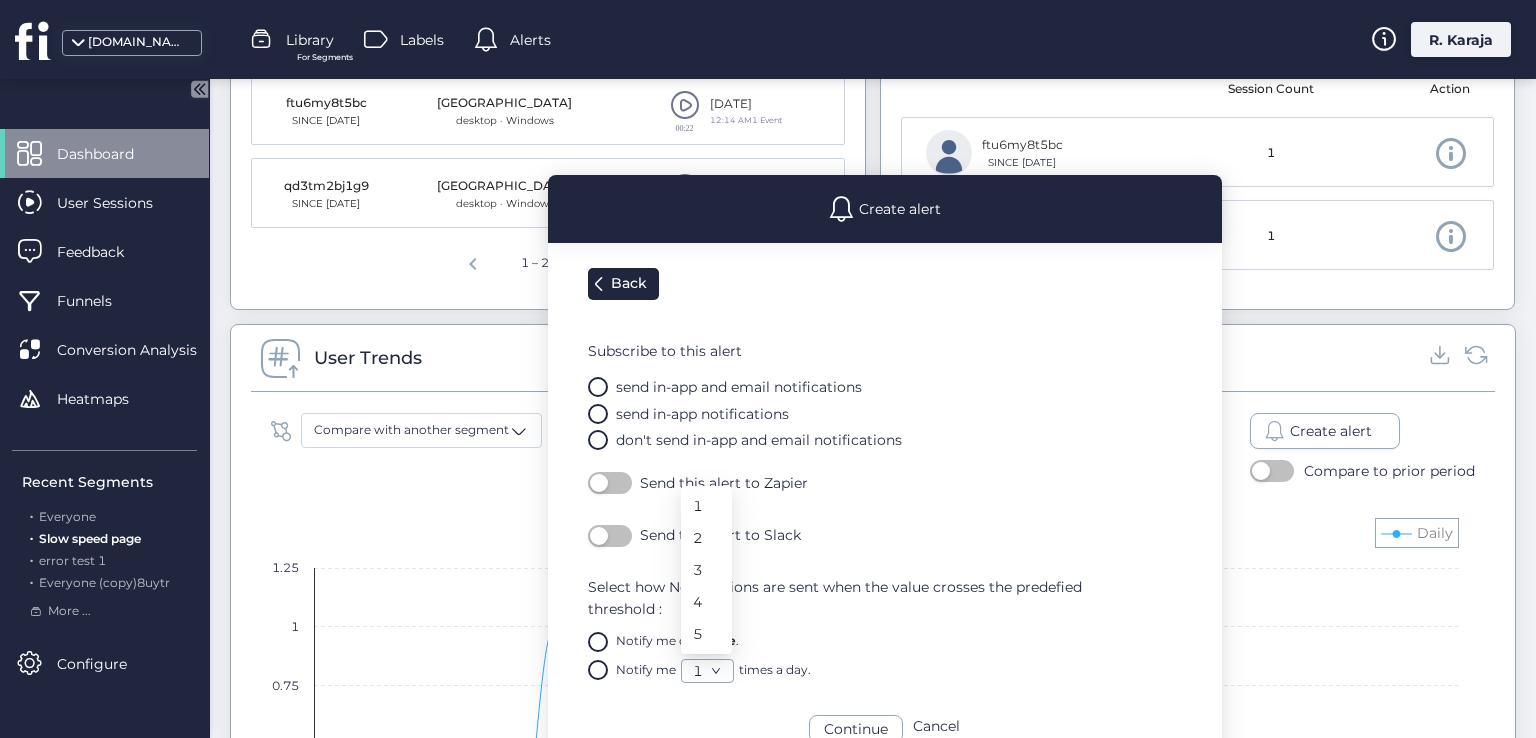 click on "1" at bounding box center (707, 671) 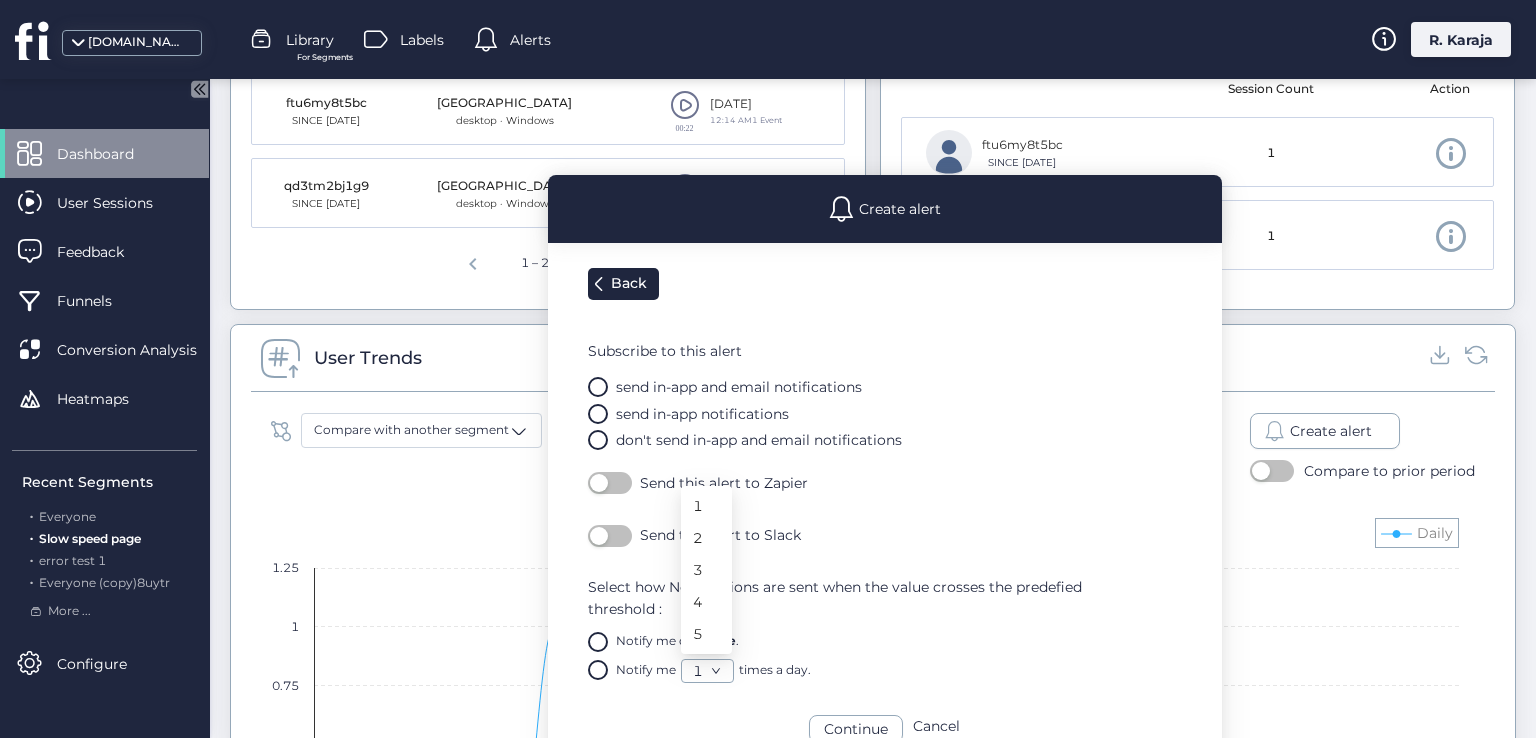 click 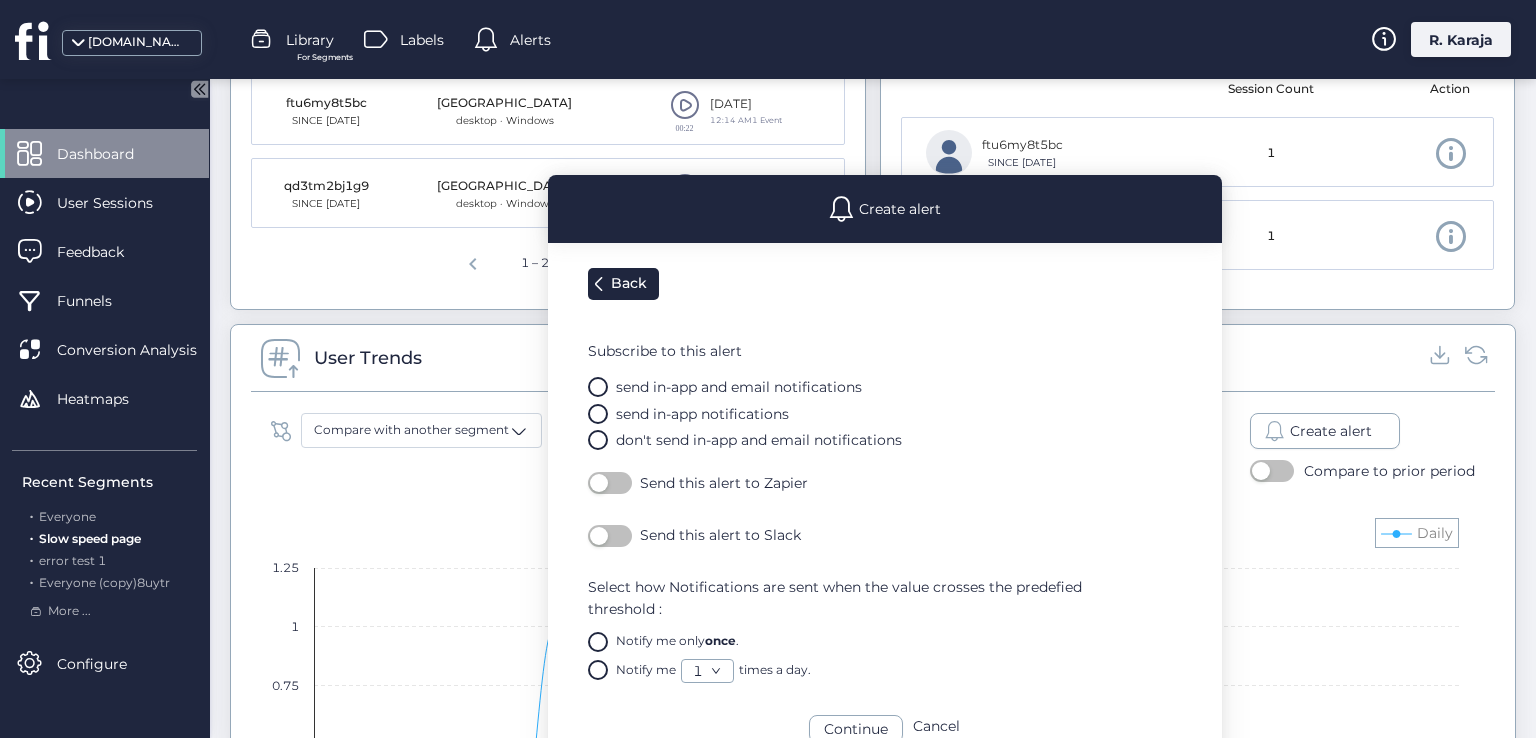 click on "Notify me only  once ." at bounding box center [905, 642] 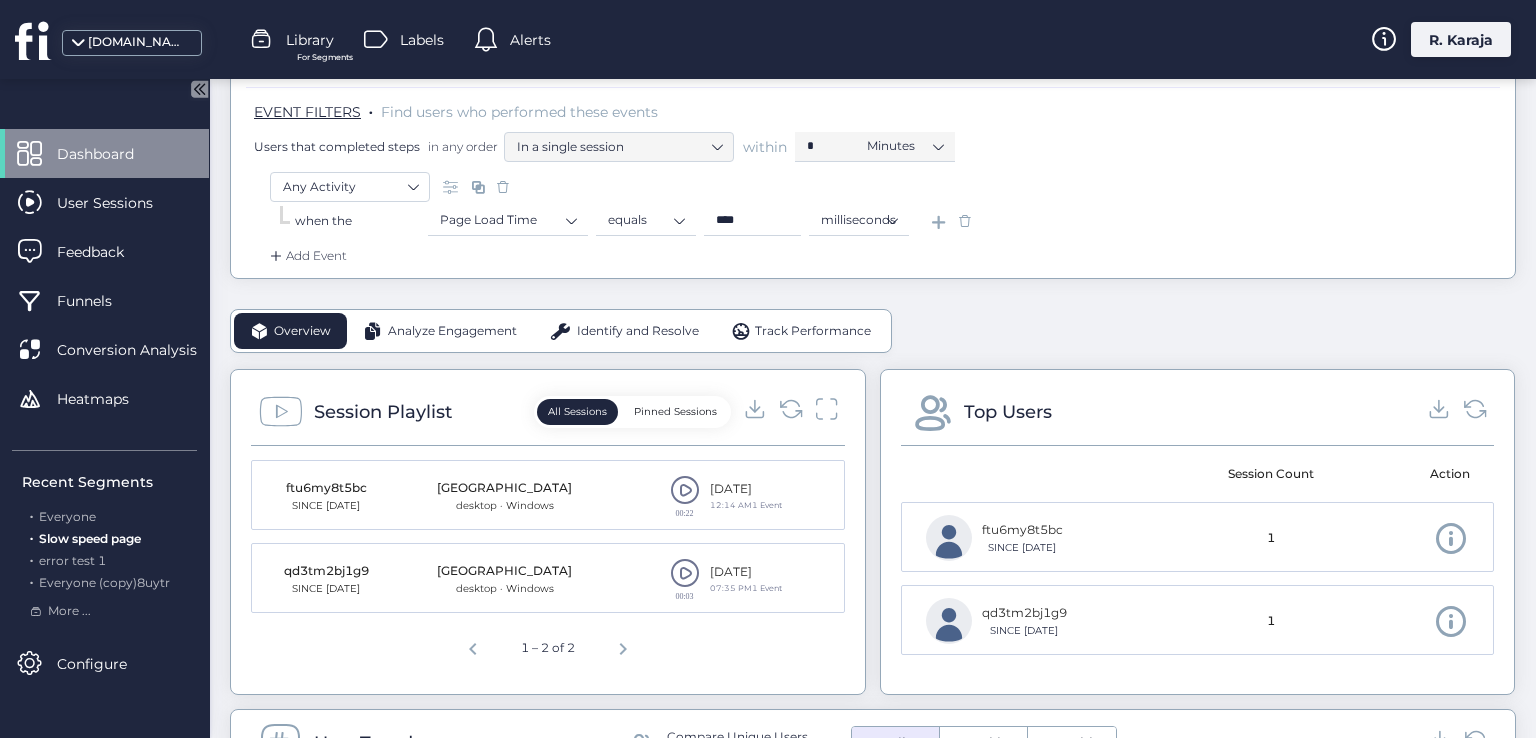 scroll, scrollTop: 346, scrollLeft: 0, axis: vertical 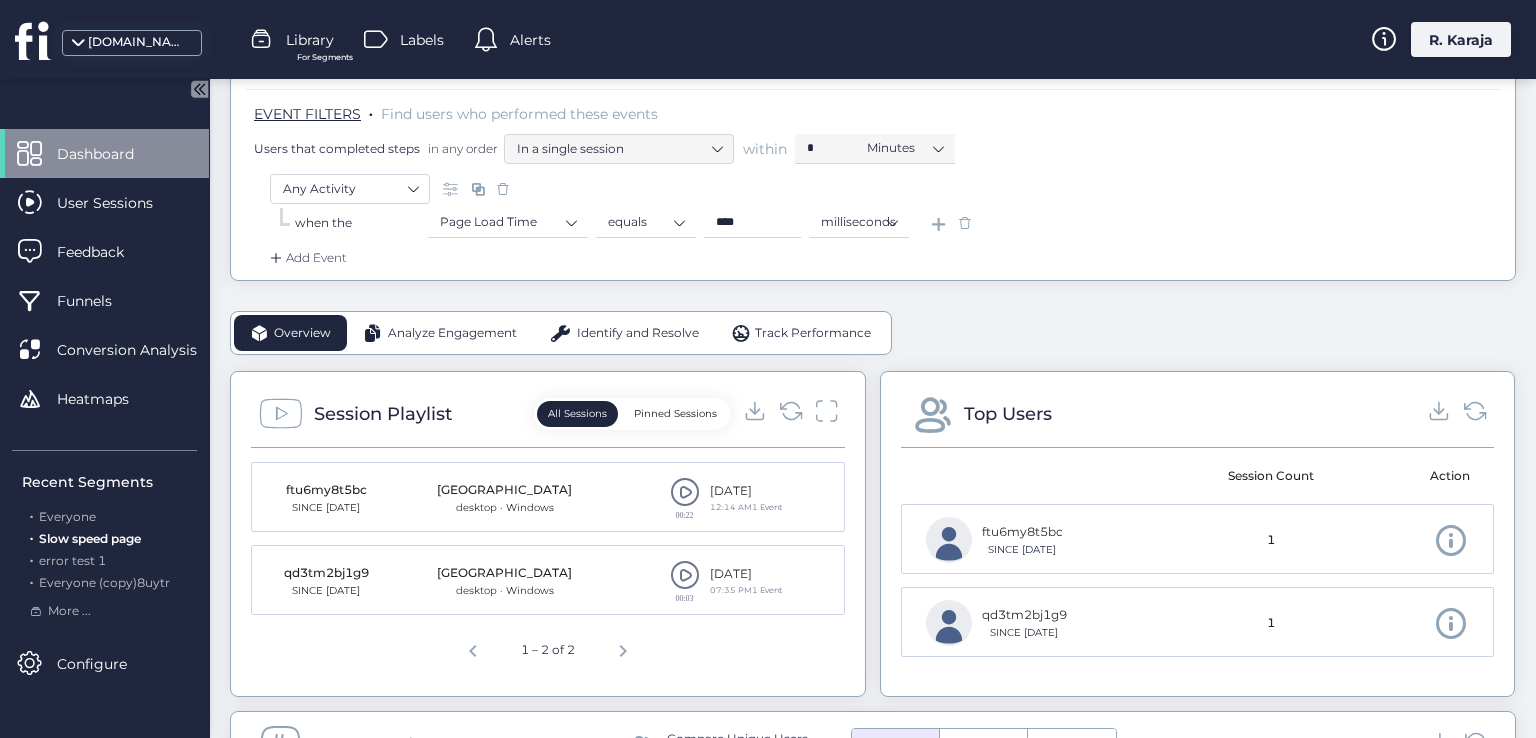 click on "Analyze Engagement" 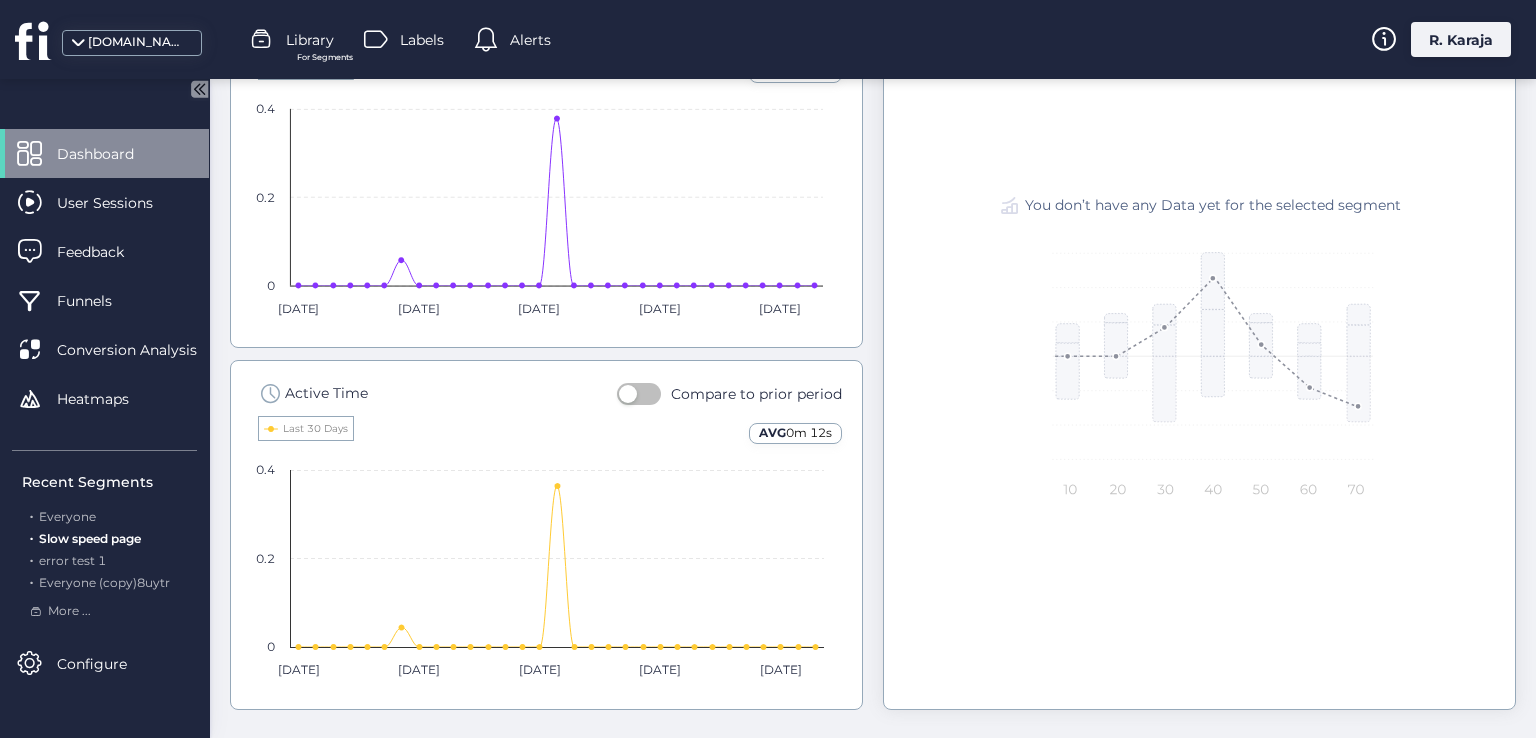 scroll, scrollTop: 1195, scrollLeft: 0, axis: vertical 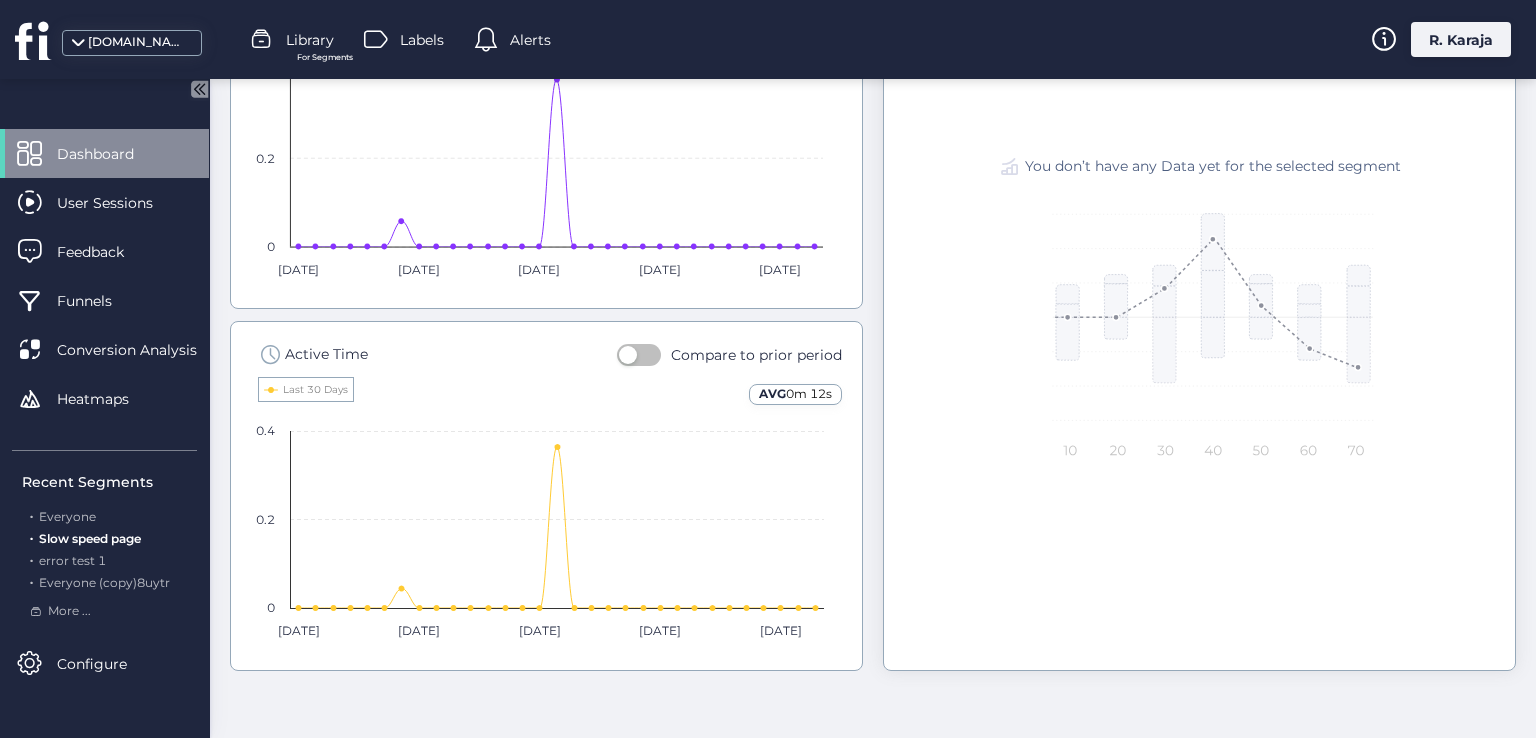 click 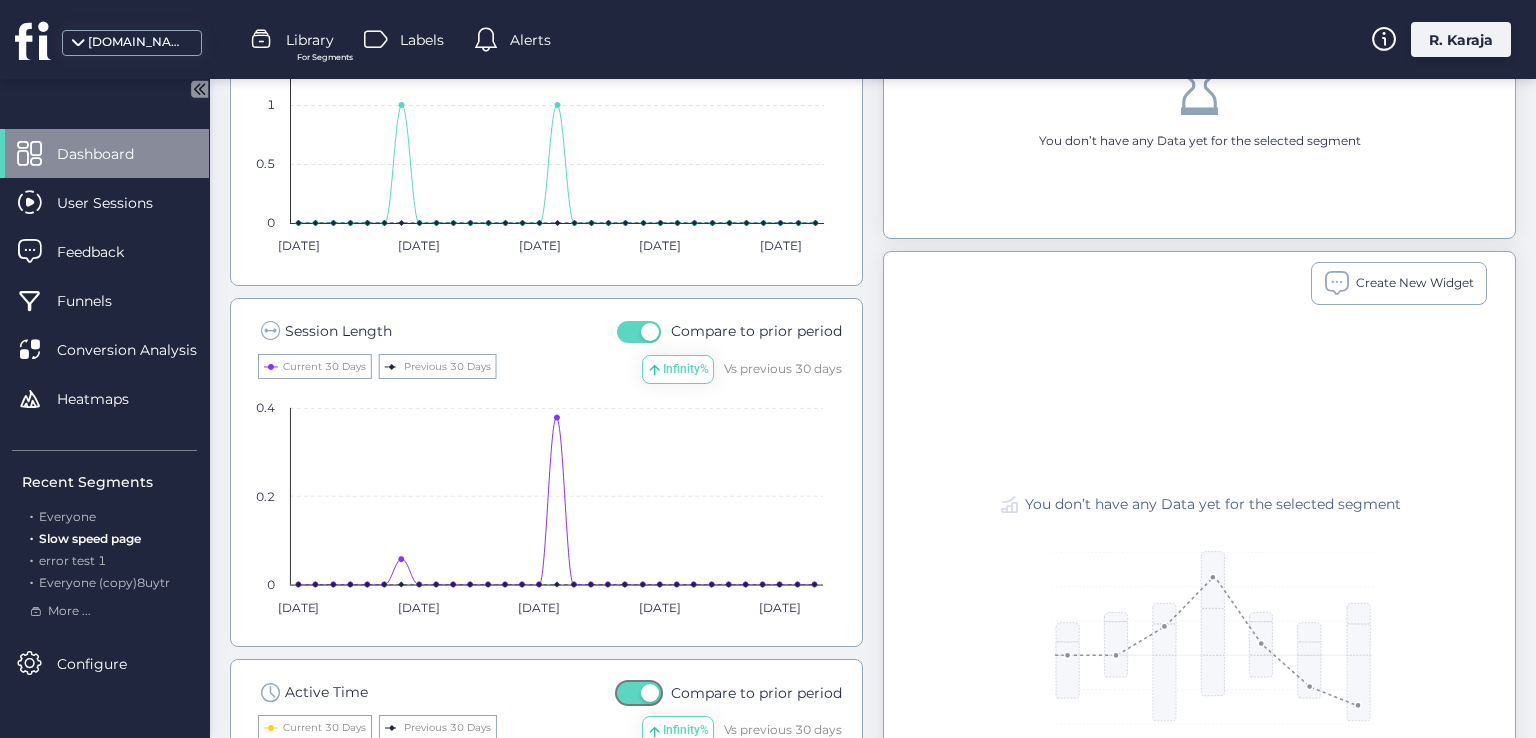 scroll, scrollTop: 859, scrollLeft: 0, axis: vertical 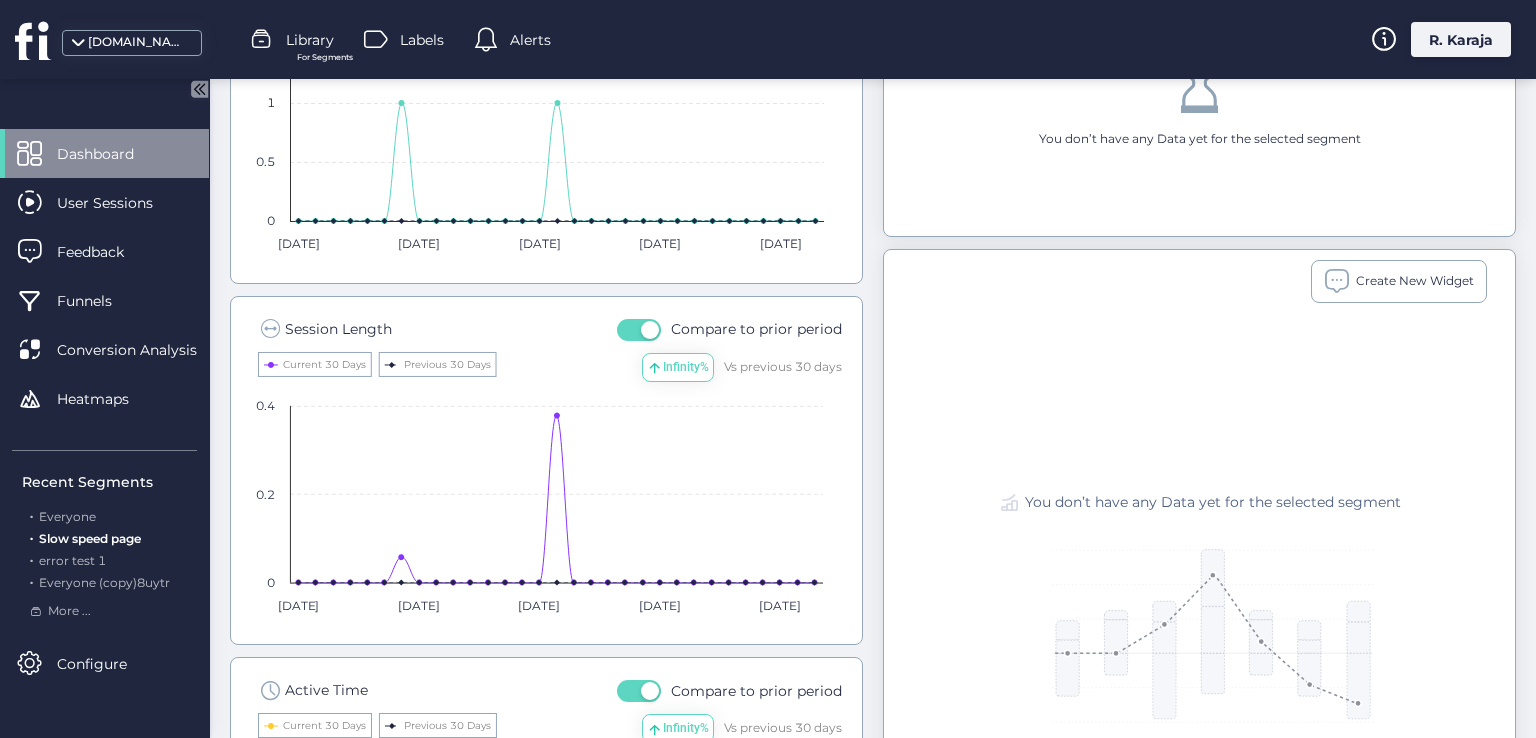 click on "Dashboard" 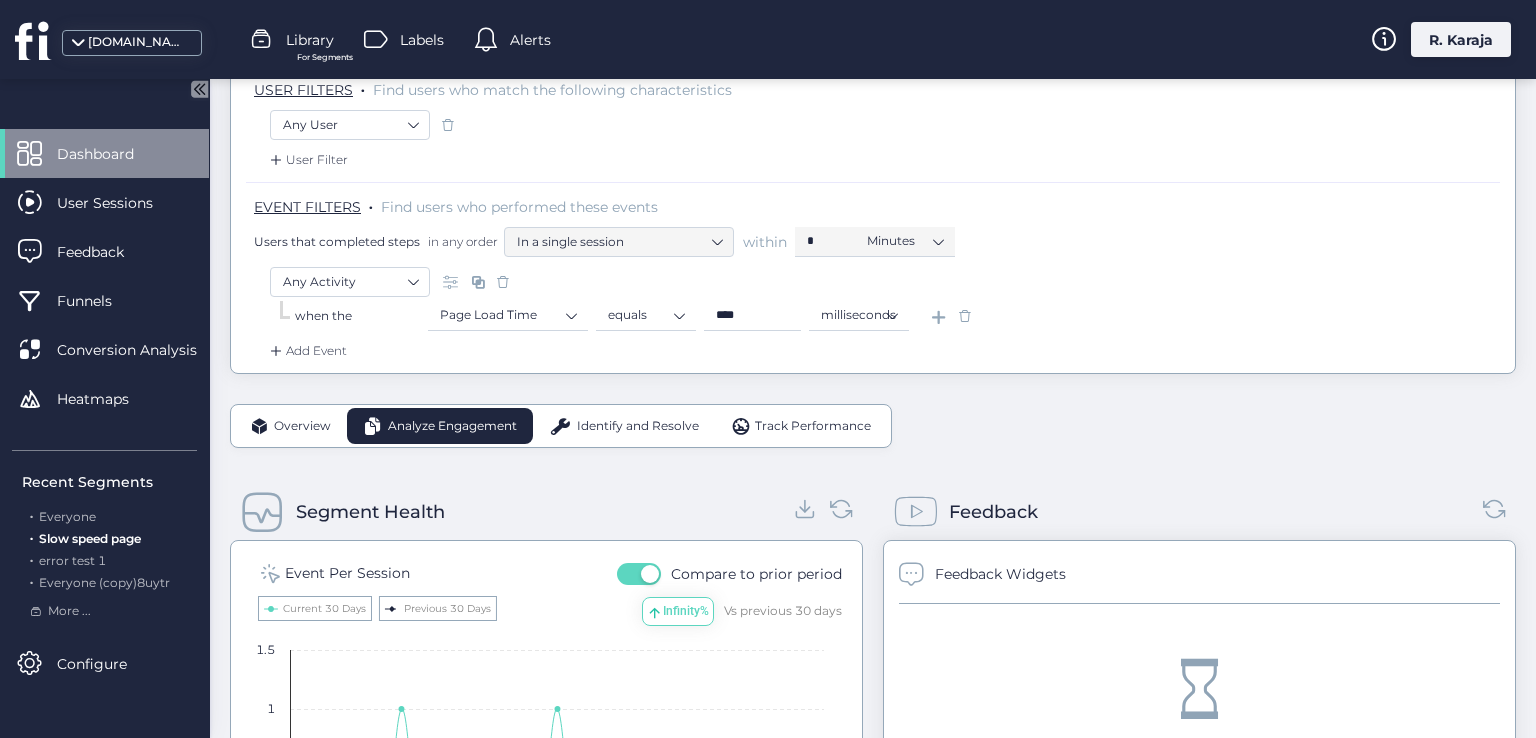 scroll, scrollTop: 255, scrollLeft: 0, axis: vertical 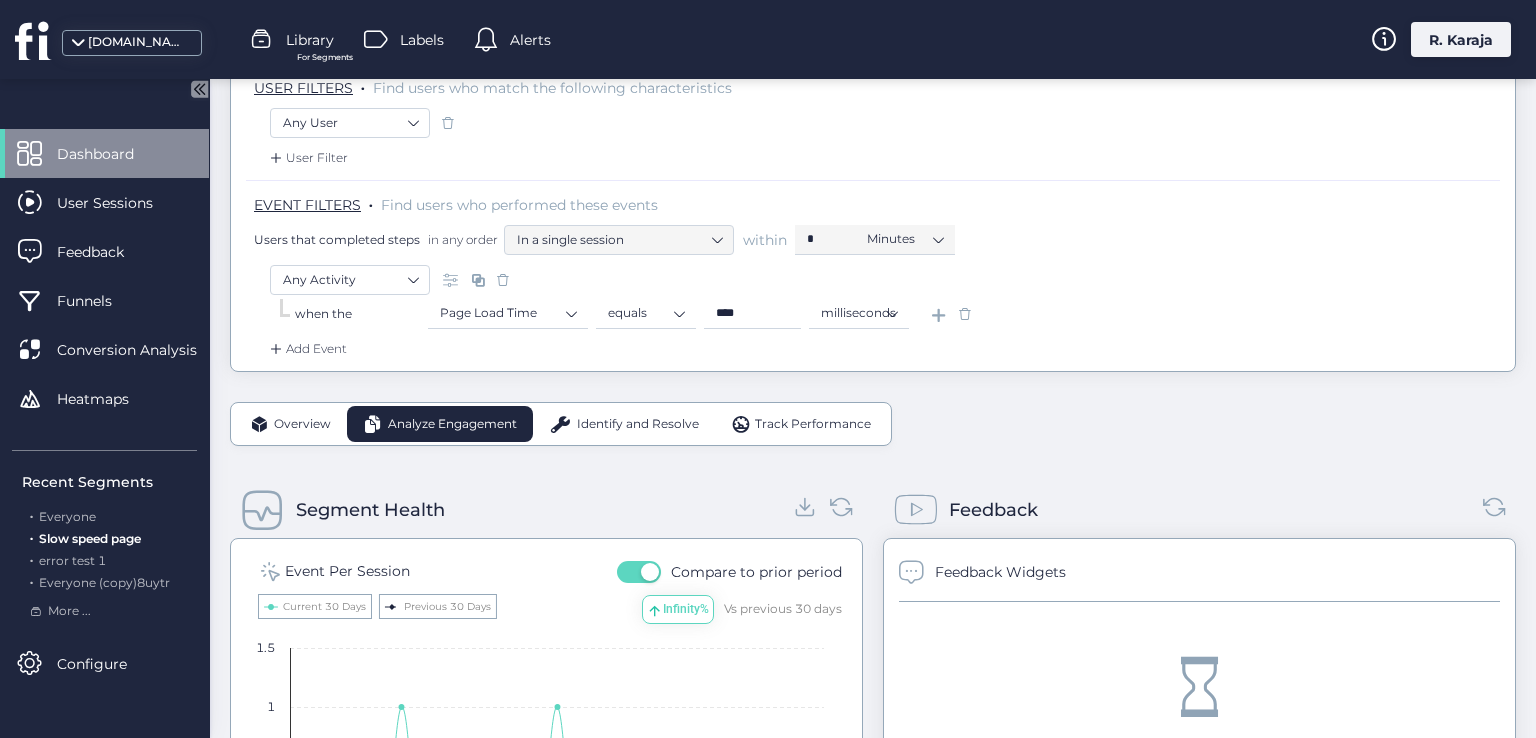 click on "Overview" 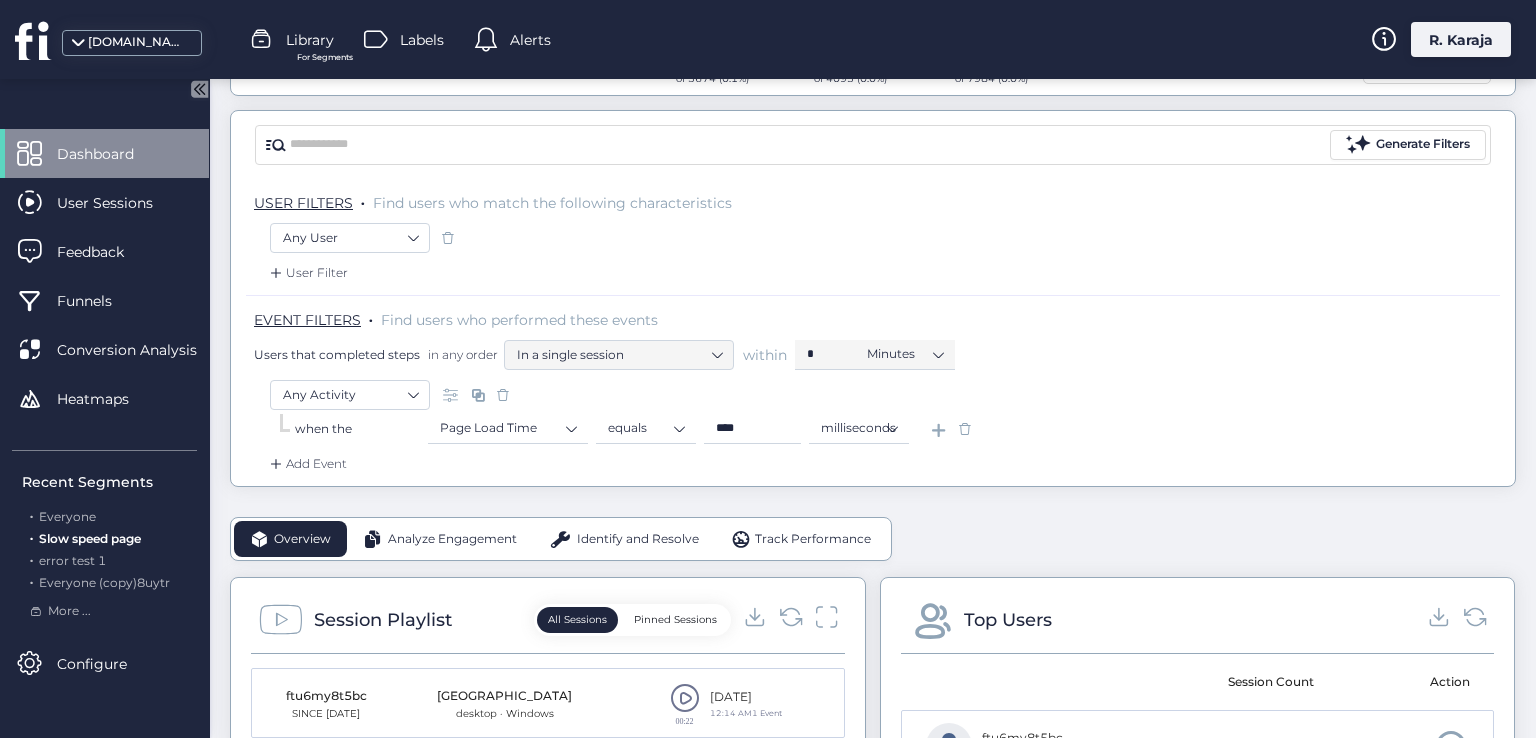 scroll, scrollTop: 130, scrollLeft: 0, axis: vertical 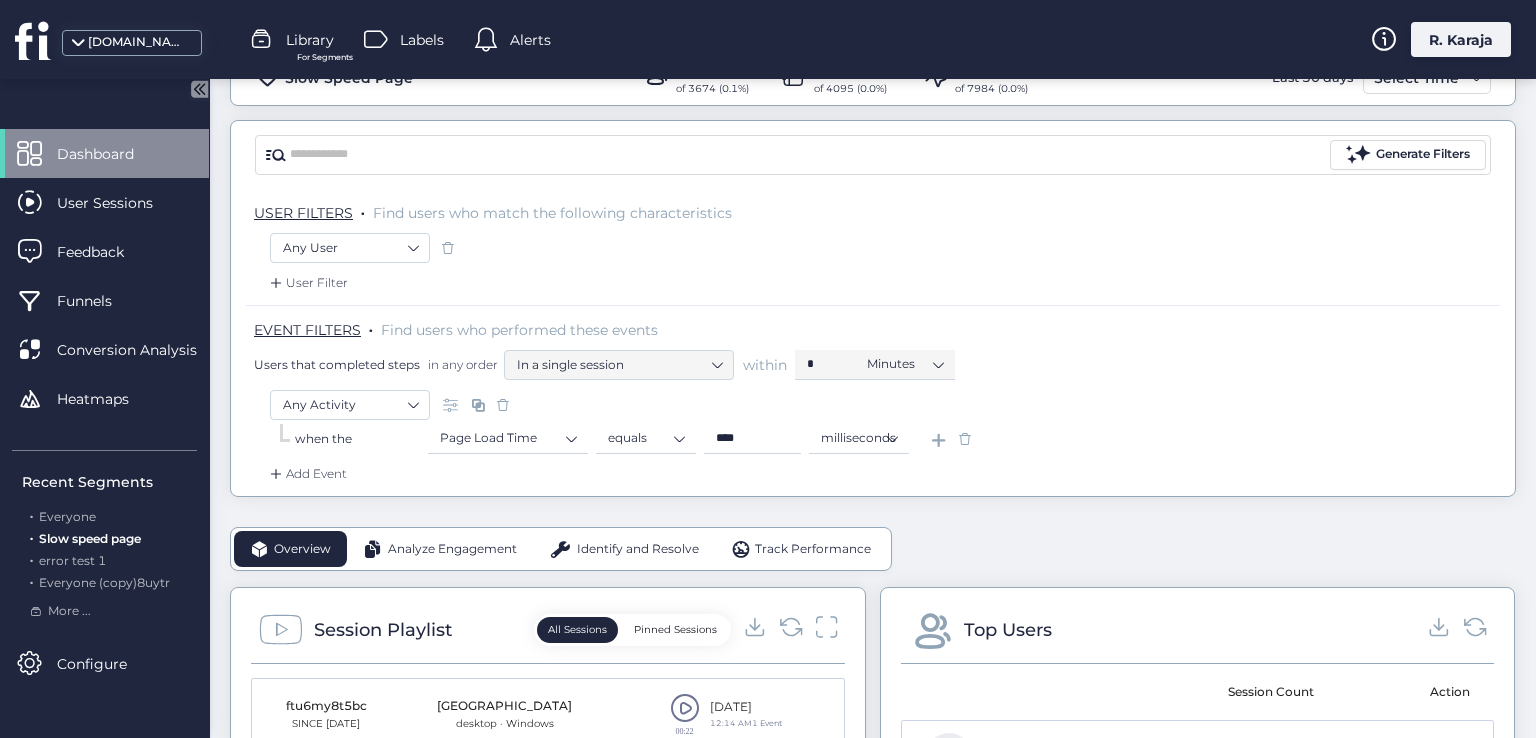 click 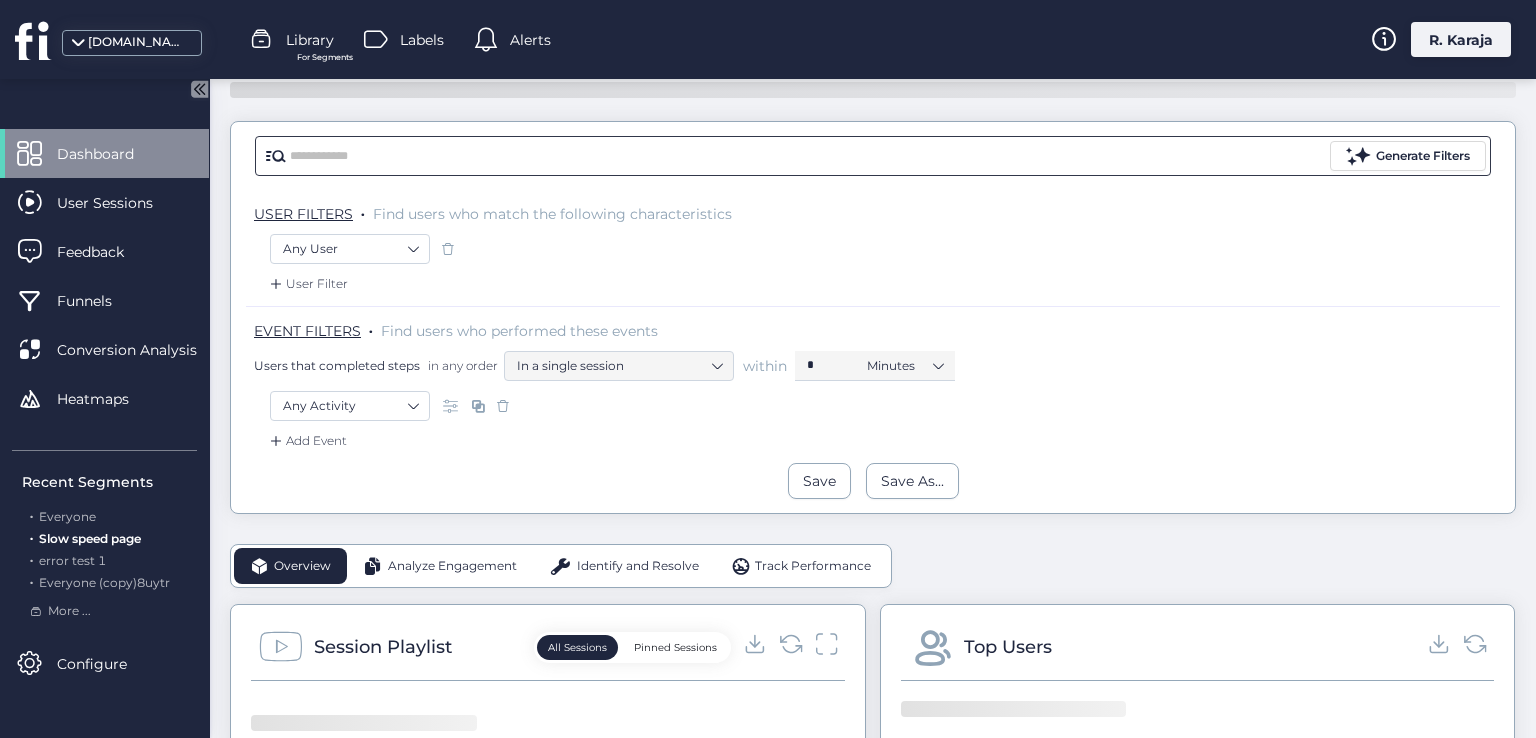 click on "Generate Filters" 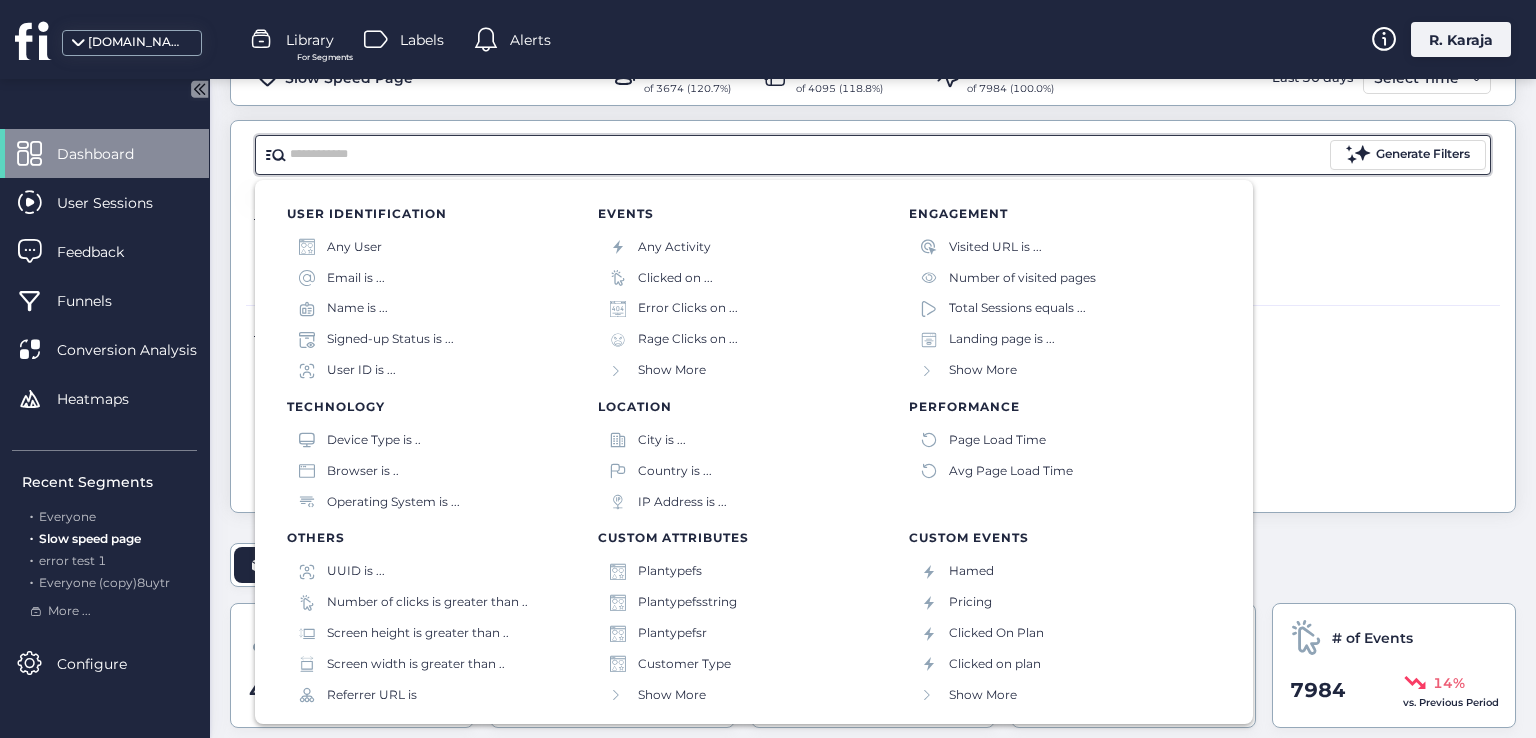 click at bounding box center (808, 155) 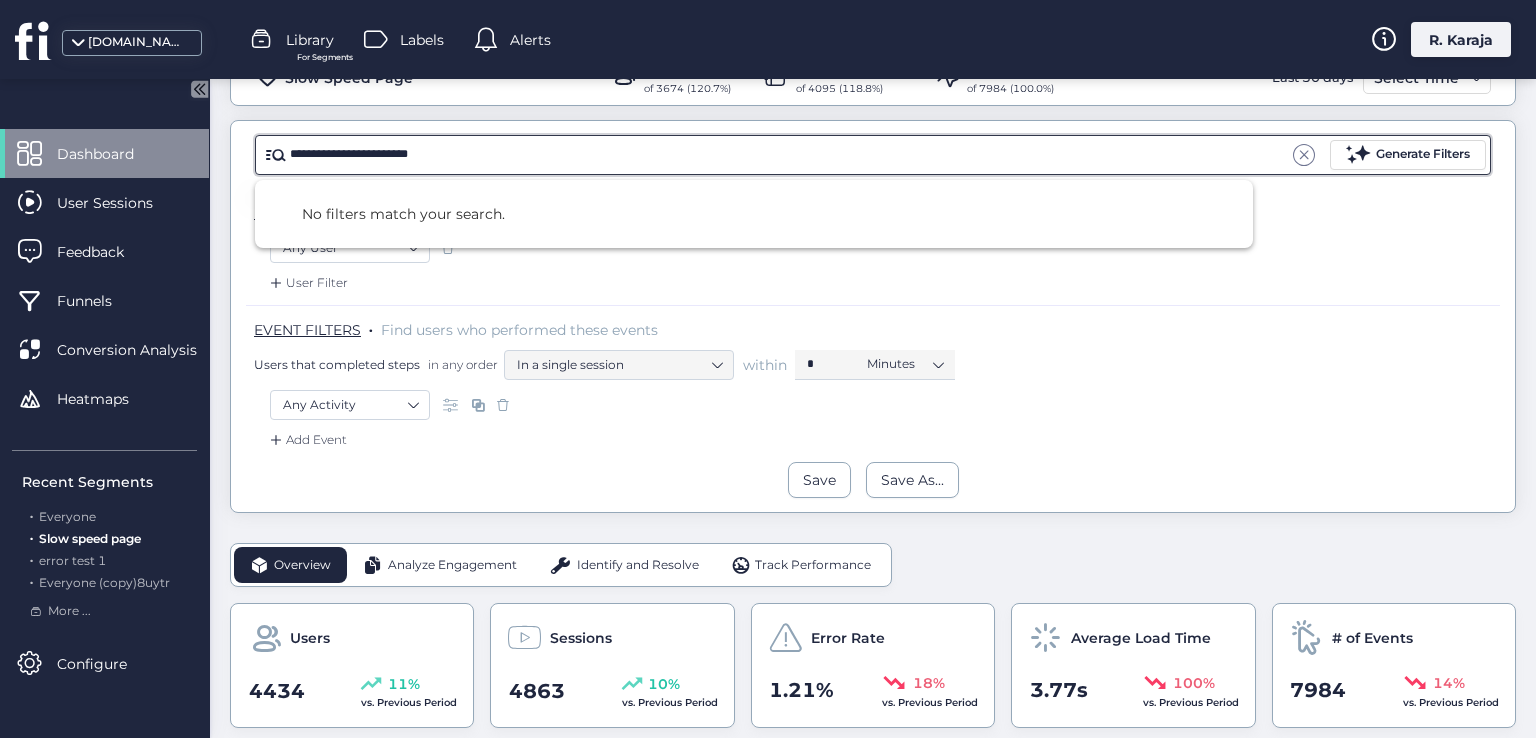 click on "**********" at bounding box center [789, 155] 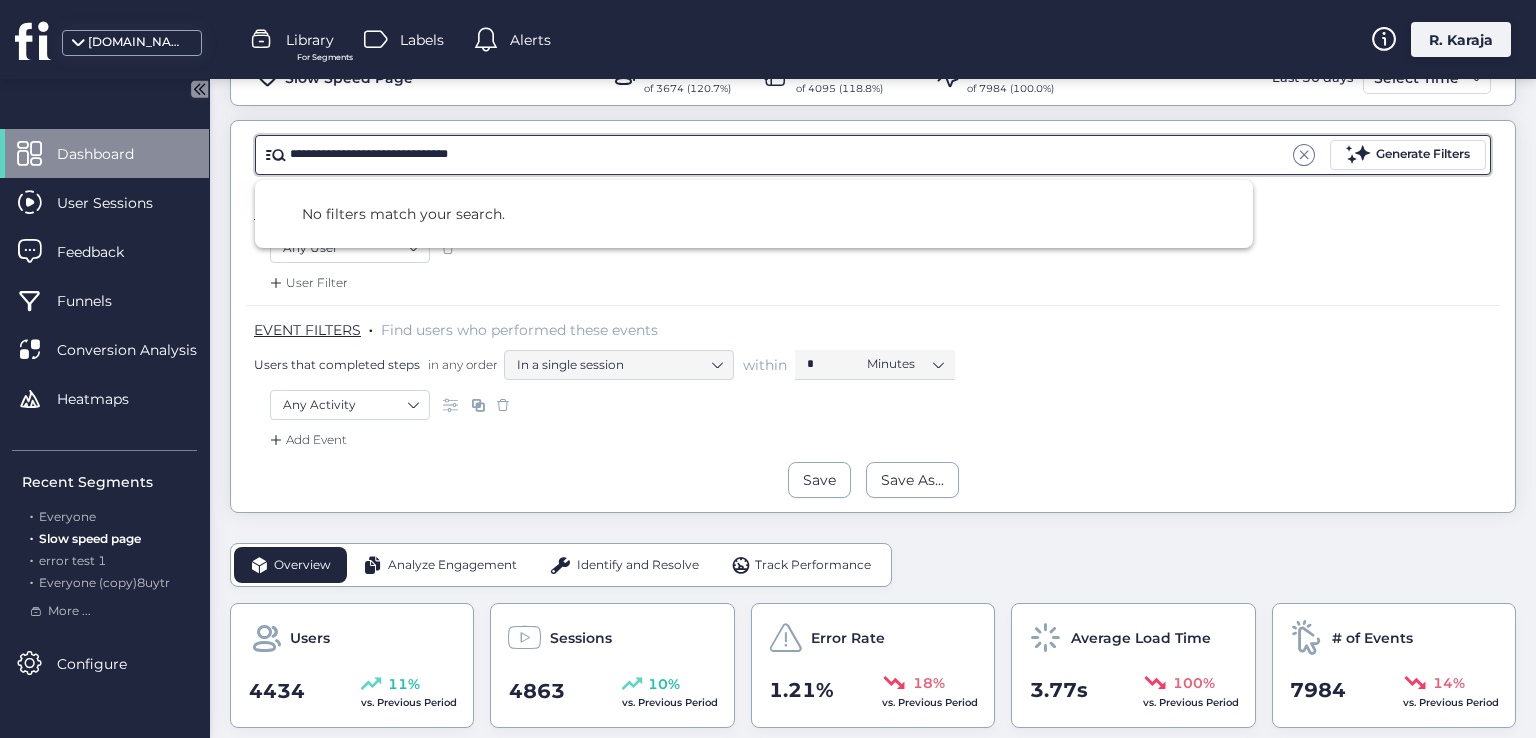 type on "**********" 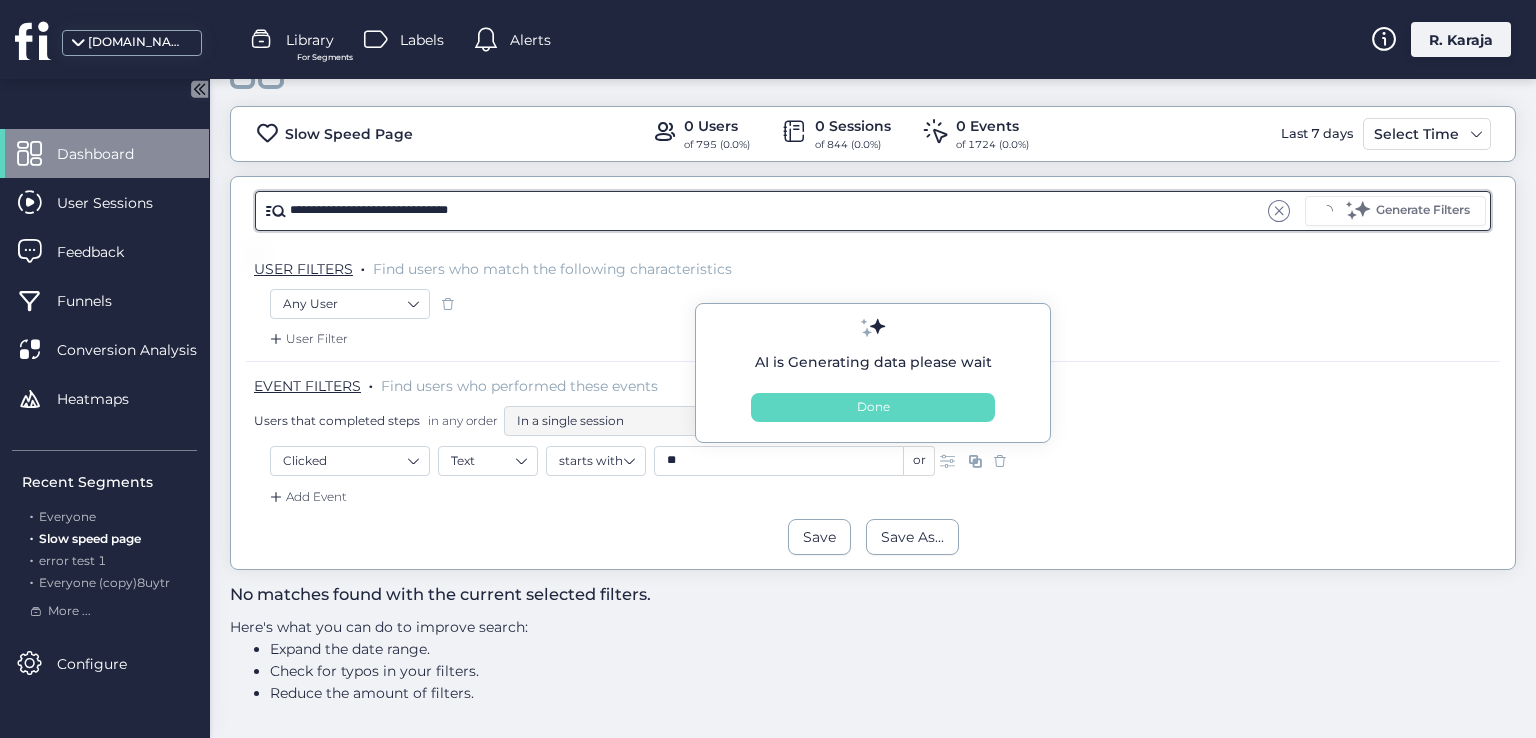 scroll, scrollTop: 72, scrollLeft: 0, axis: vertical 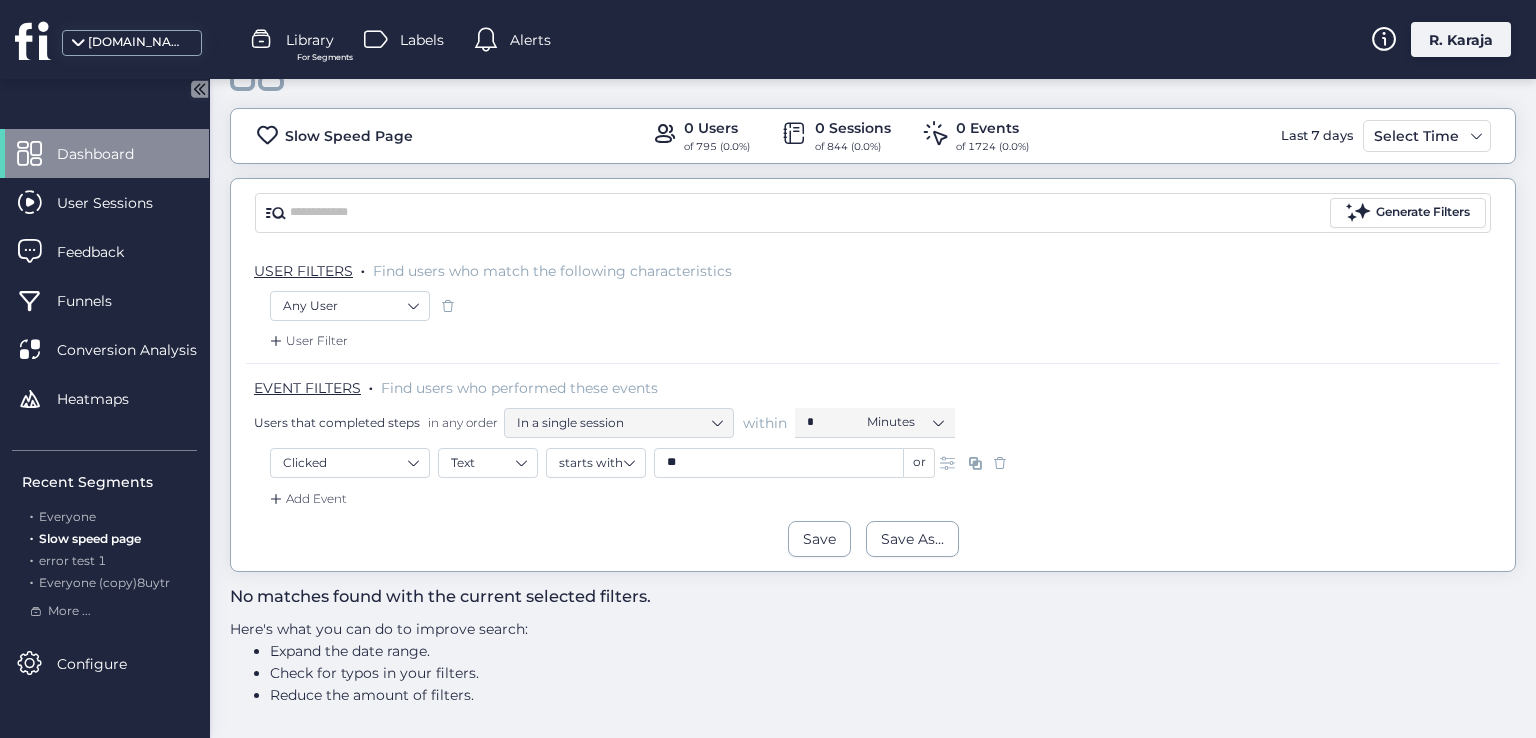 click 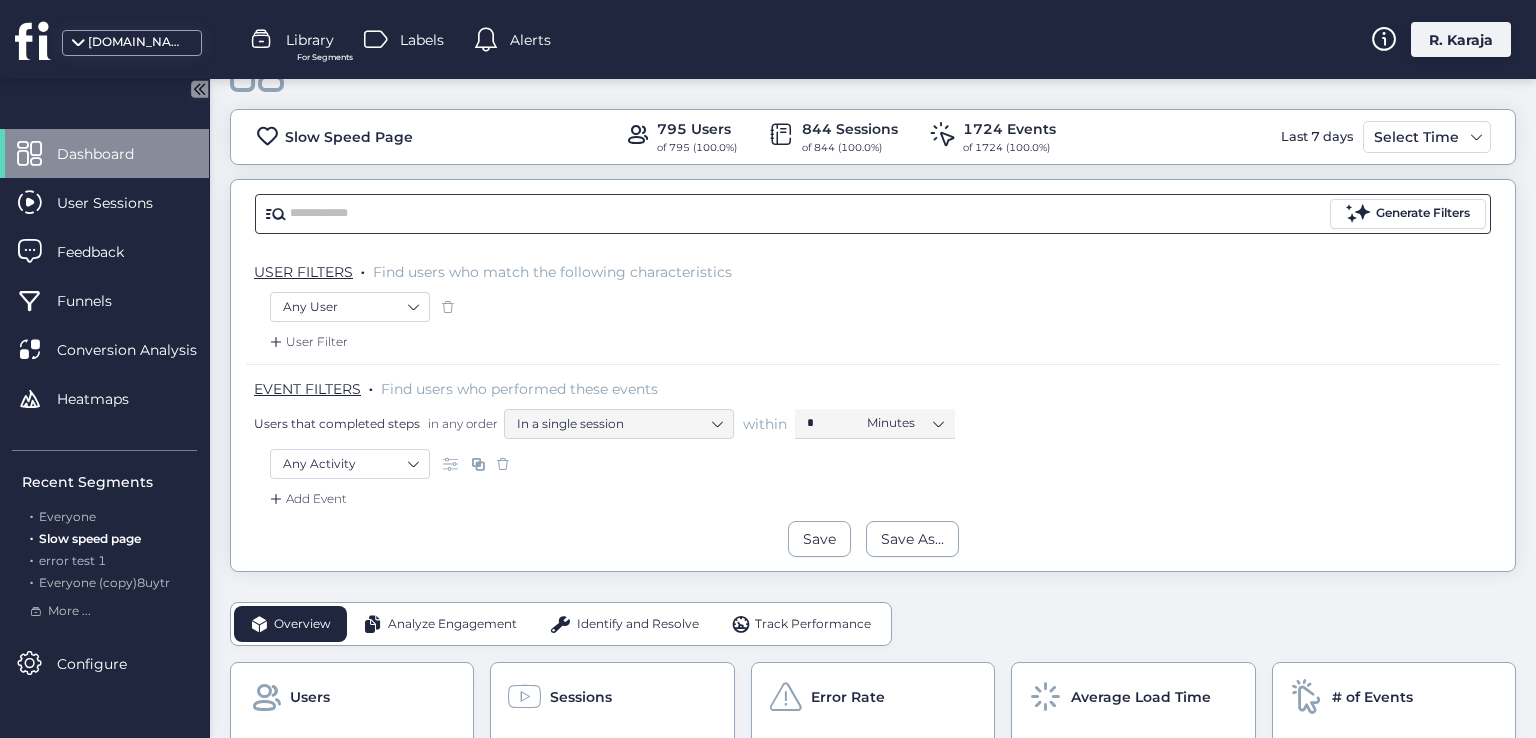 scroll, scrollTop: 72, scrollLeft: 0, axis: vertical 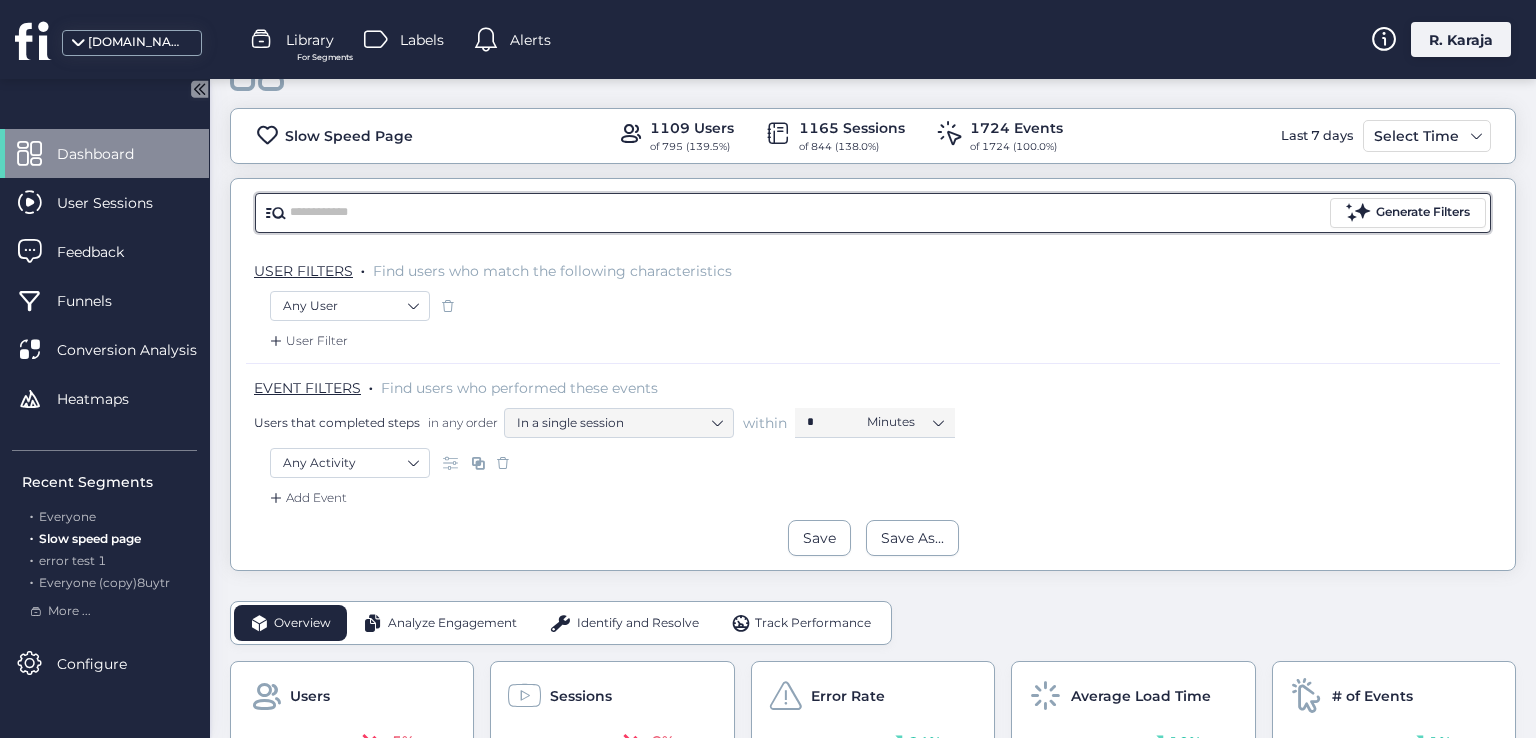 click at bounding box center (808, 213) 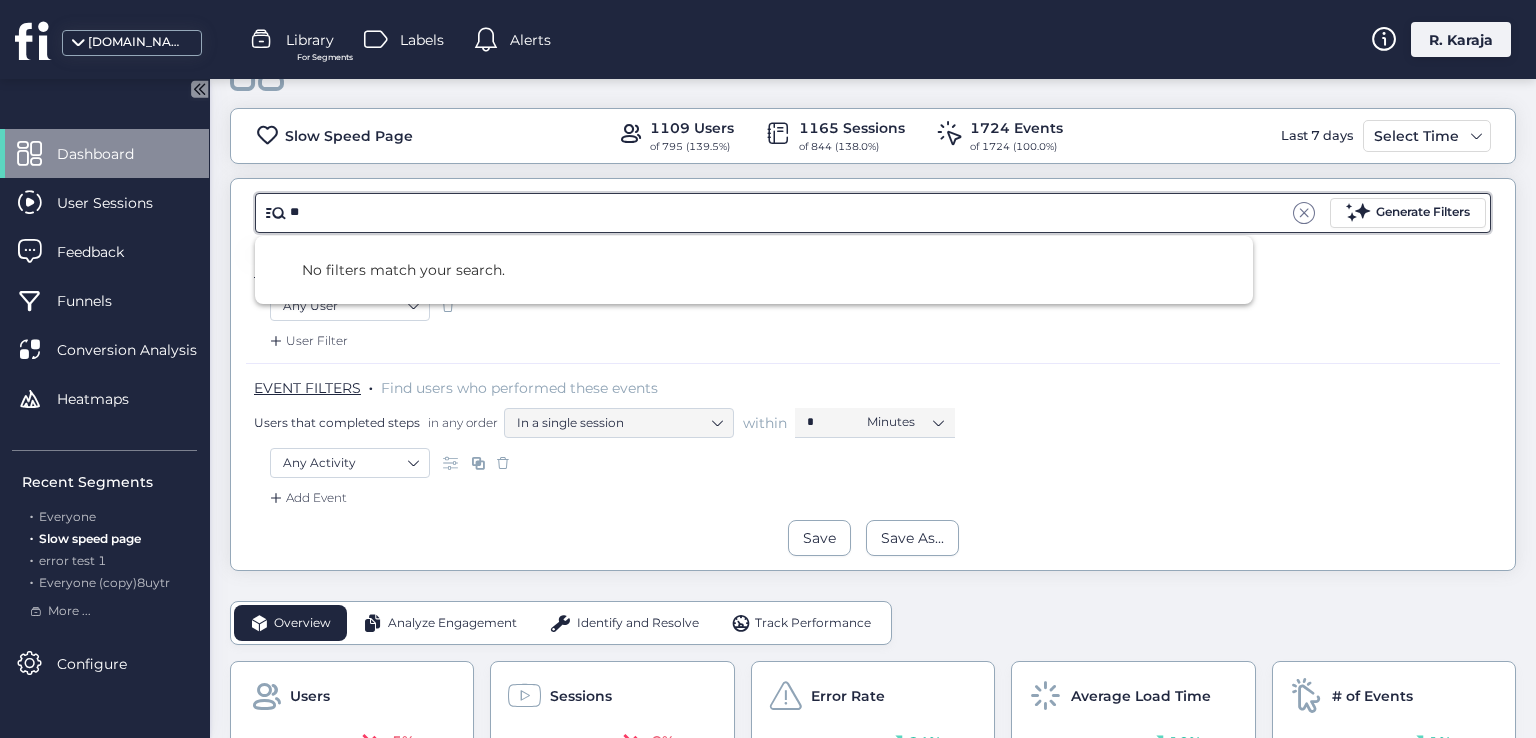 type on "*" 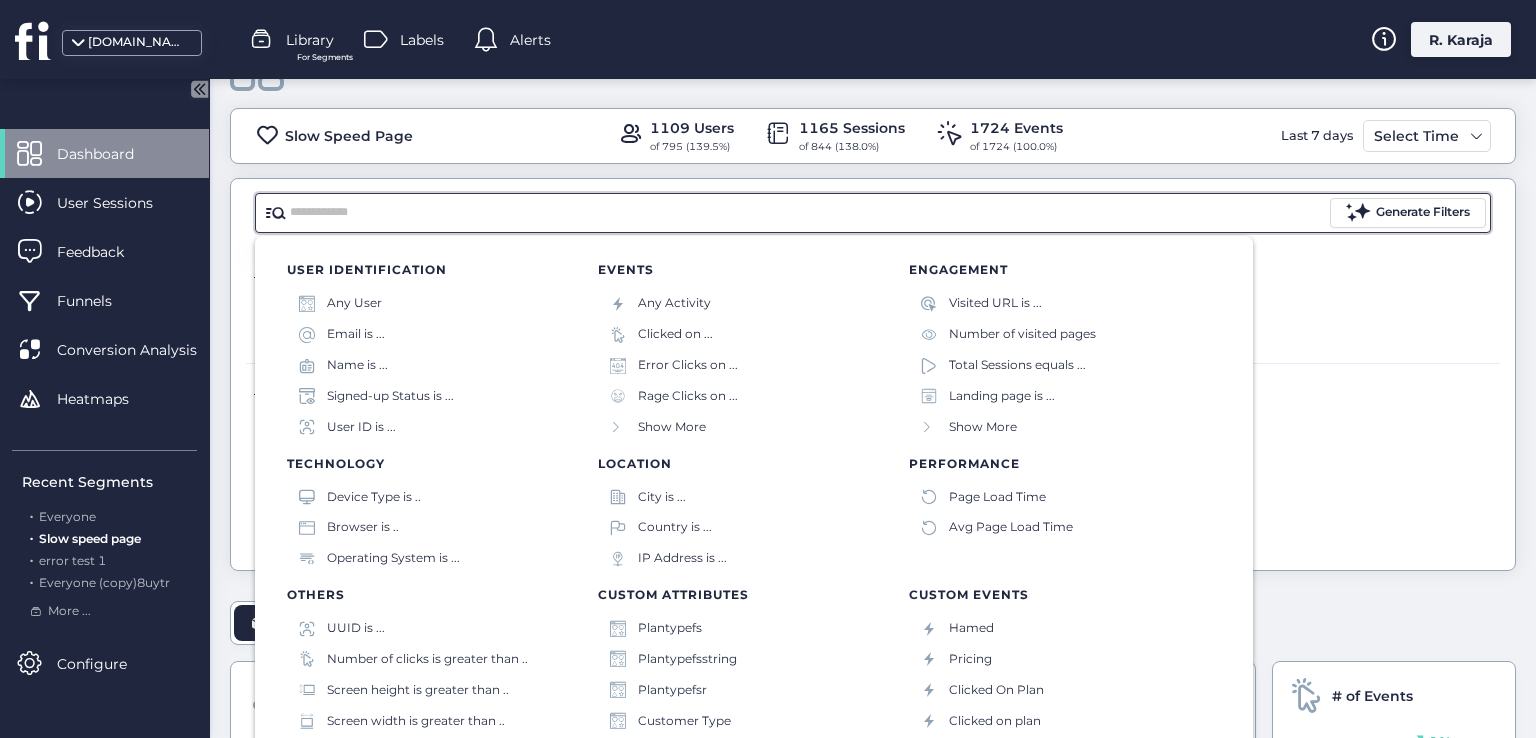 click at bounding box center (808, 213) 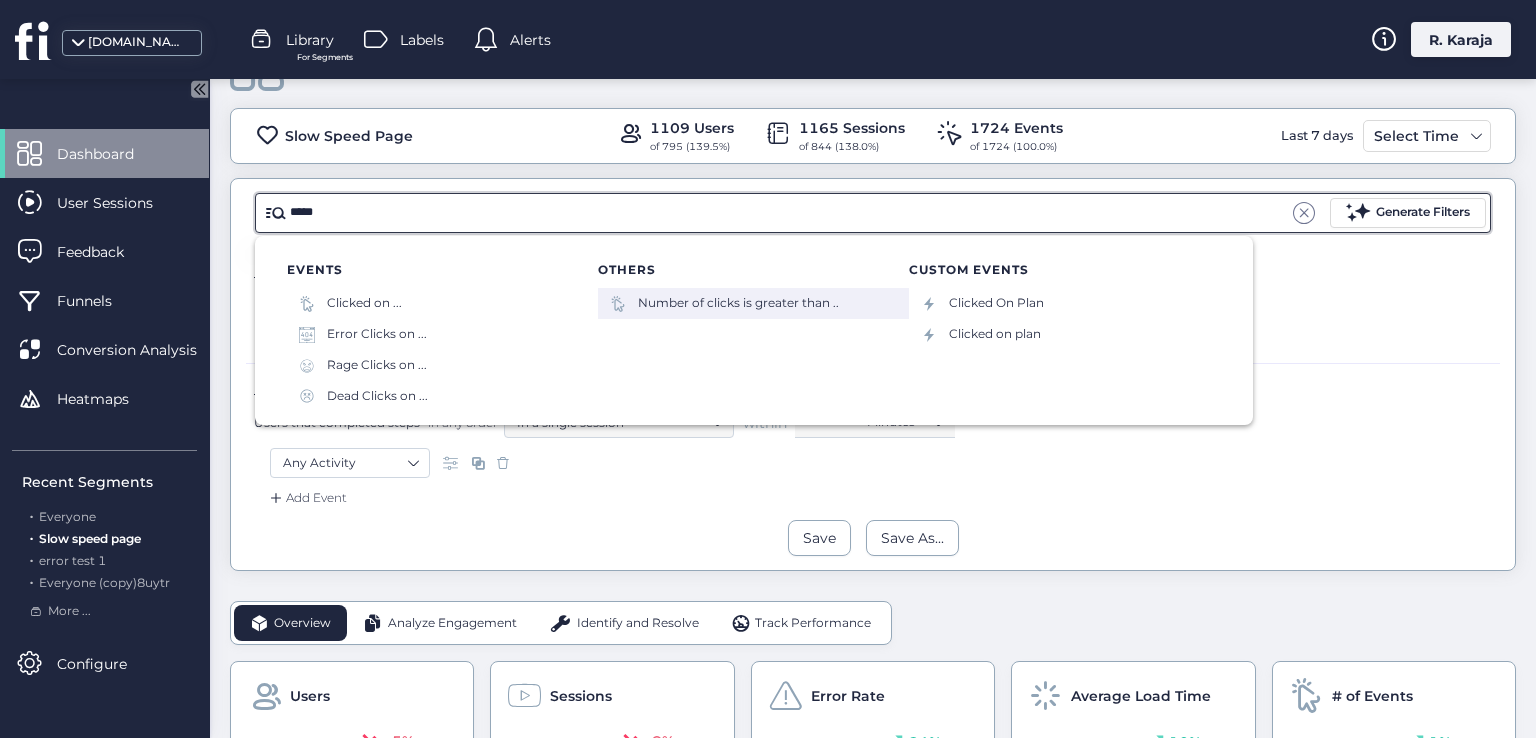 type on "*****" 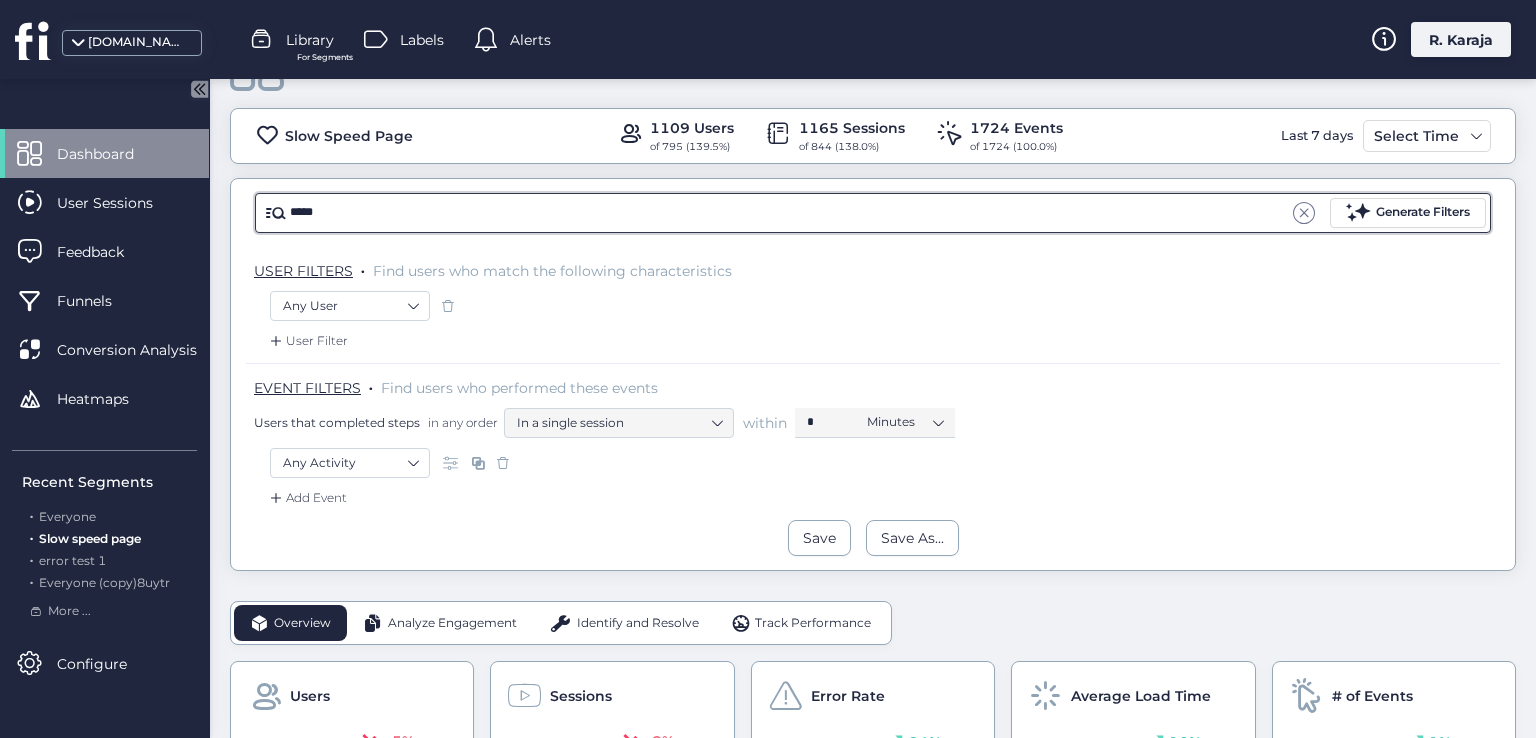 type 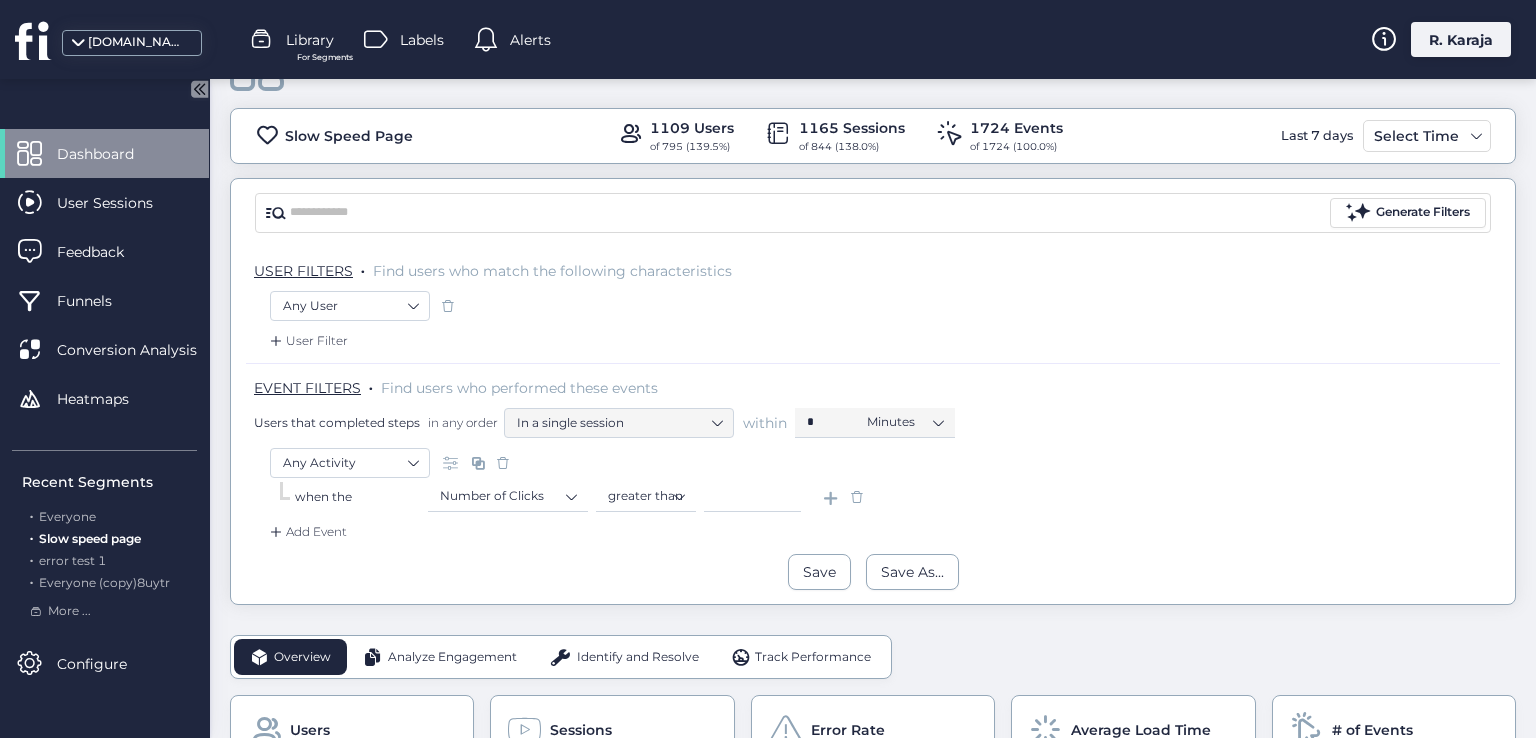 click 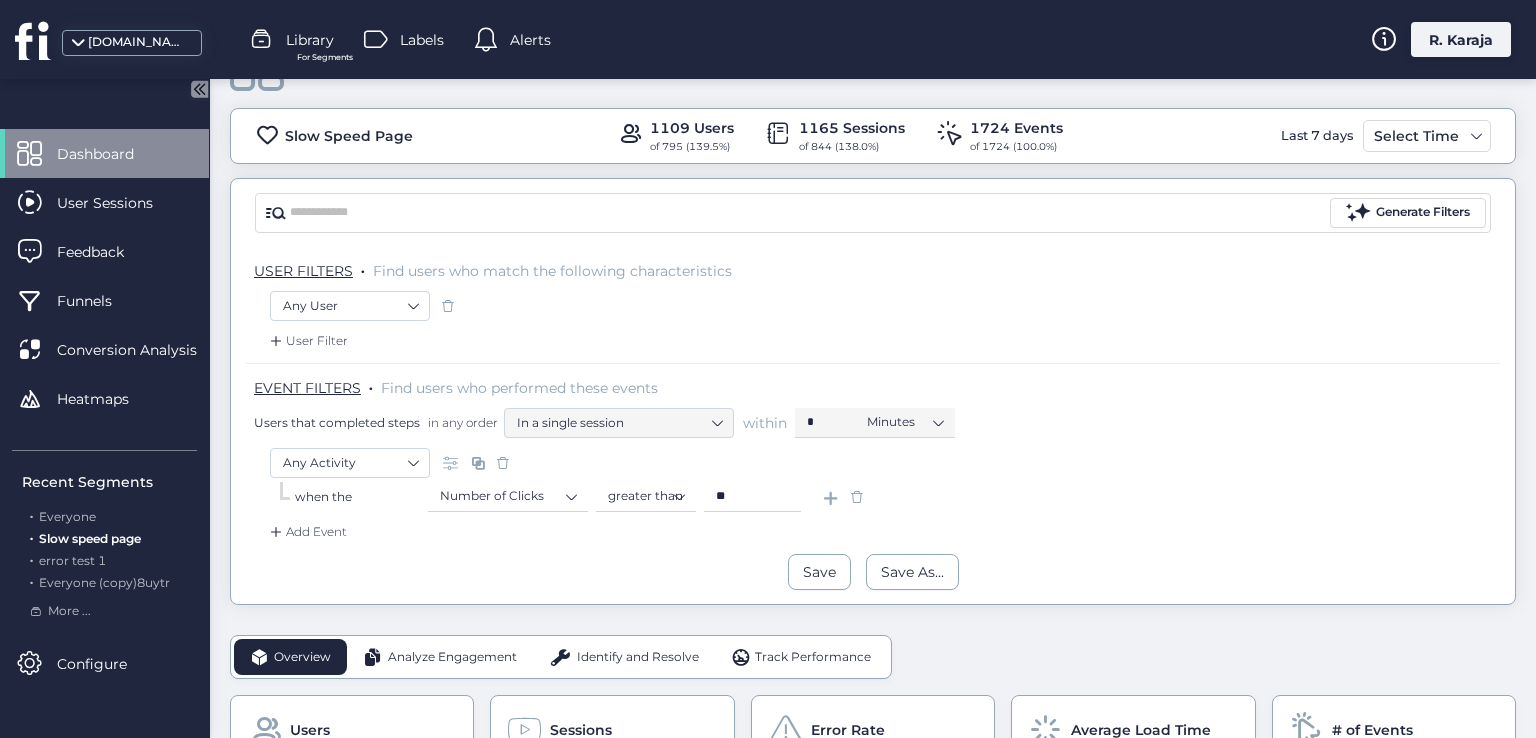 type on "**" 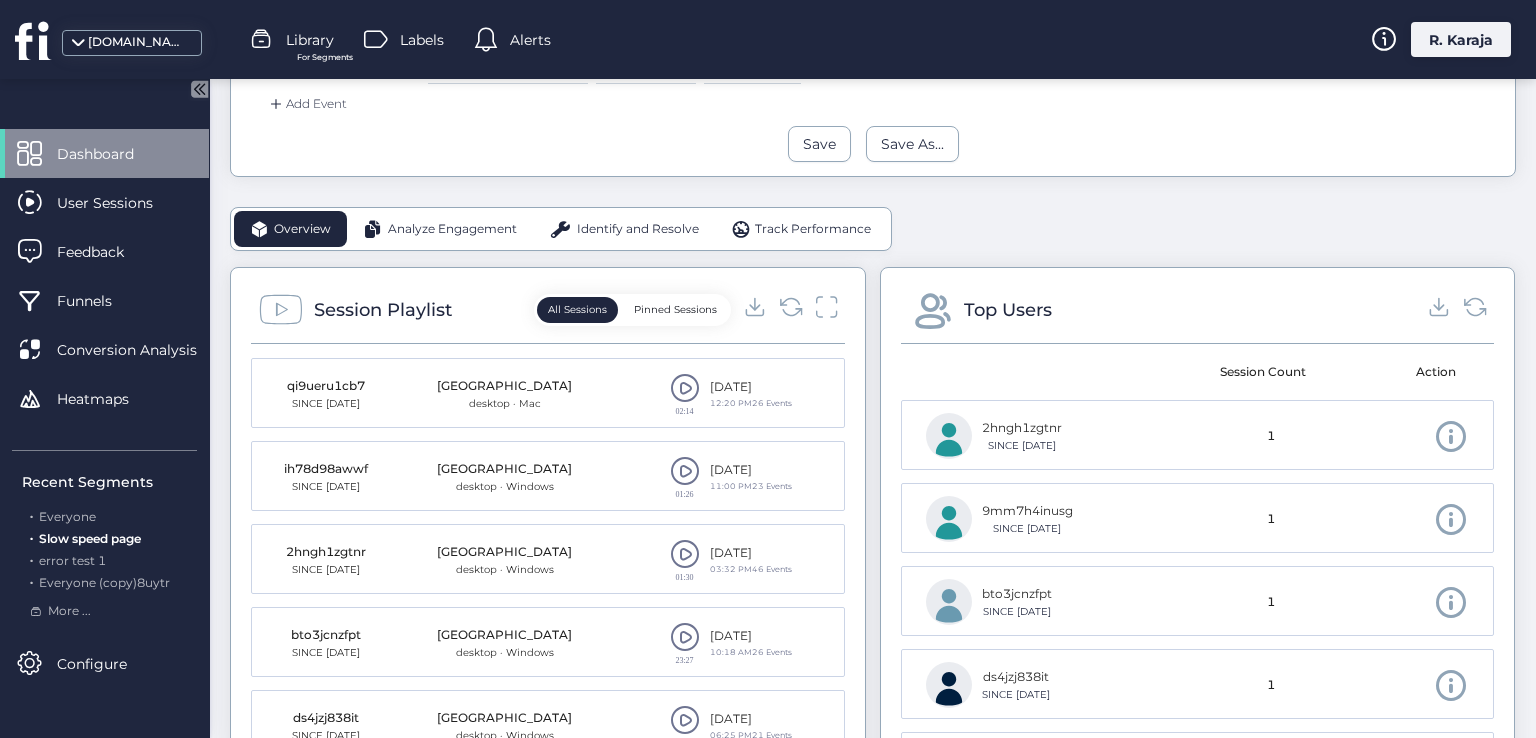 scroll, scrollTop: 520, scrollLeft: 0, axis: vertical 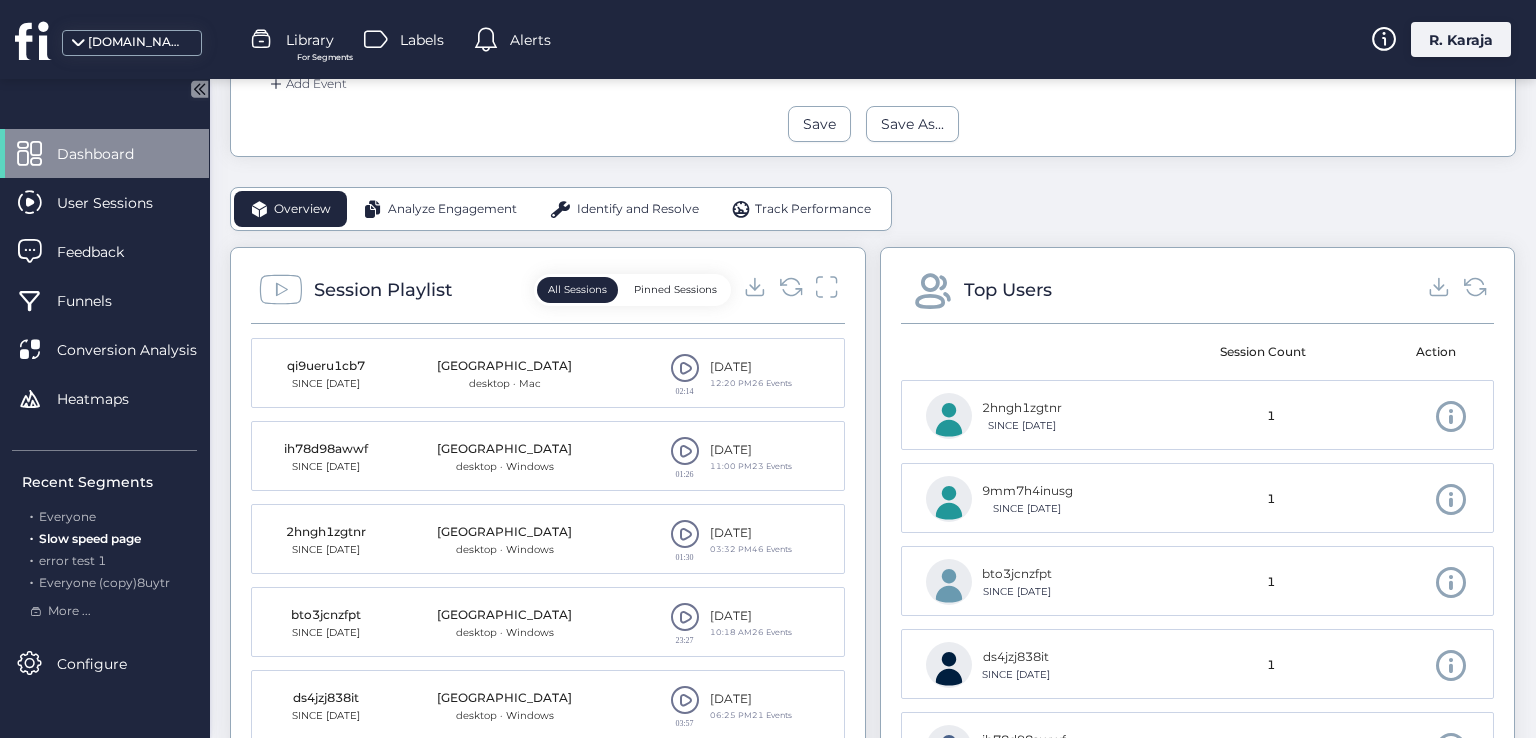 click 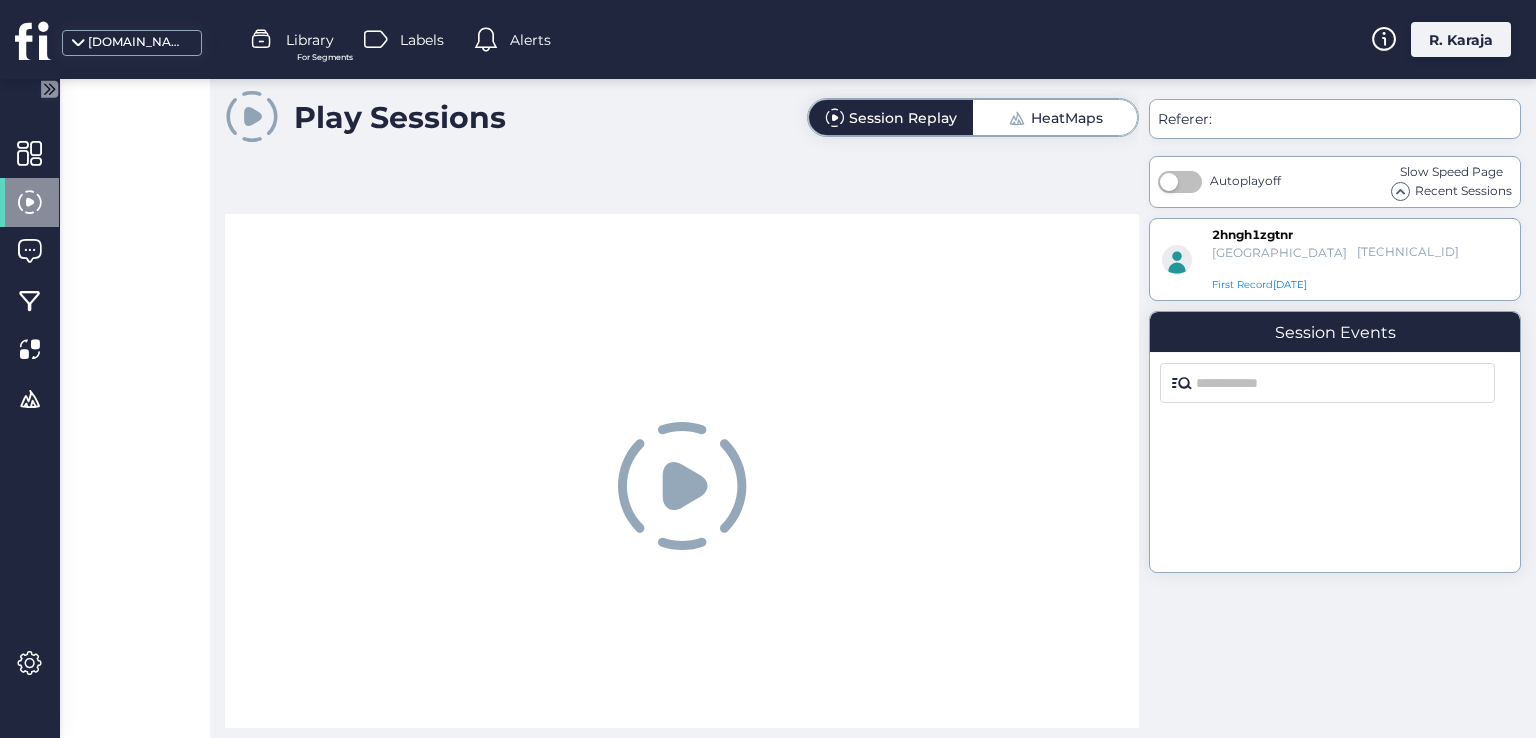 scroll, scrollTop: 0, scrollLeft: 0, axis: both 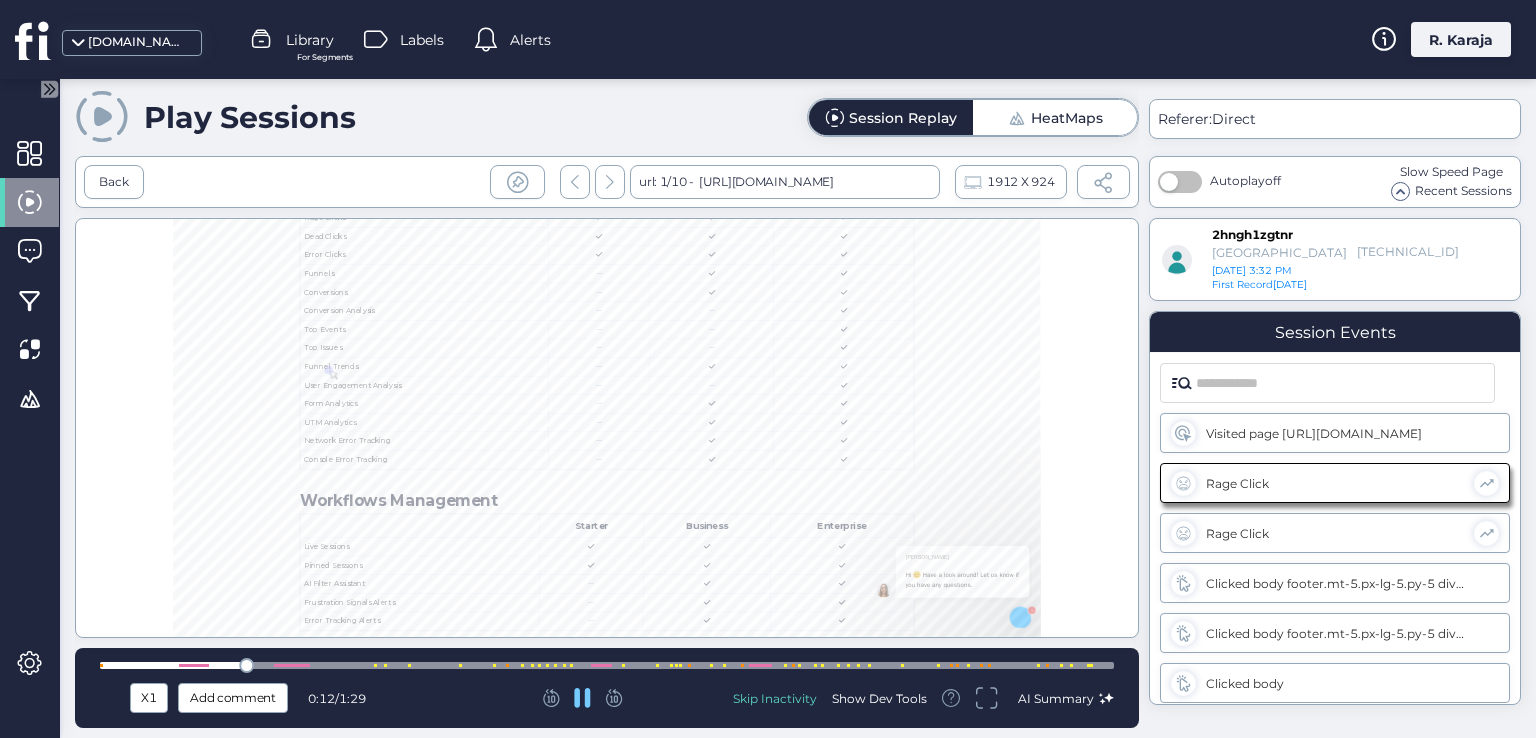 click at bounding box center [607, 428] 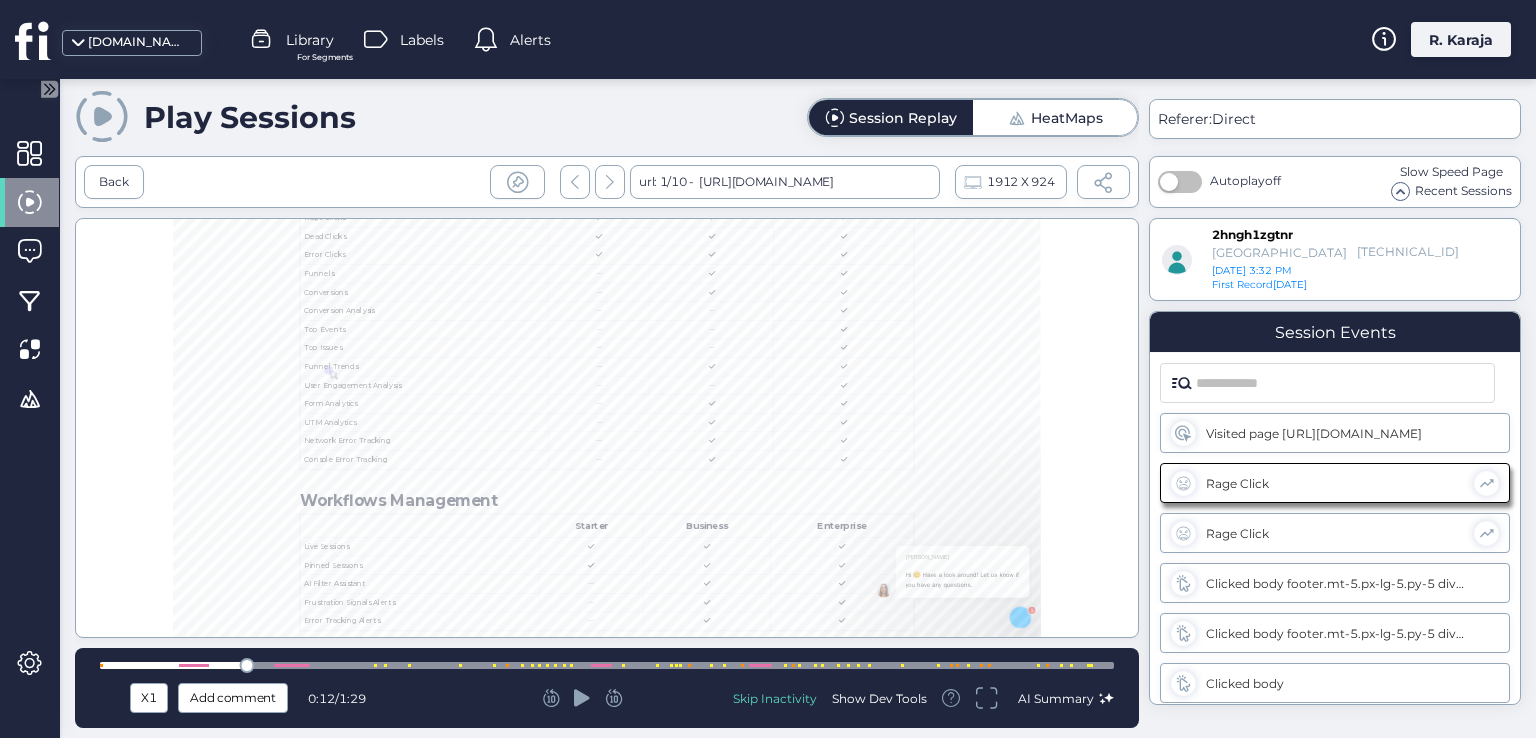 click on "Add comment" 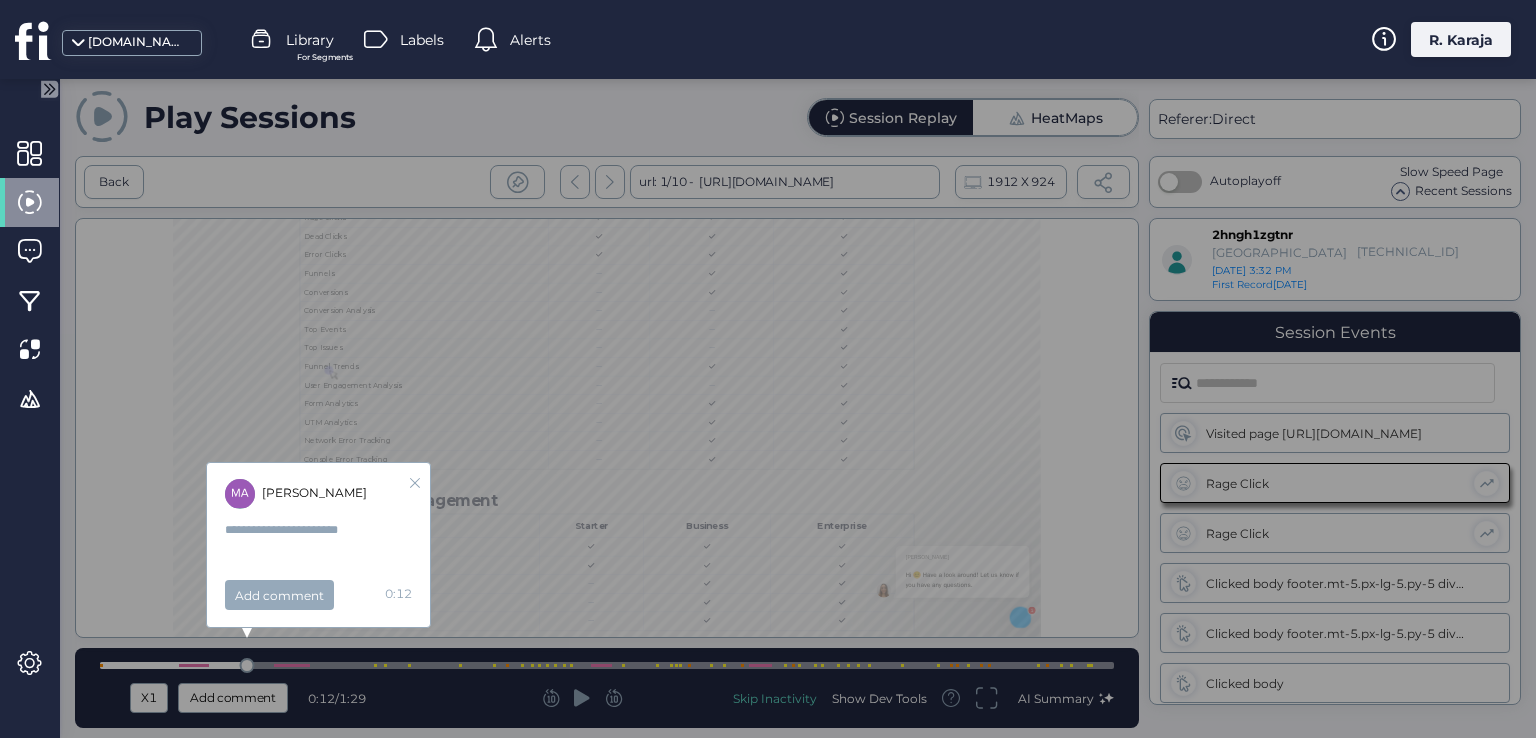 click 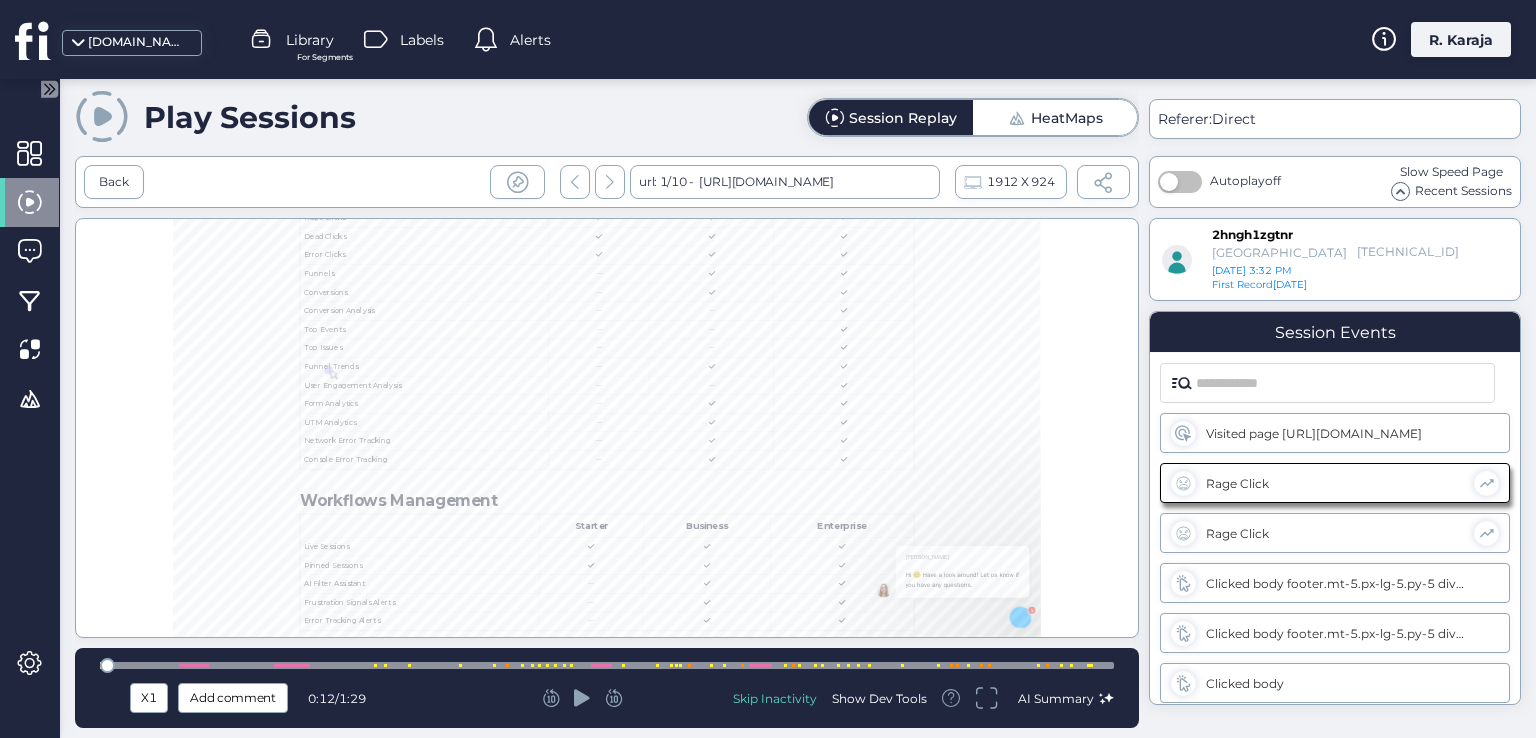 drag, startPoint x: 247, startPoint y: 665, endPoint x: 88, endPoint y: 662, distance: 159.0283 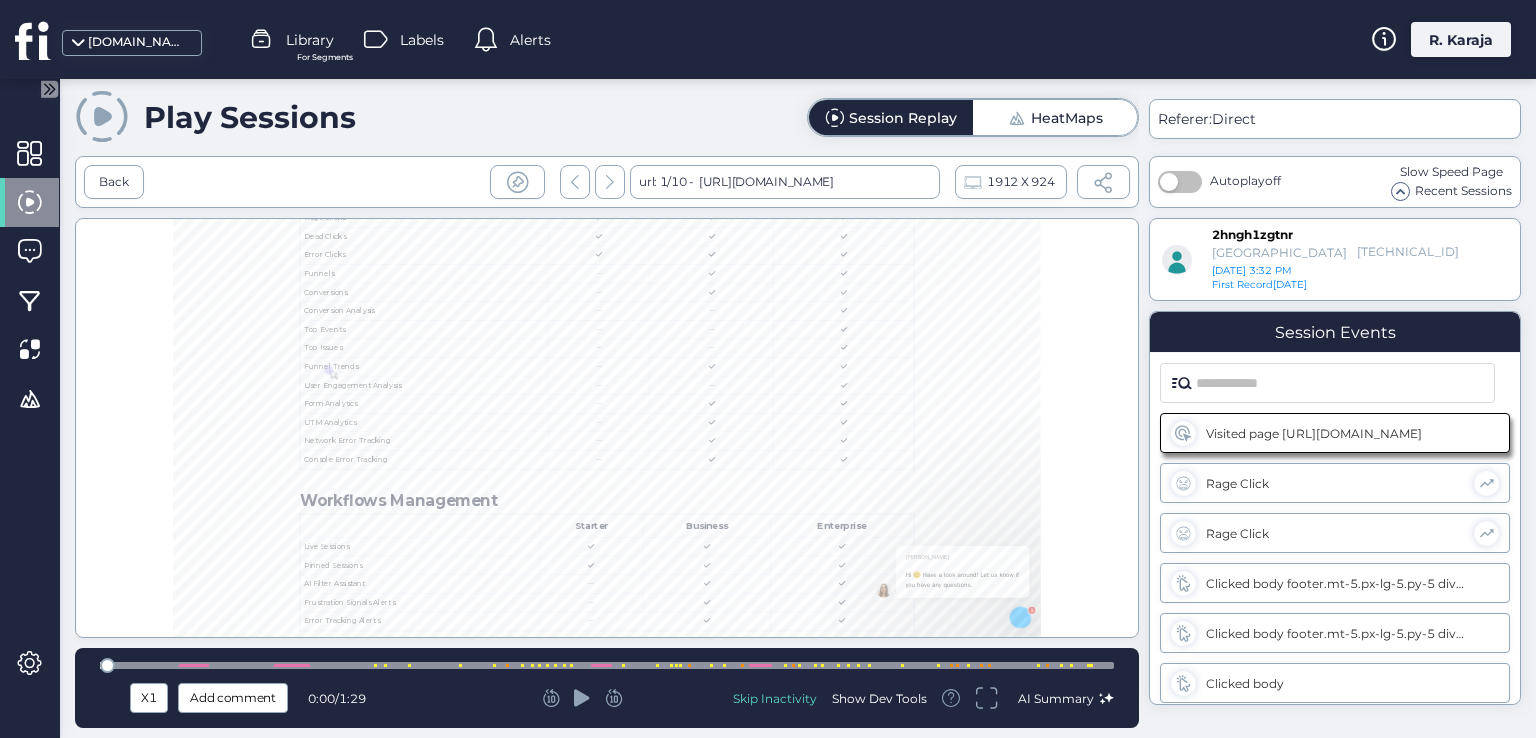 click at bounding box center (607, 428) 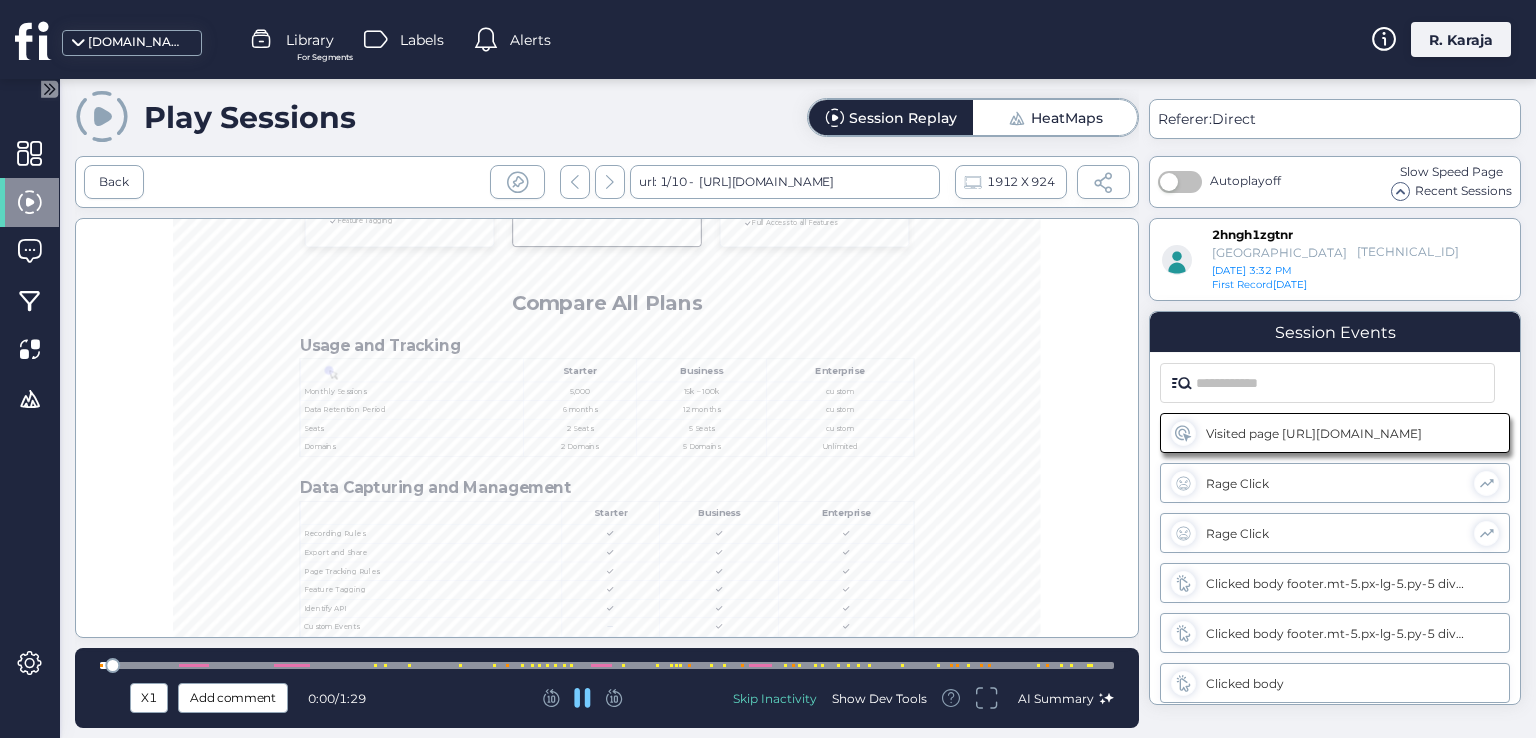 scroll, scrollTop: 0, scrollLeft: 0, axis: both 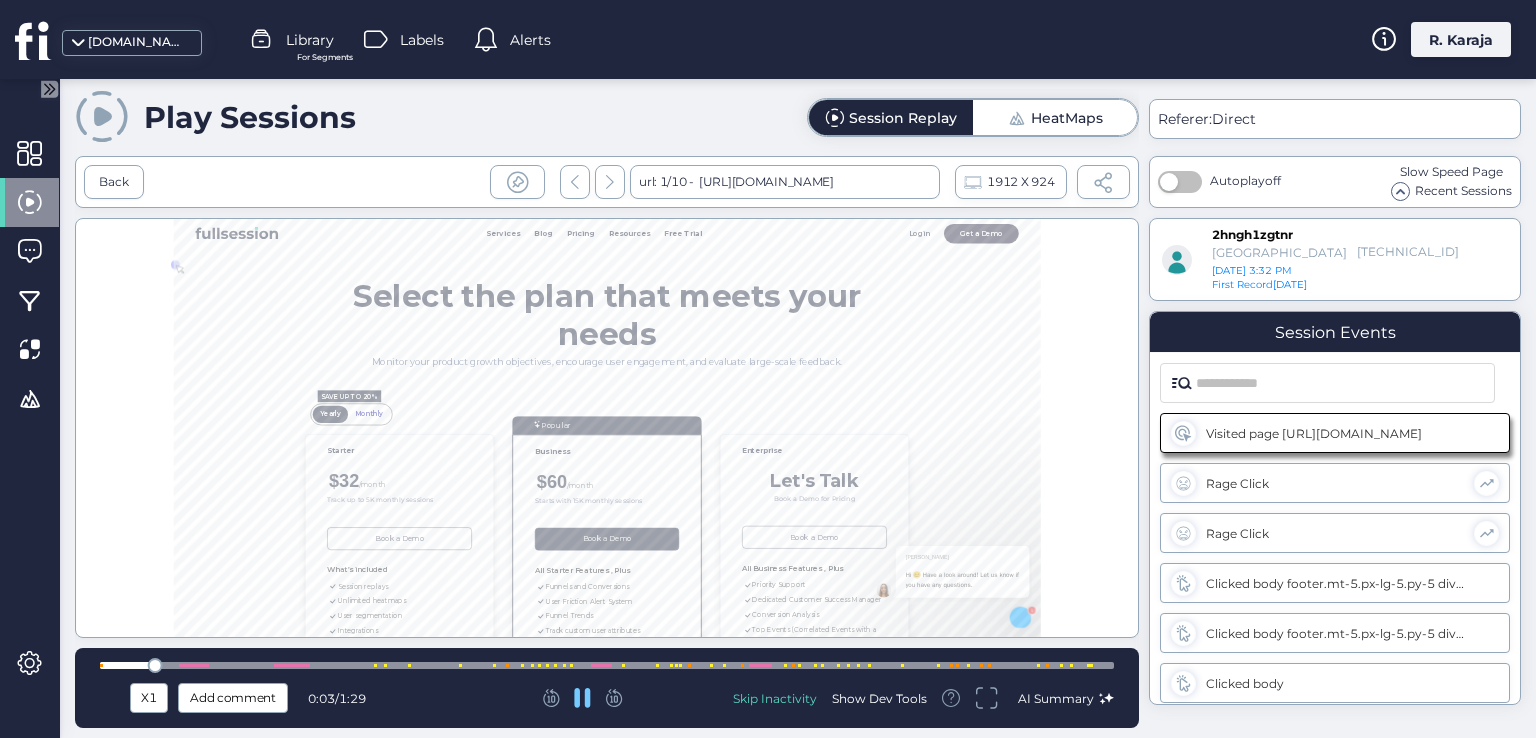 click at bounding box center [101, 665] 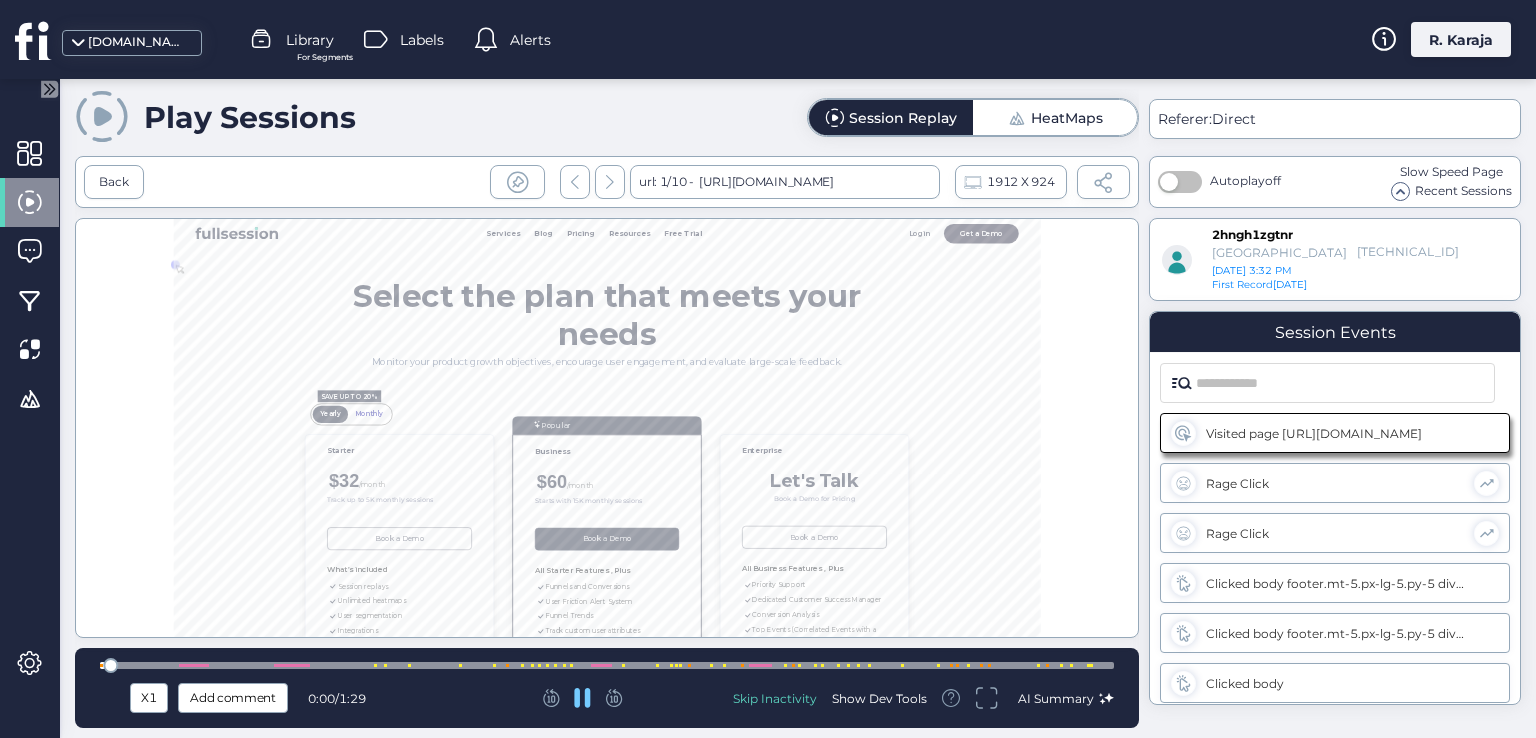 click at bounding box center (607, 428) 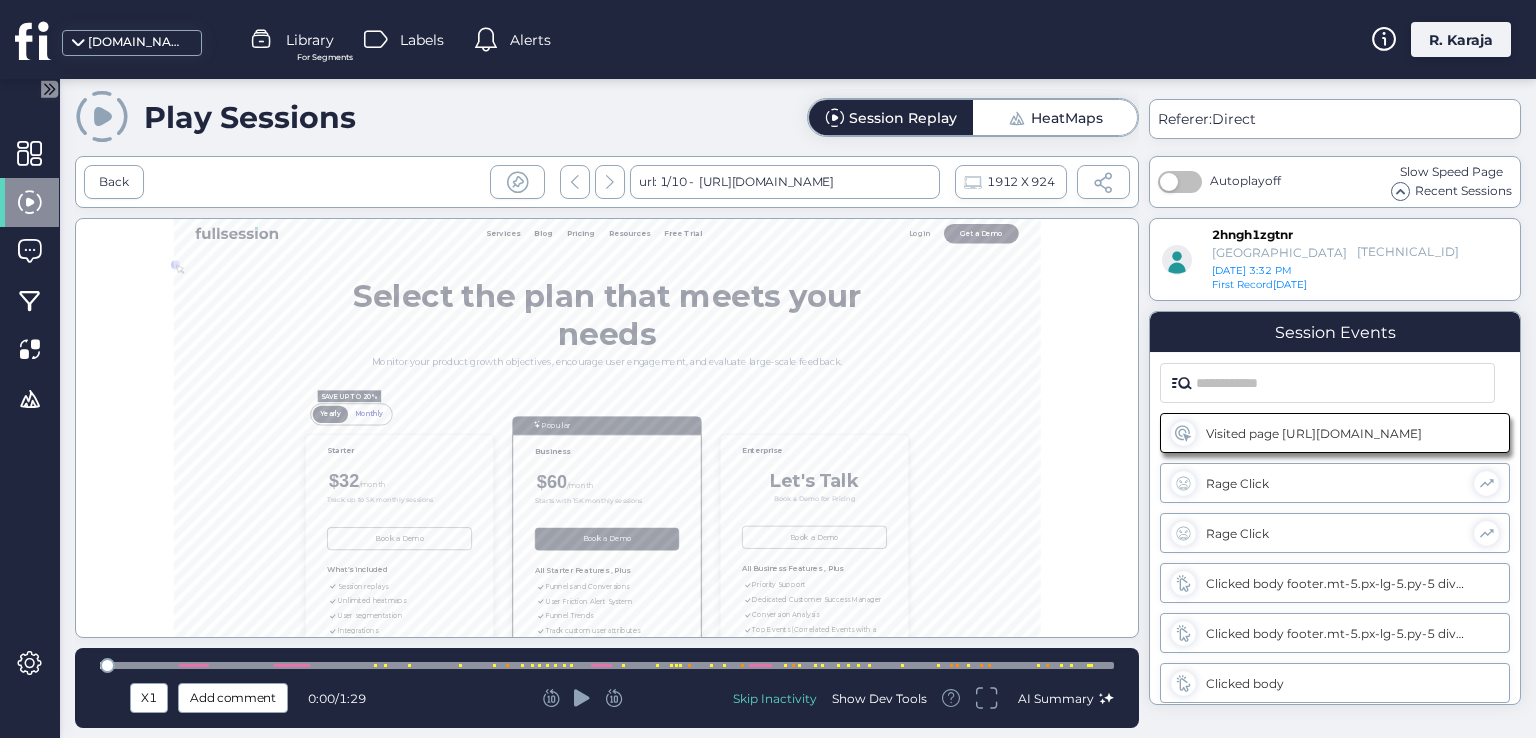 drag, startPoint x: 120, startPoint y: 665, endPoint x: 88, endPoint y: 665, distance: 32 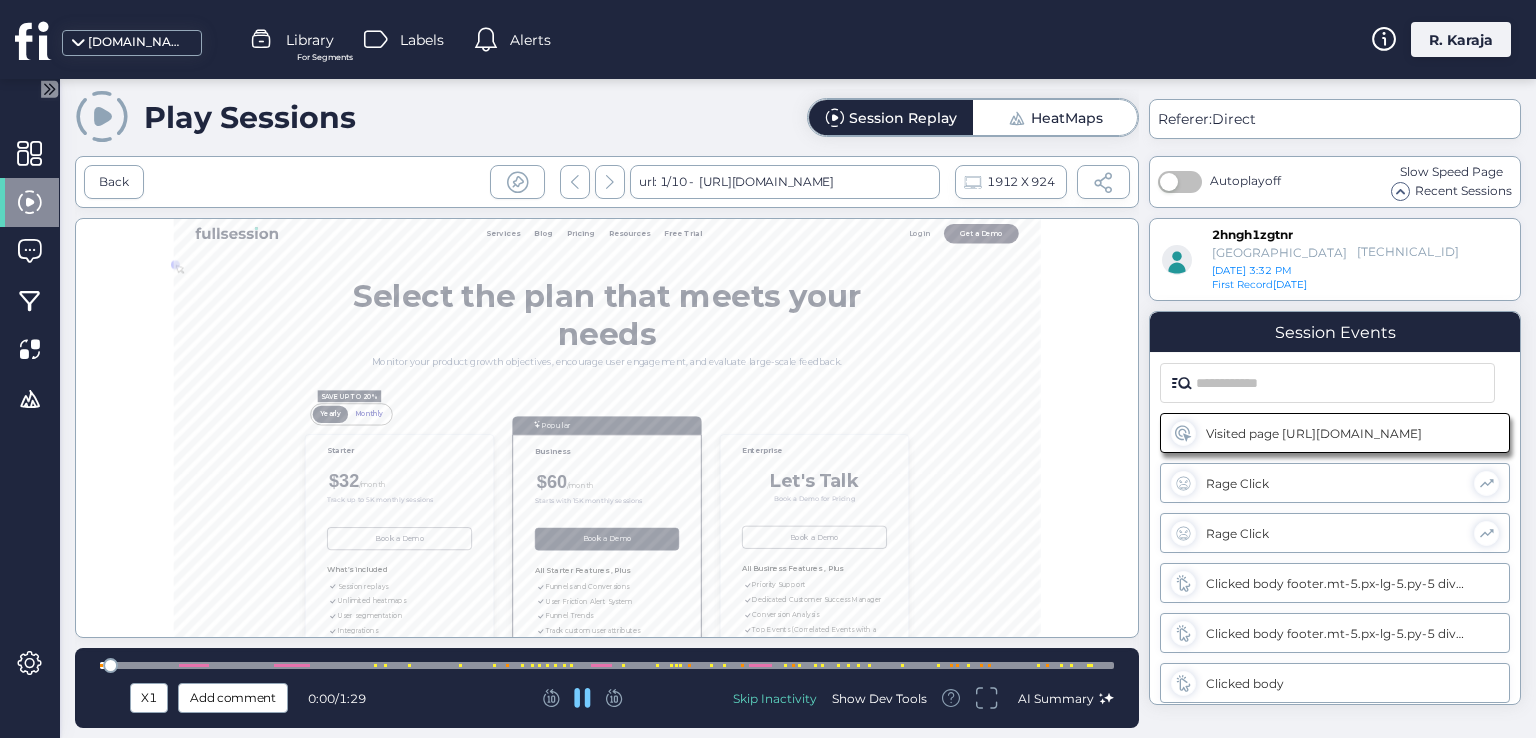 scroll, scrollTop: 0, scrollLeft: 0, axis: both 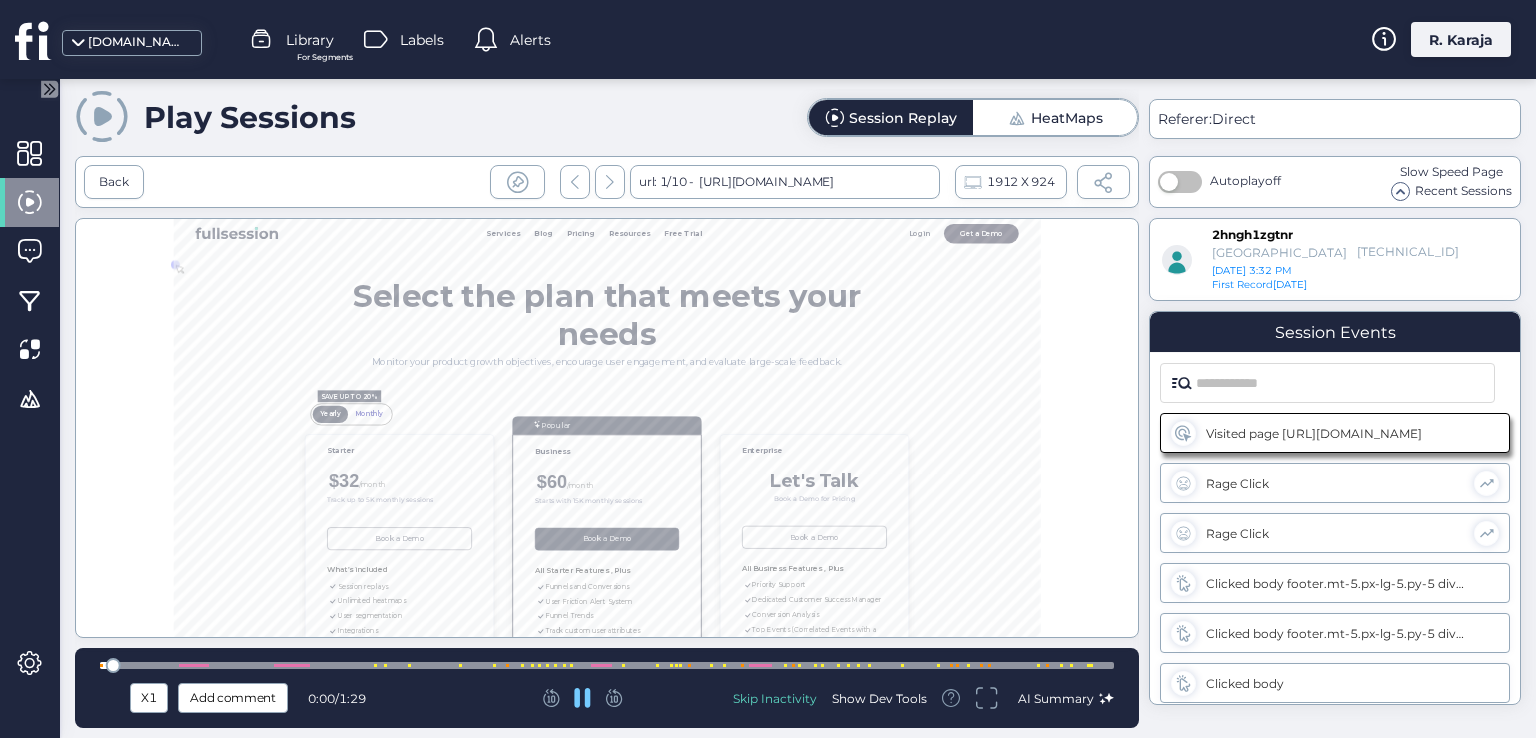 click at bounding box center [607, 428] 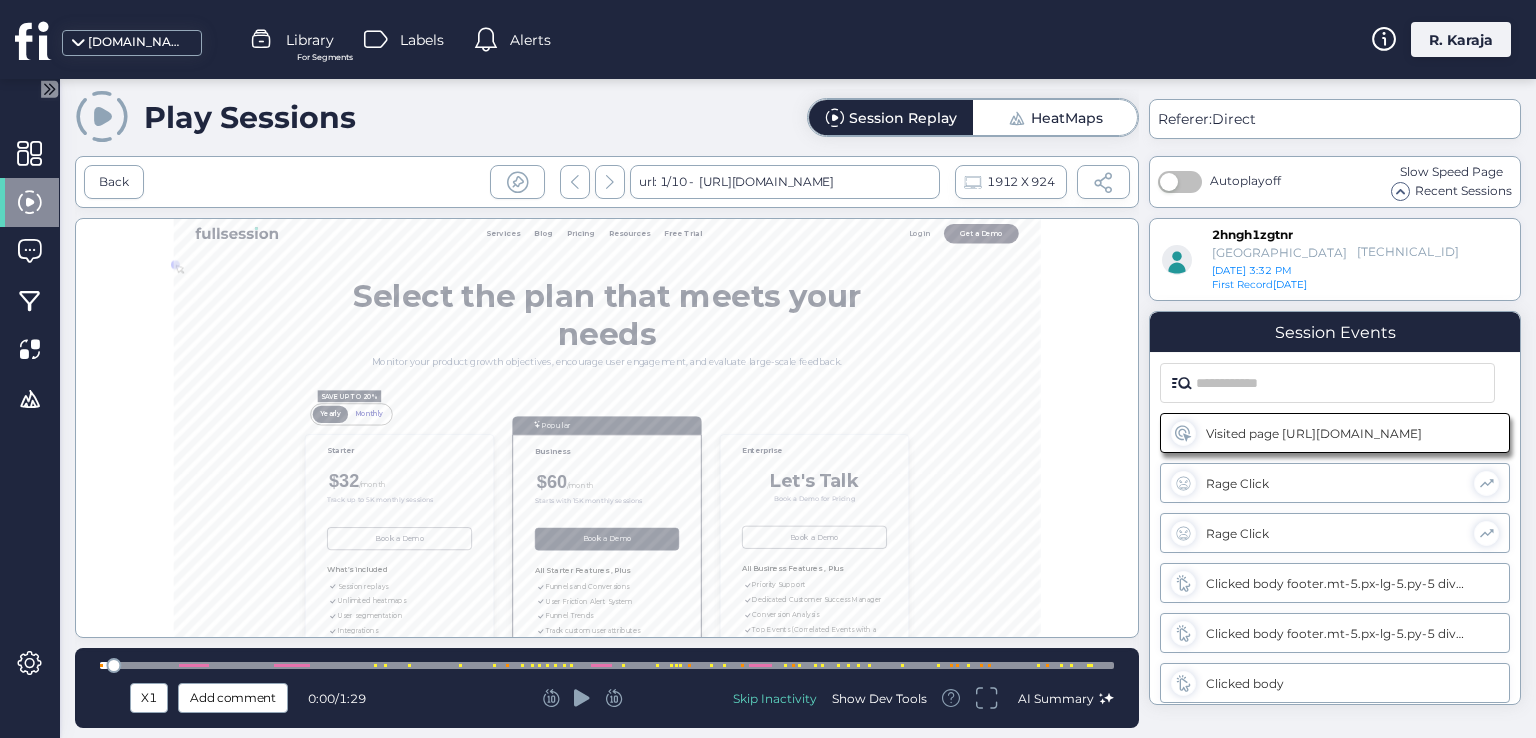 click at bounding box center [607, 428] 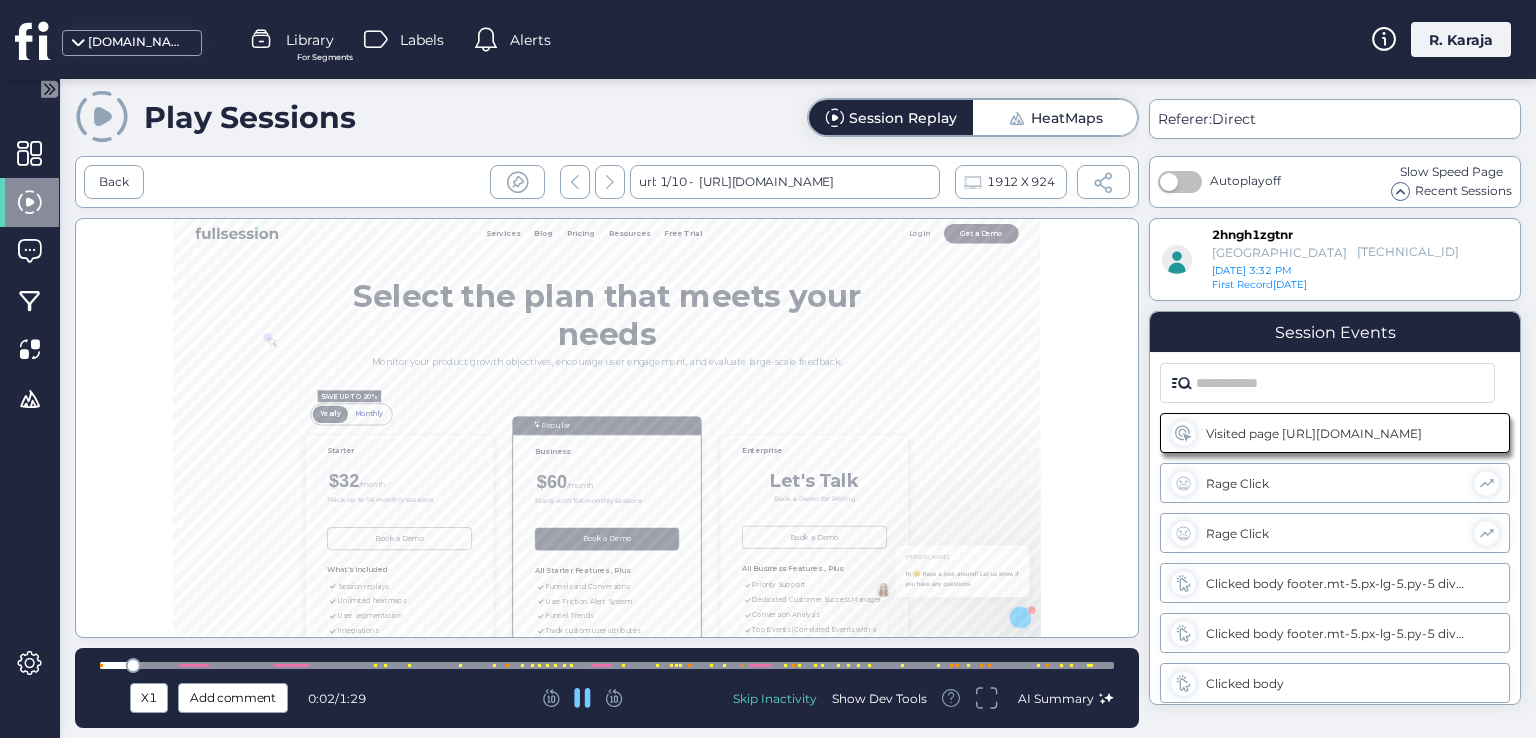 scroll, scrollTop: 0, scrollLeft: 0, axis: both 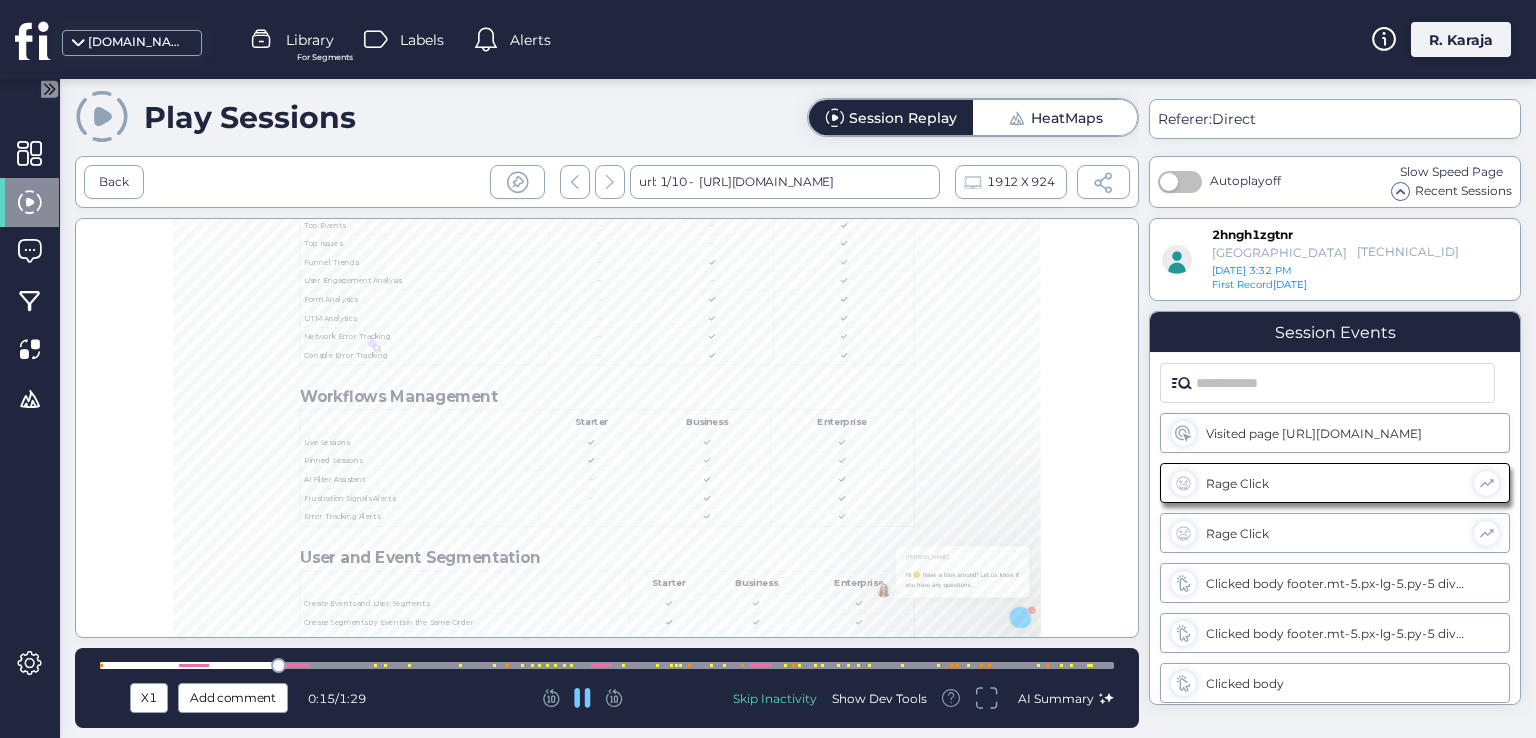 click at bounding box center [607, 428] 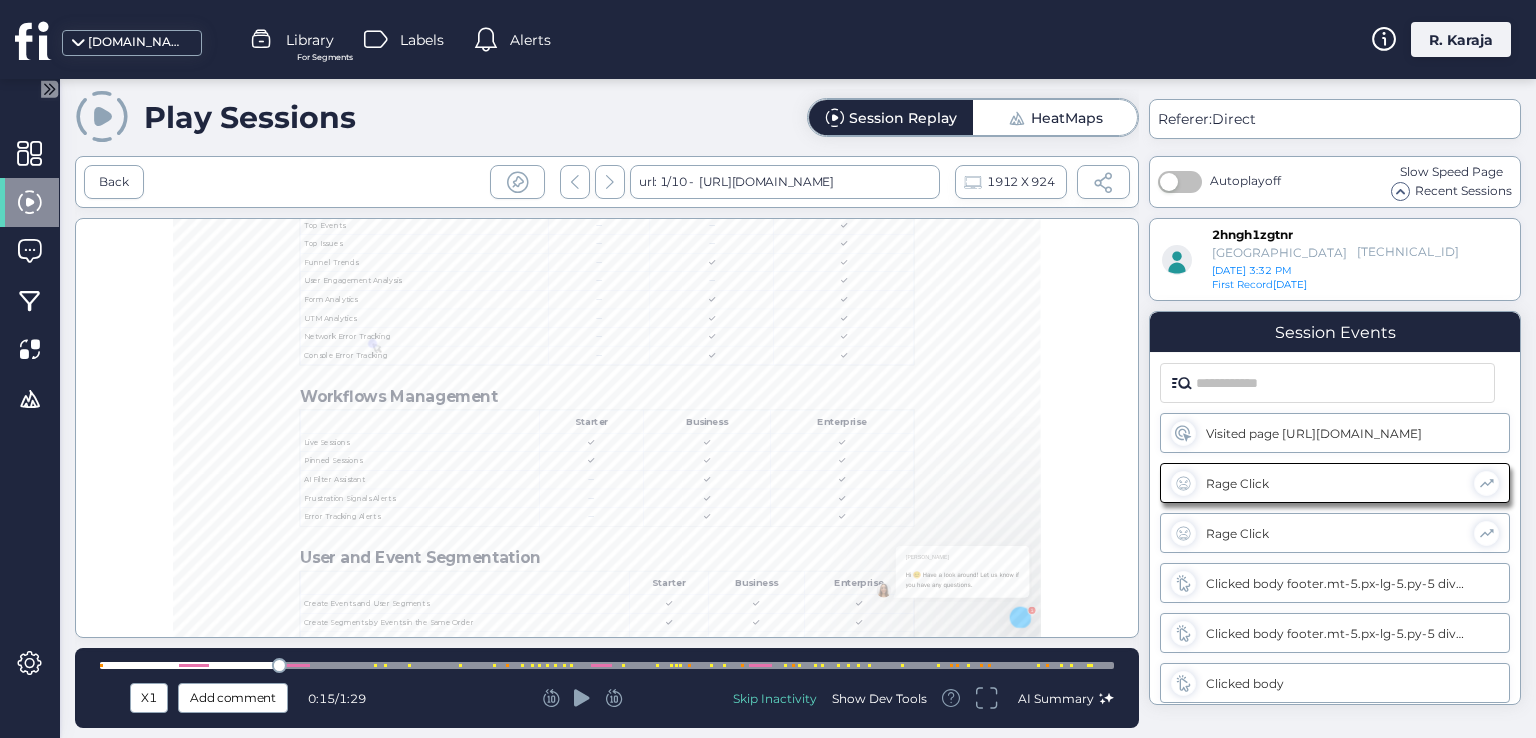 click at bounding box center (607, 428) 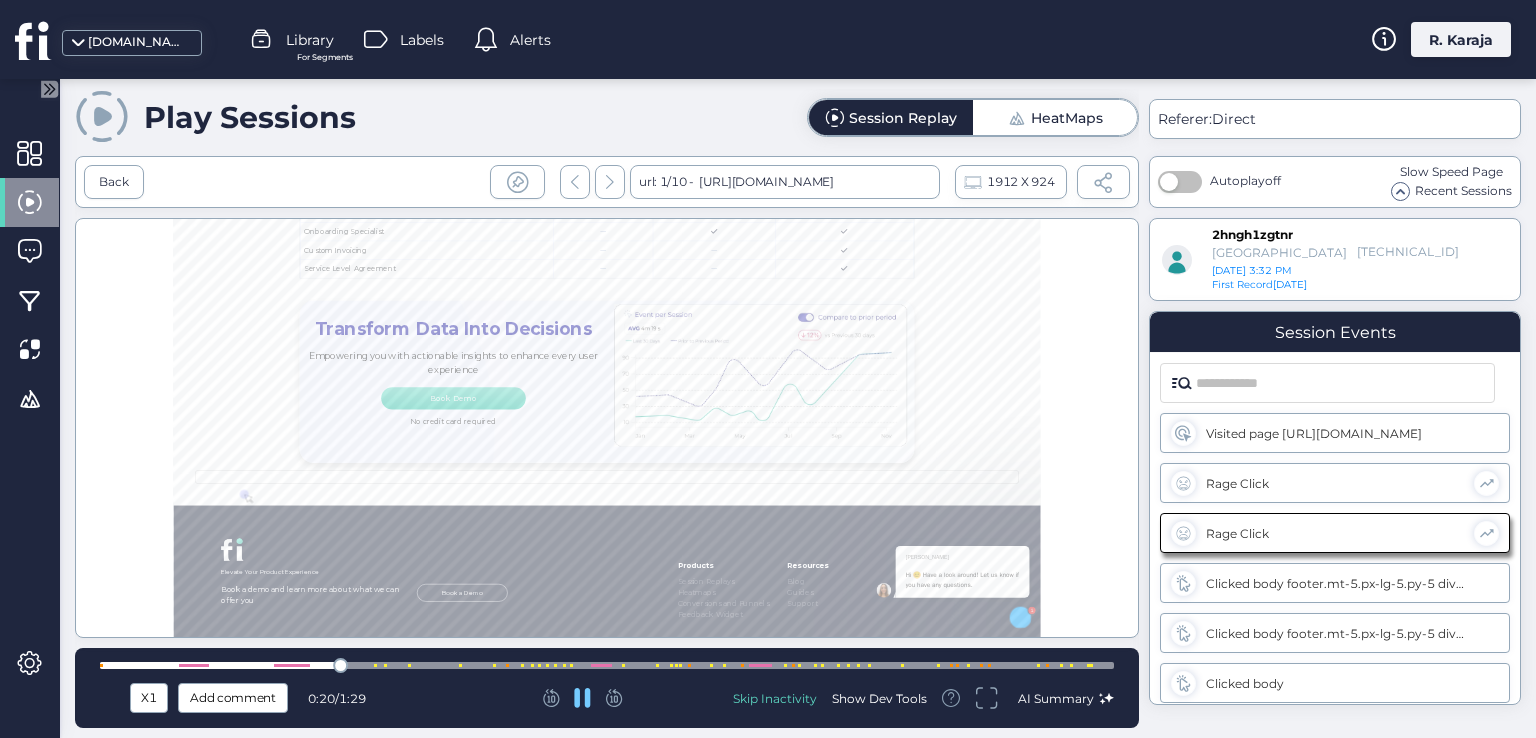 scroll, scrollTop: 5000, scrollLeft: 0, axis: vertical 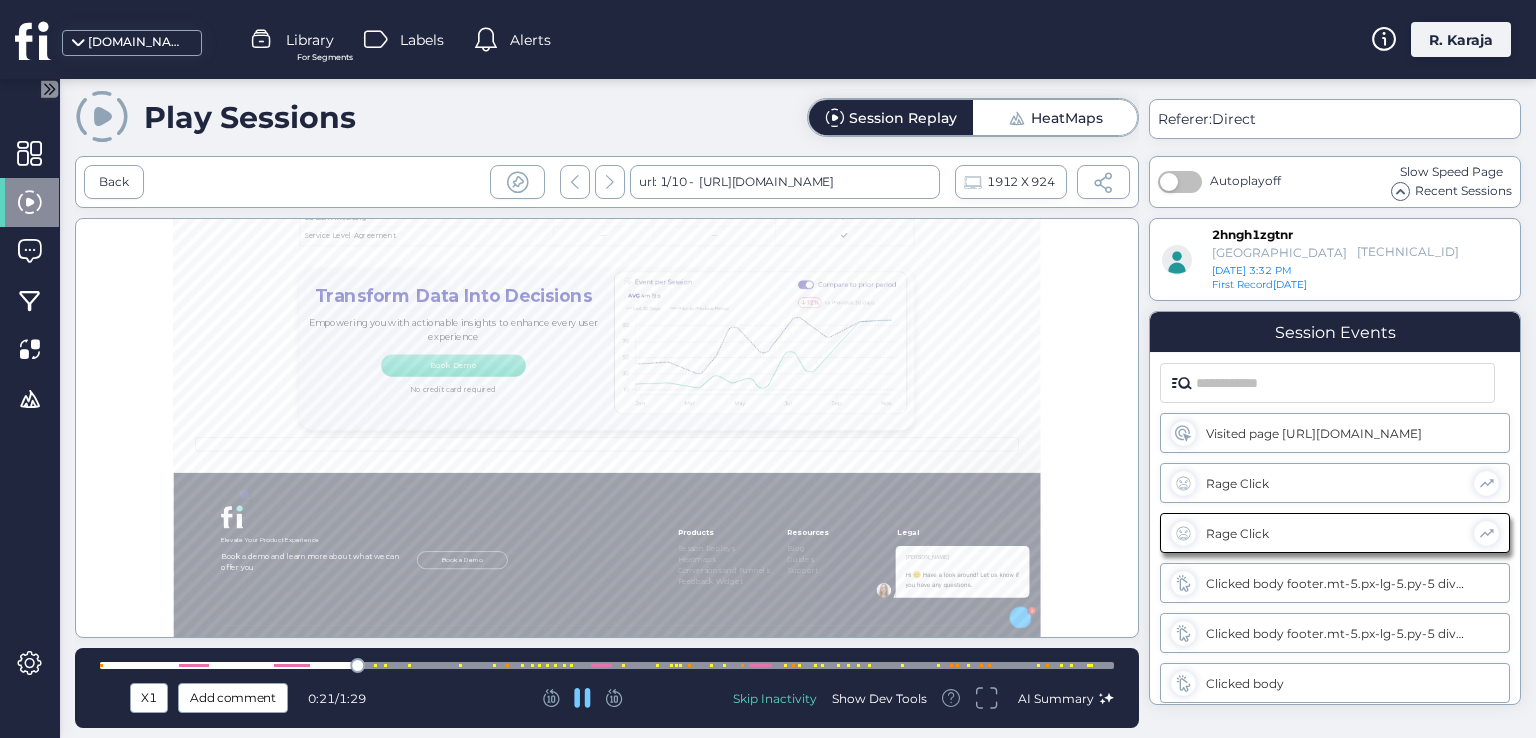 click on "Show Dev Tools" 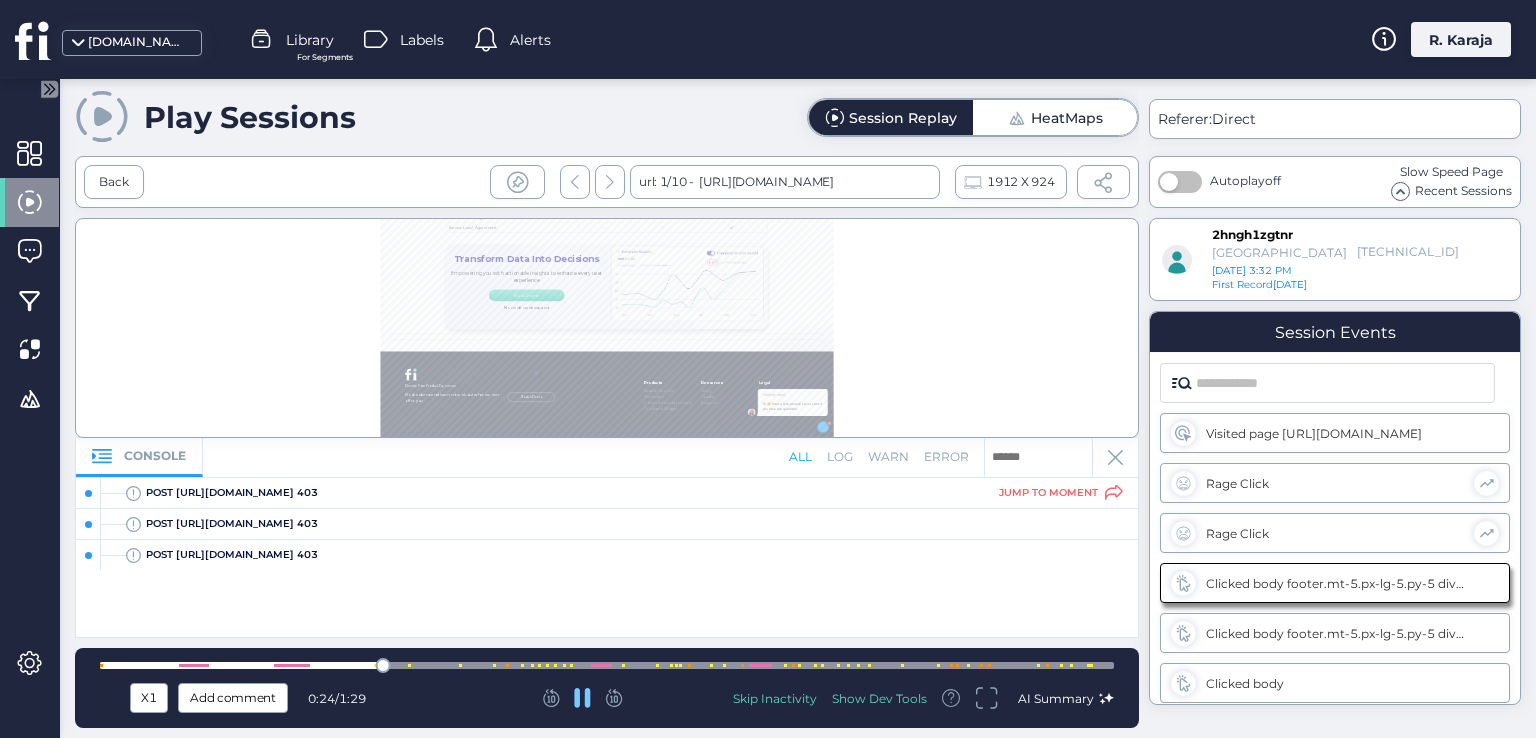 scroll, scrollTop: 28, scrollLeft: 0, axis: vertical 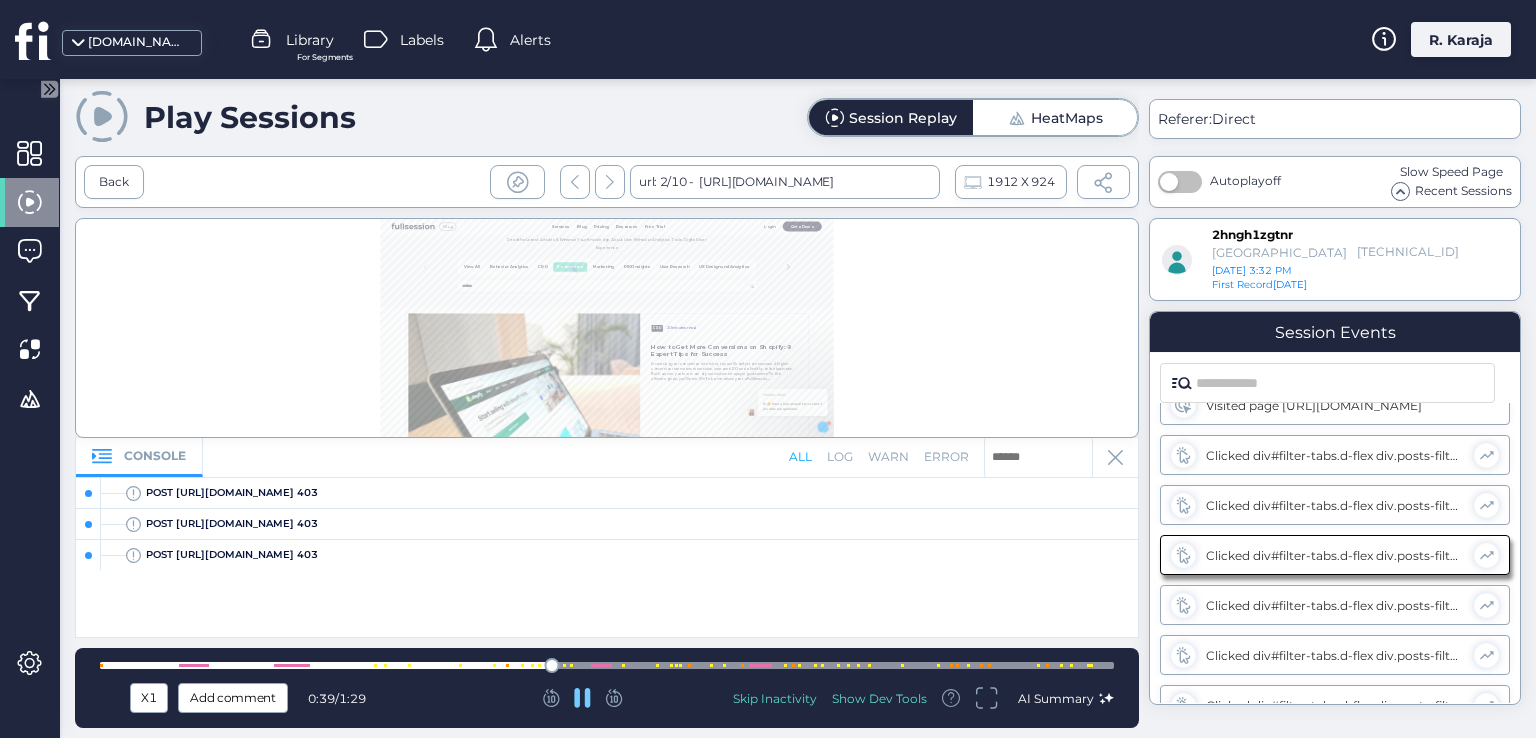 click on "all   log   warn   error" 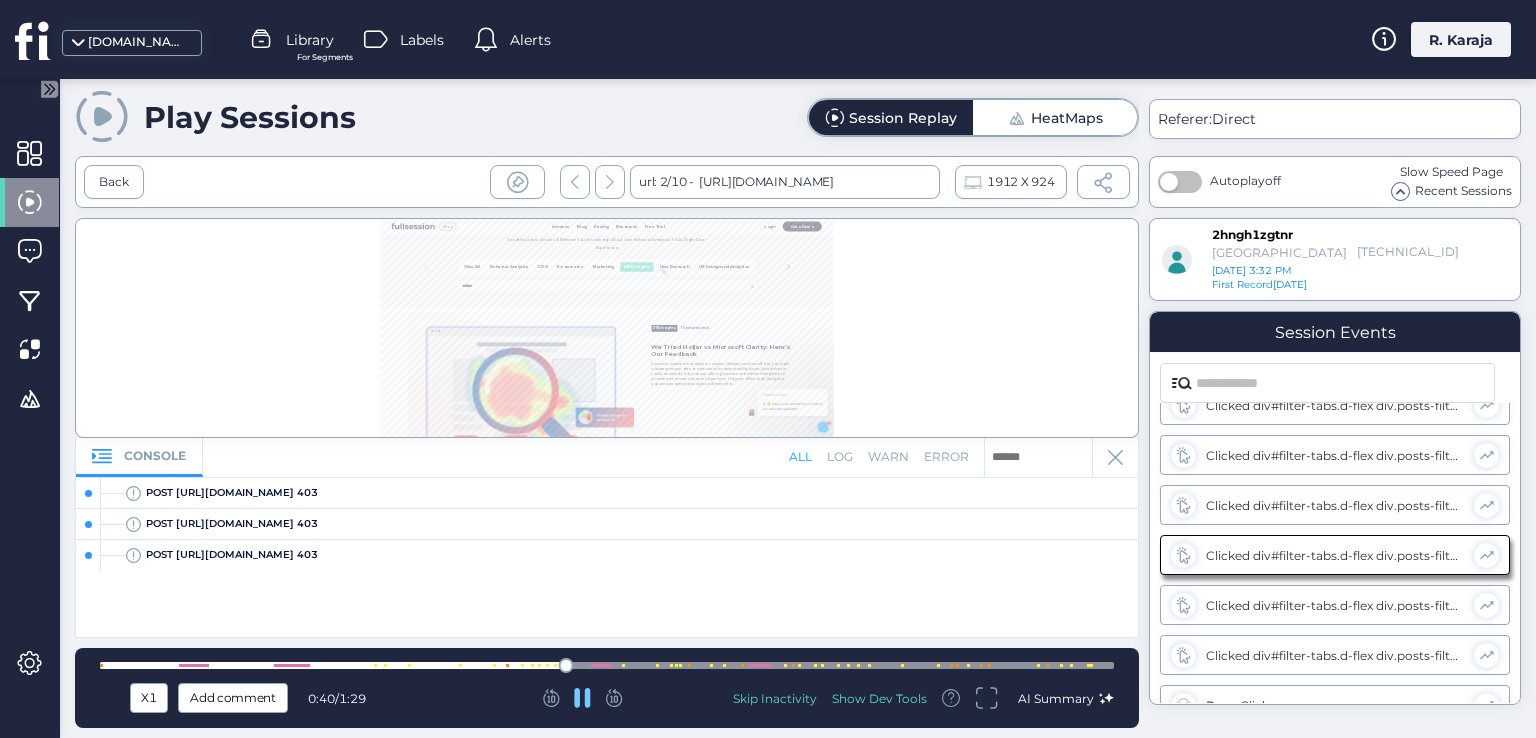click 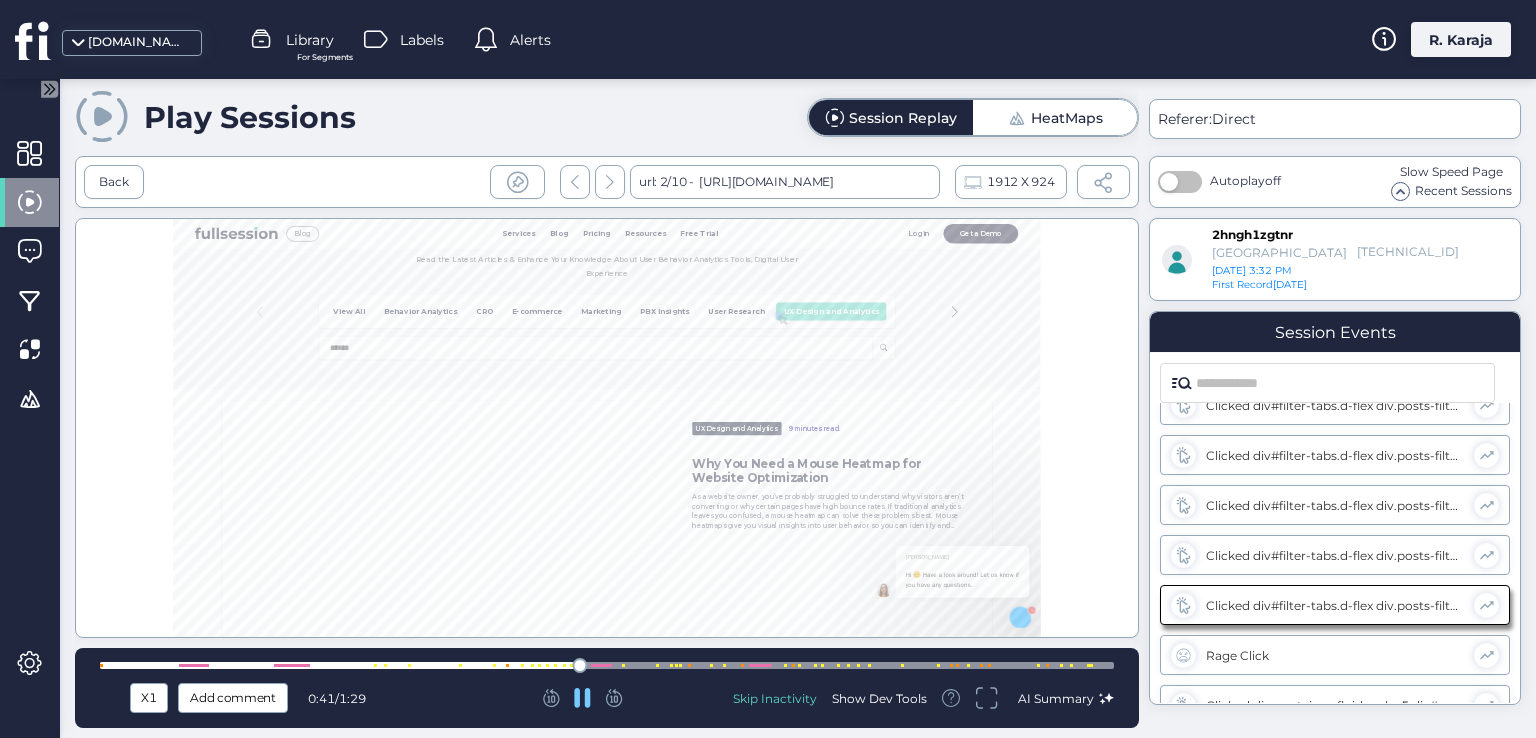 scroll, scrollTop: 678, scrollLeft: 0, axis: vertical 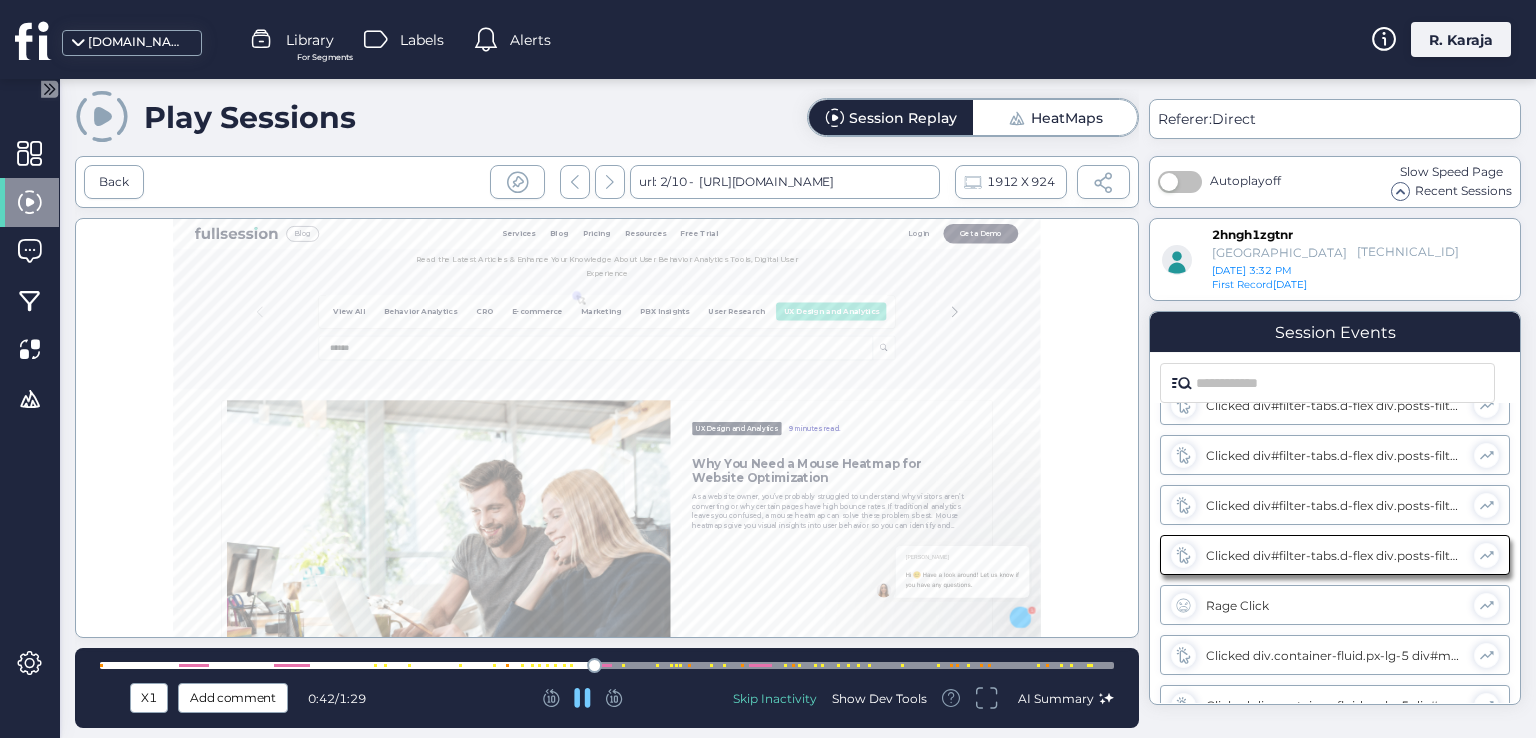 click on "HeatMaps" at bounding box center [1067, 118] 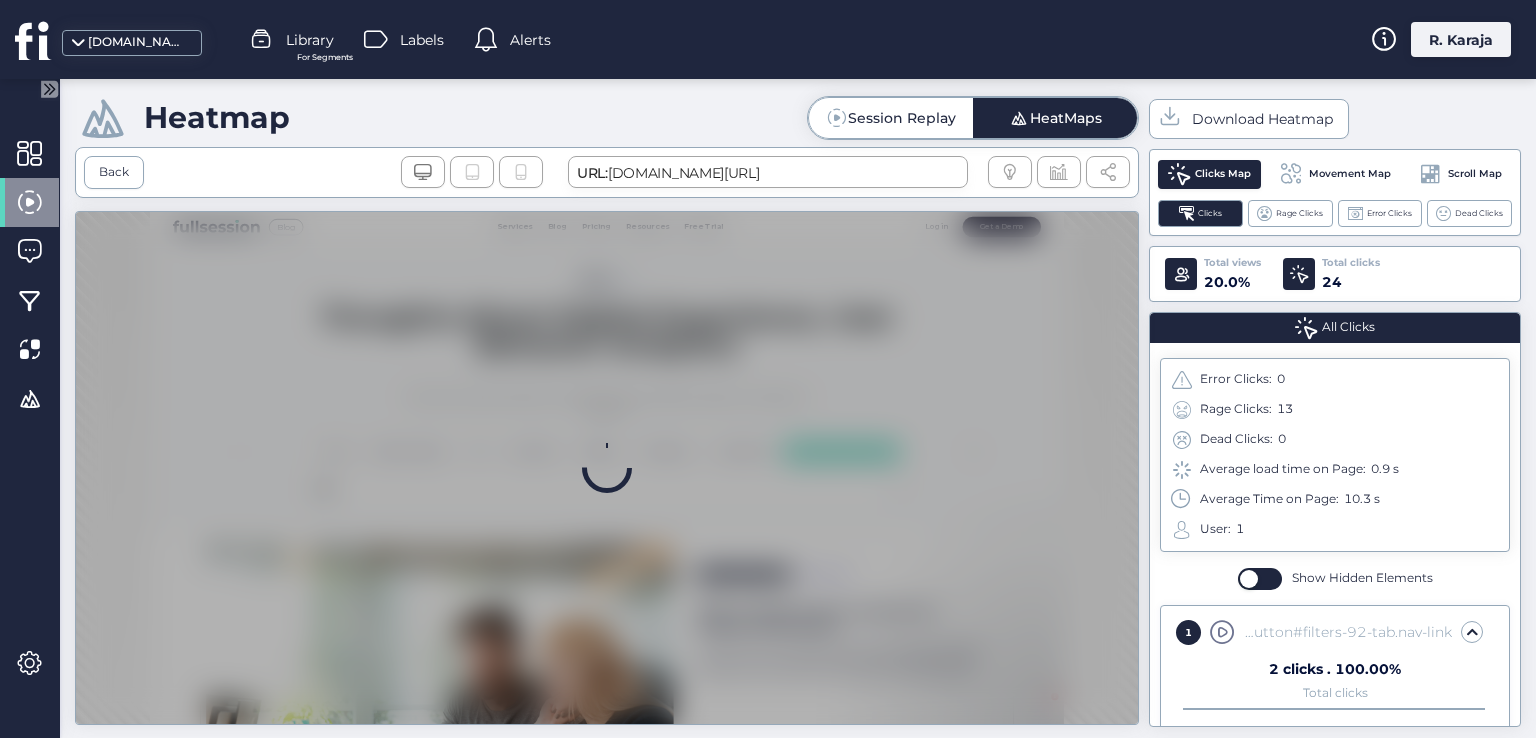 scroll, scrollTop: 0, scrollLeft: 0, axis: both 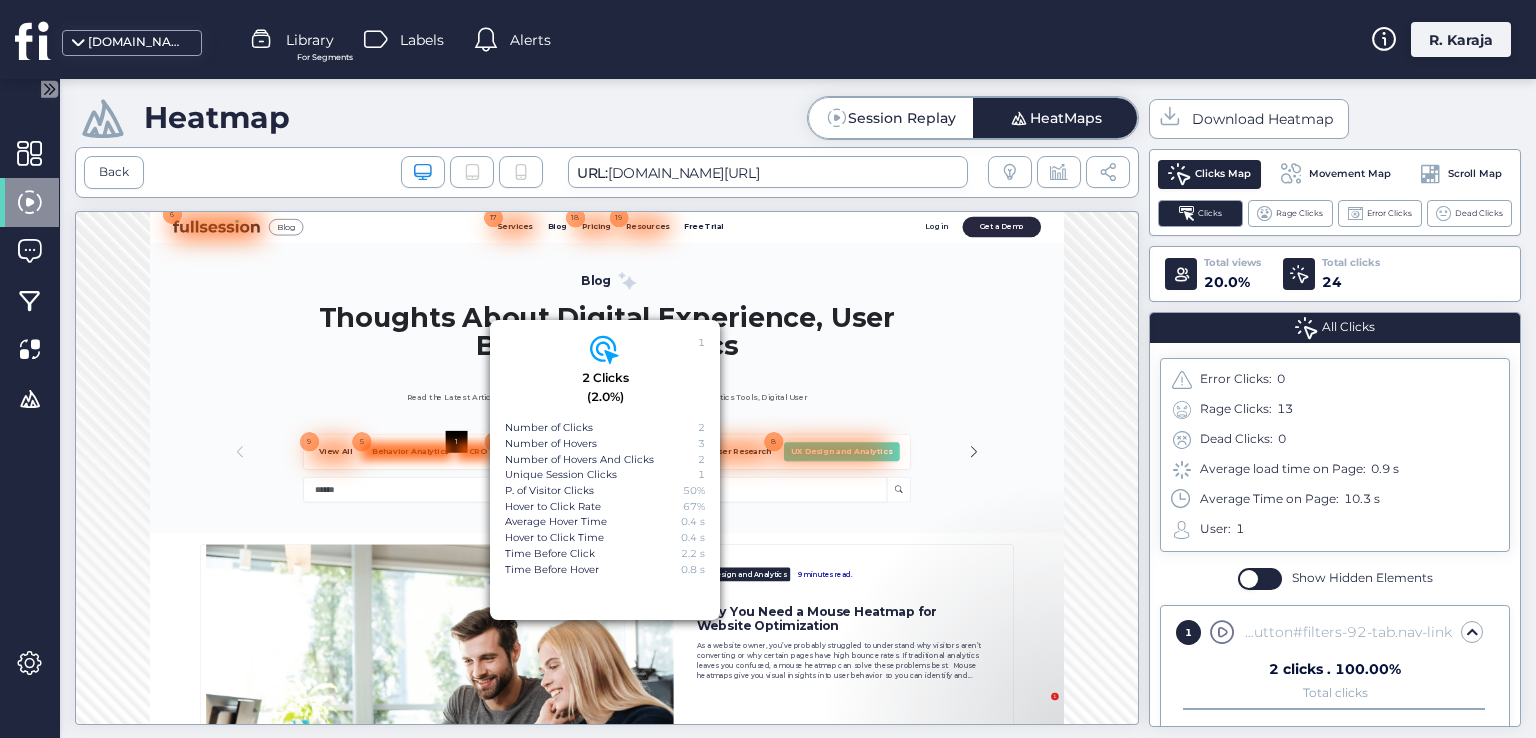 click at bounding box center (689, 716) 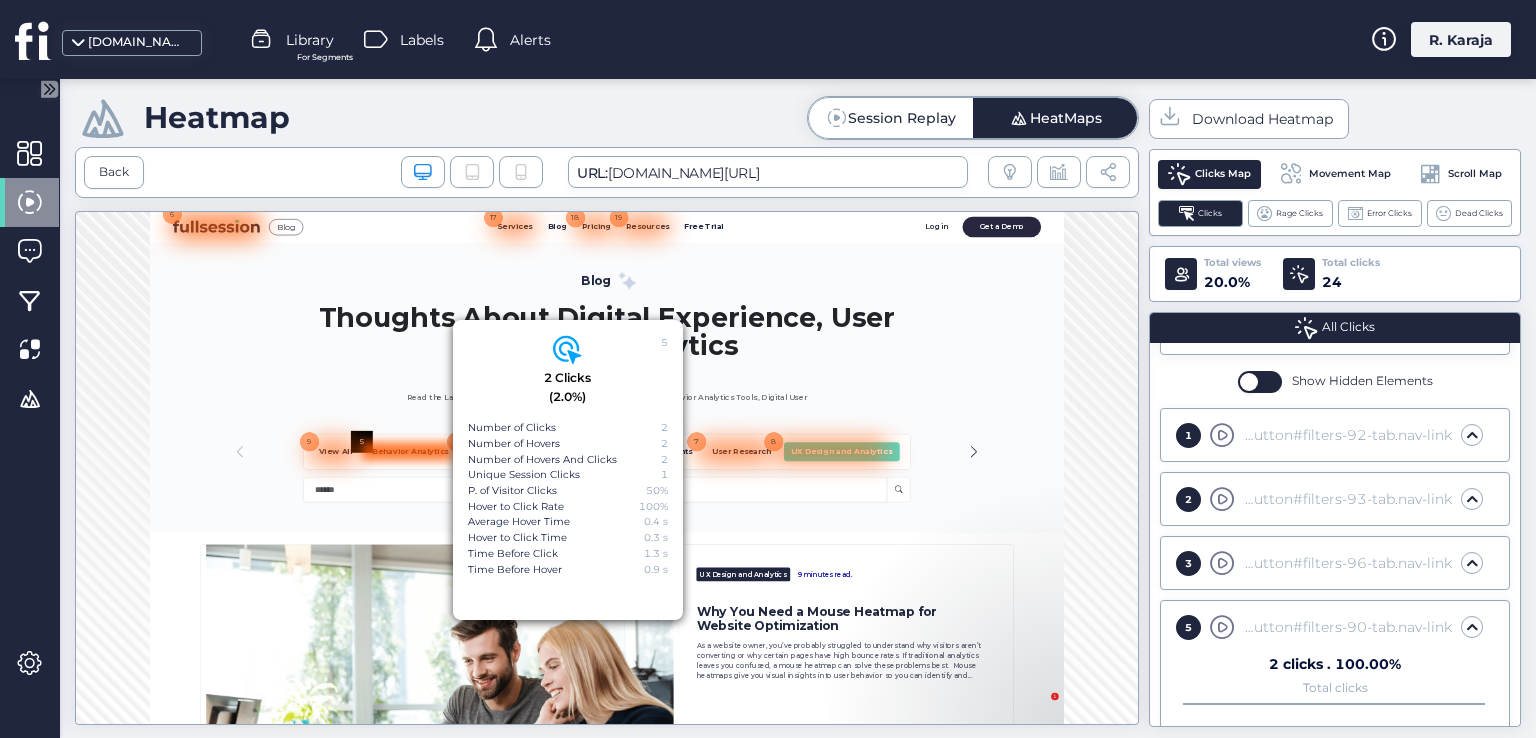 scroll, scrollTop: 463, scrollLeft: 0, axis: vertical 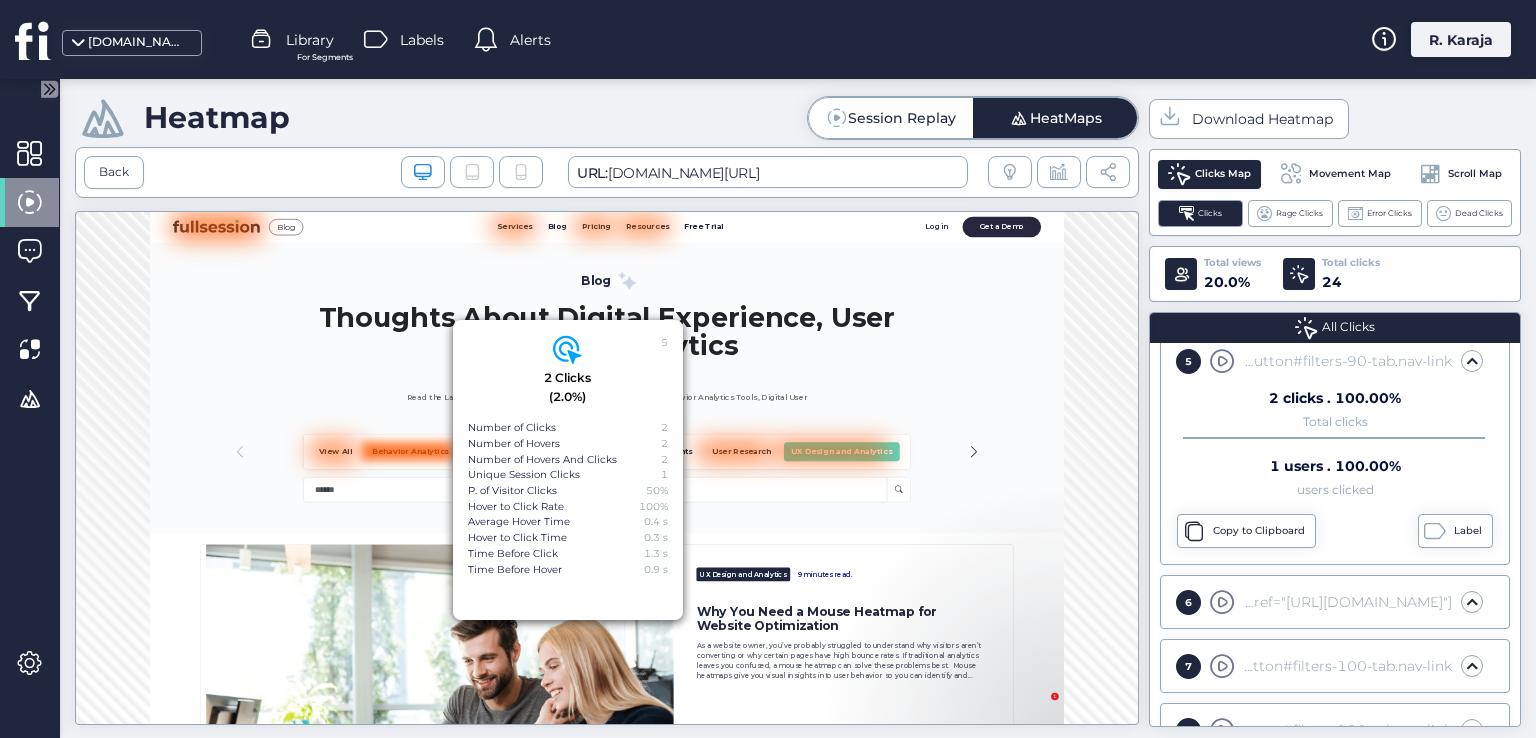 click on "Session Replay" at bounding box center [902, 118] 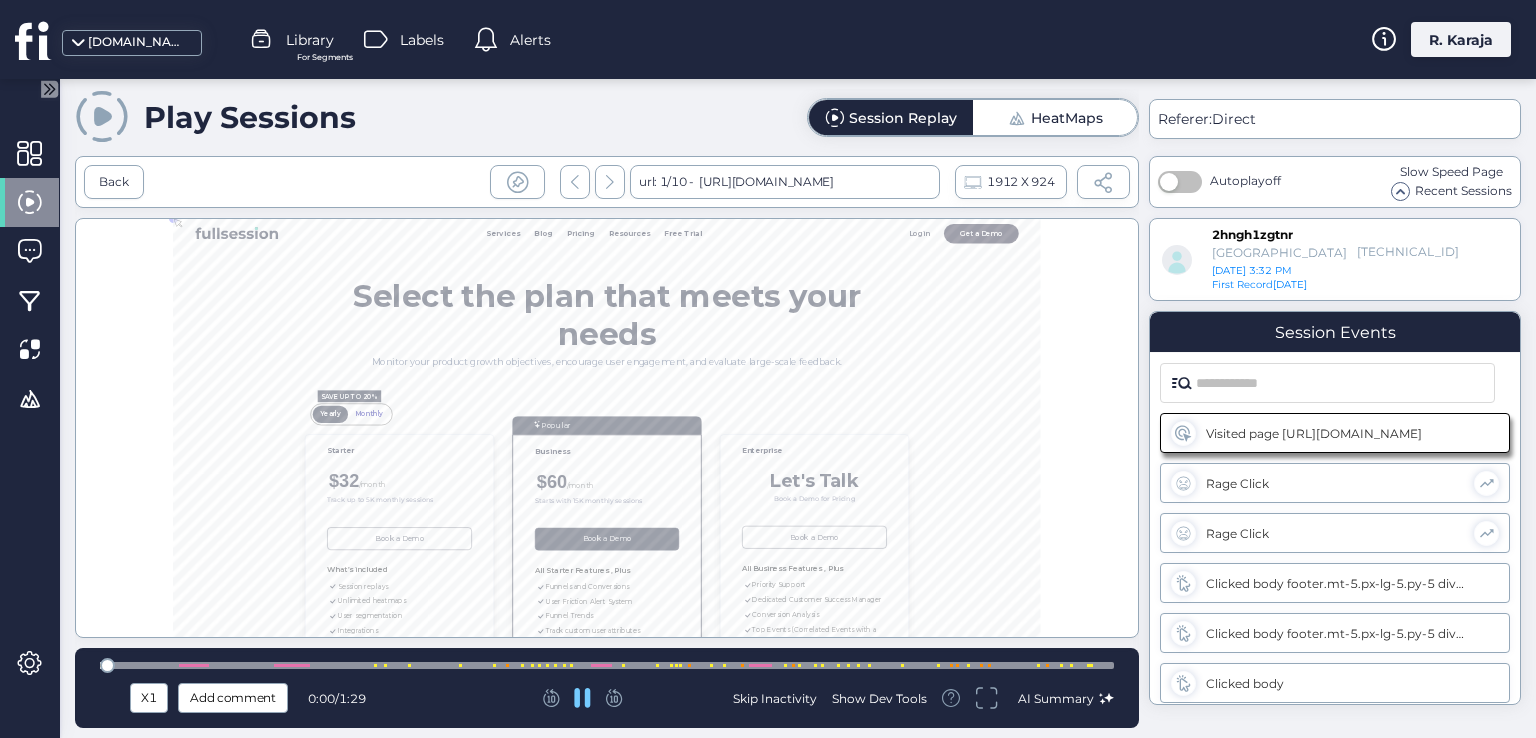 scroll, scrollTop: 0, scrollLeft: 0, axis: both 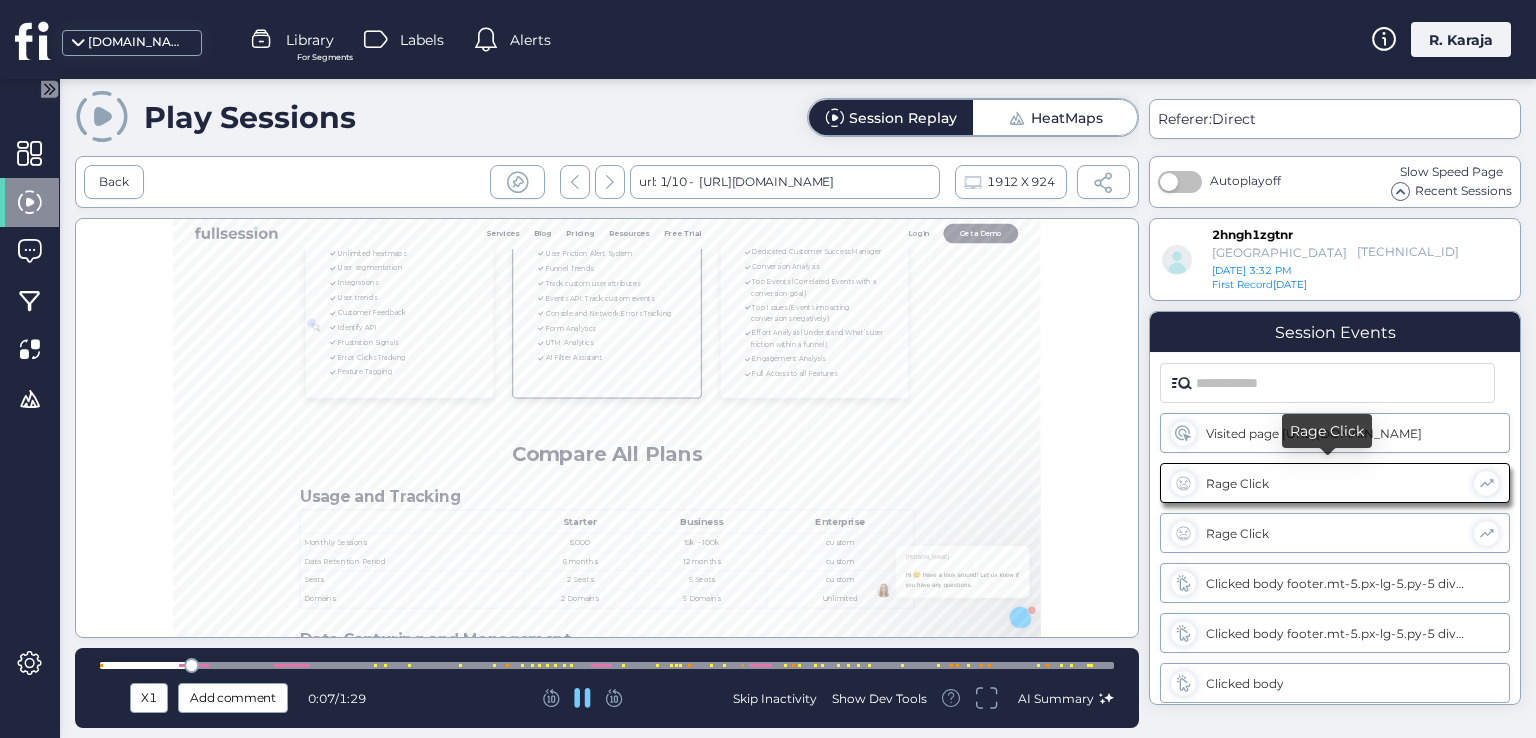 click on "Rage Click" at bounding box center [1335, 483] 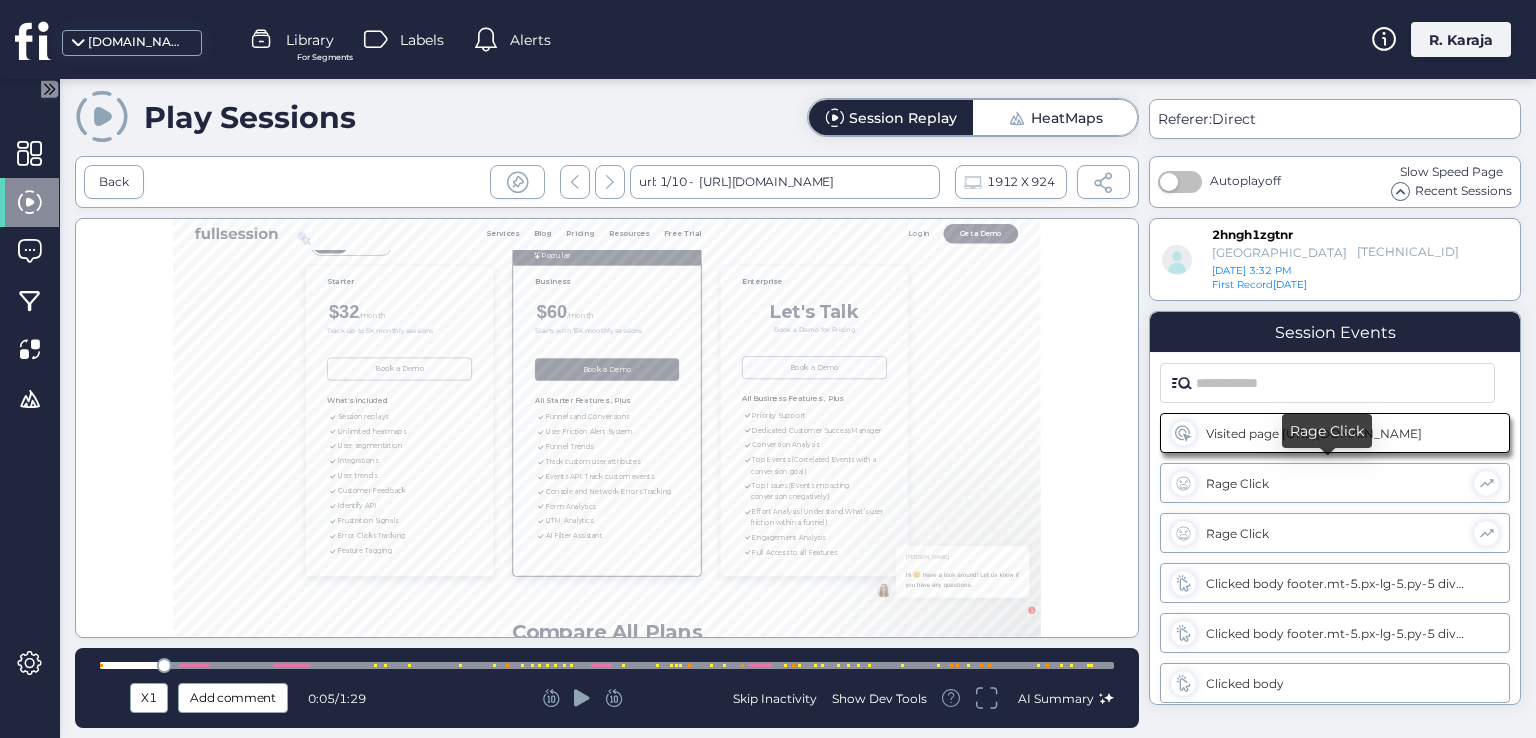 scroll, scrollTop: 0, scrollLeft: 0, axis: both 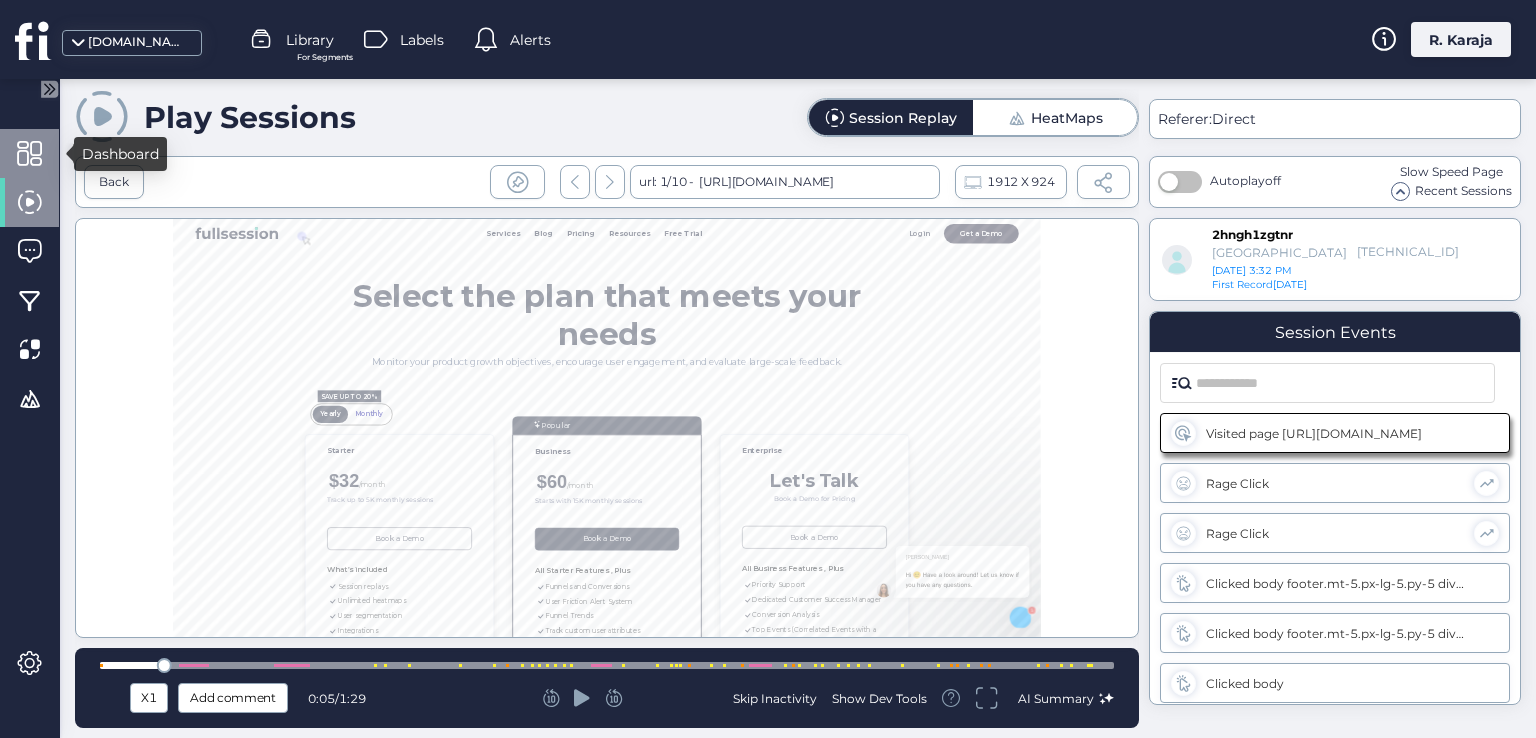 click 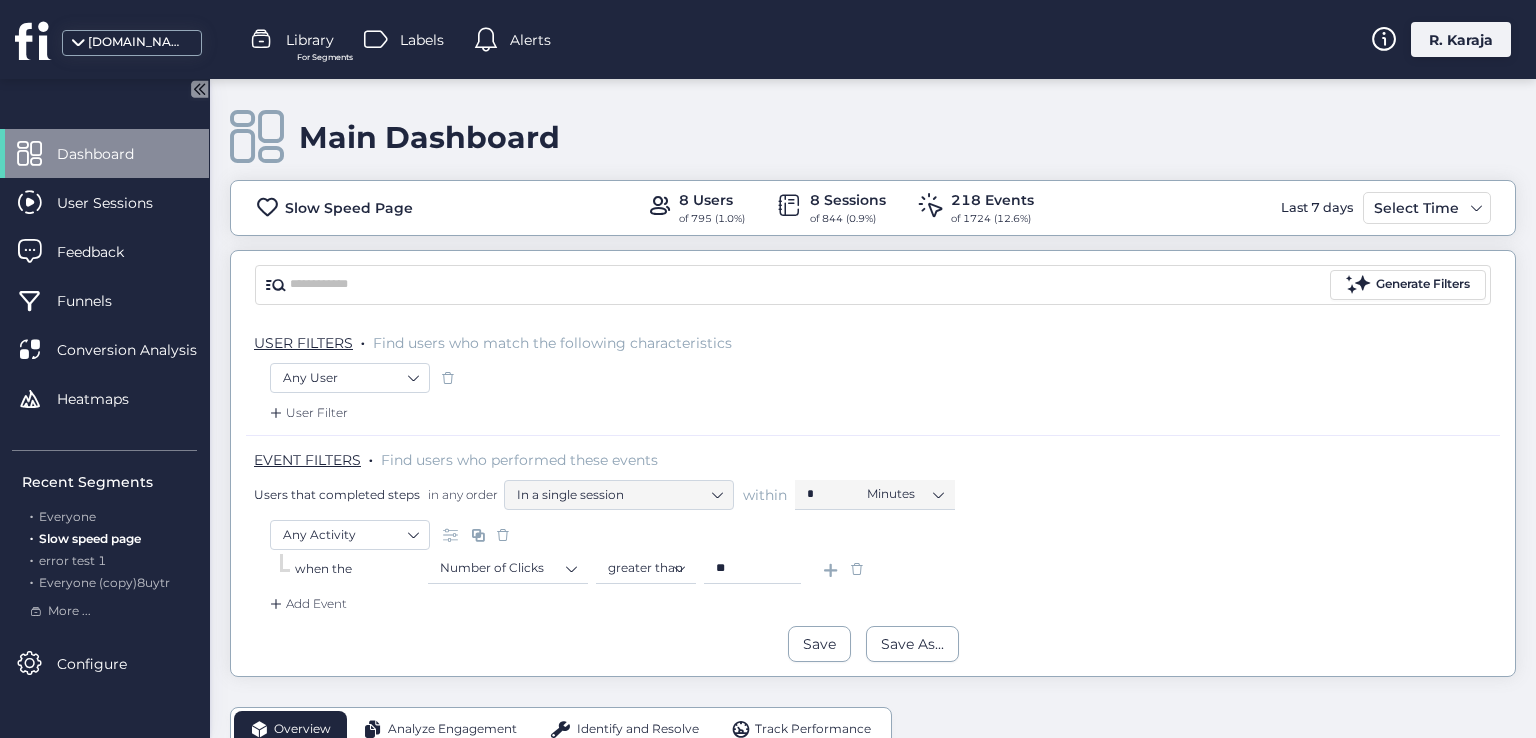 click 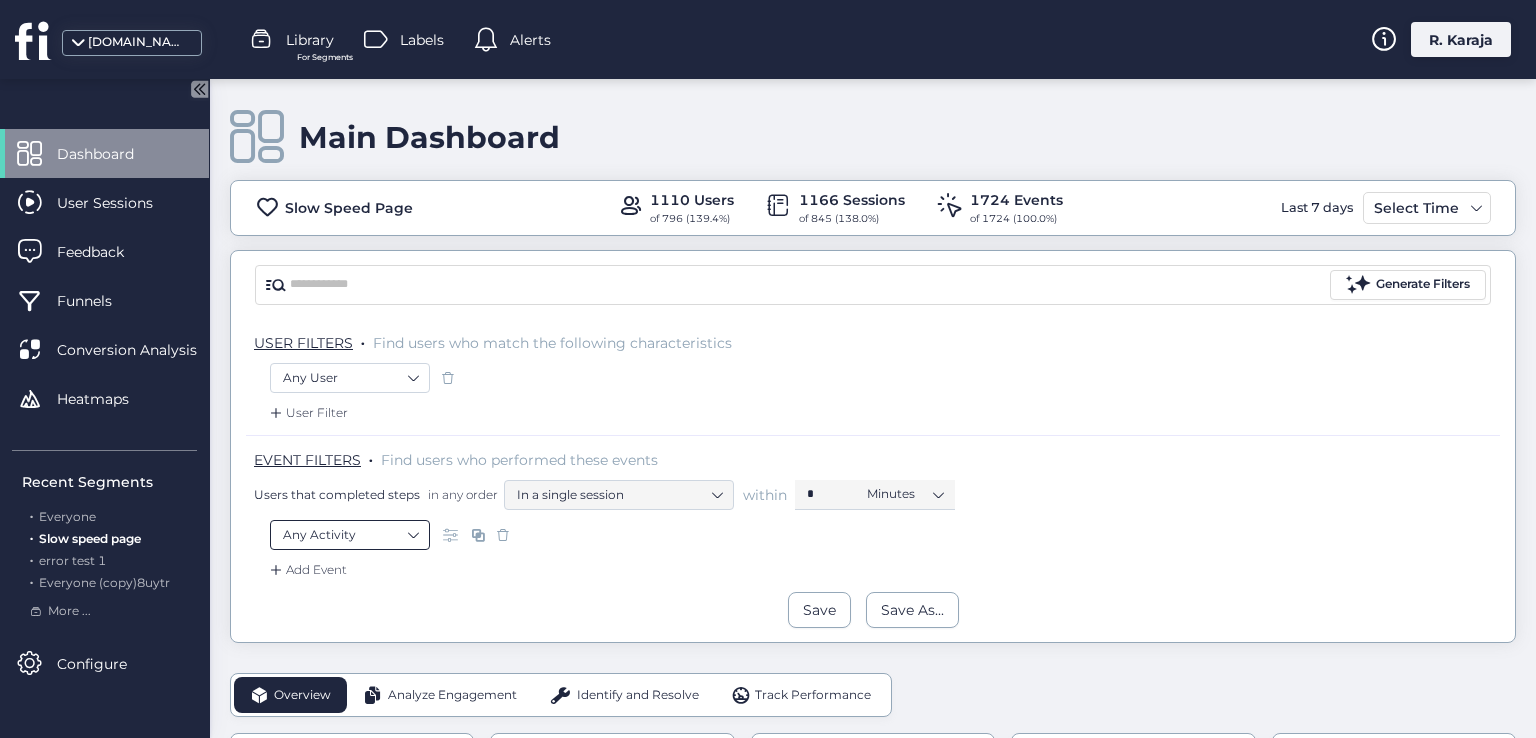 click on "Any Activity" 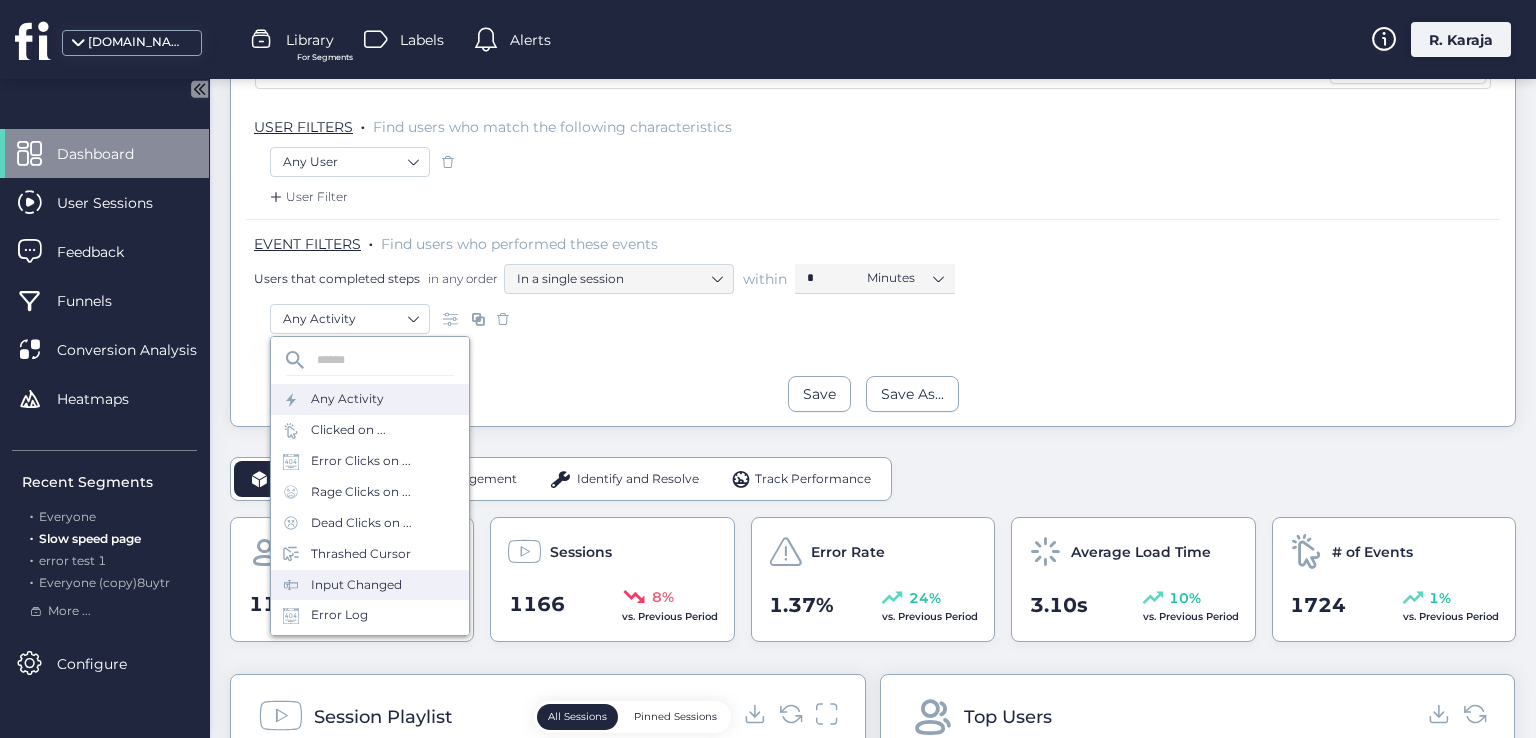 scroll, scrollTop: 216, scrollLeft: 0, axis: vertical 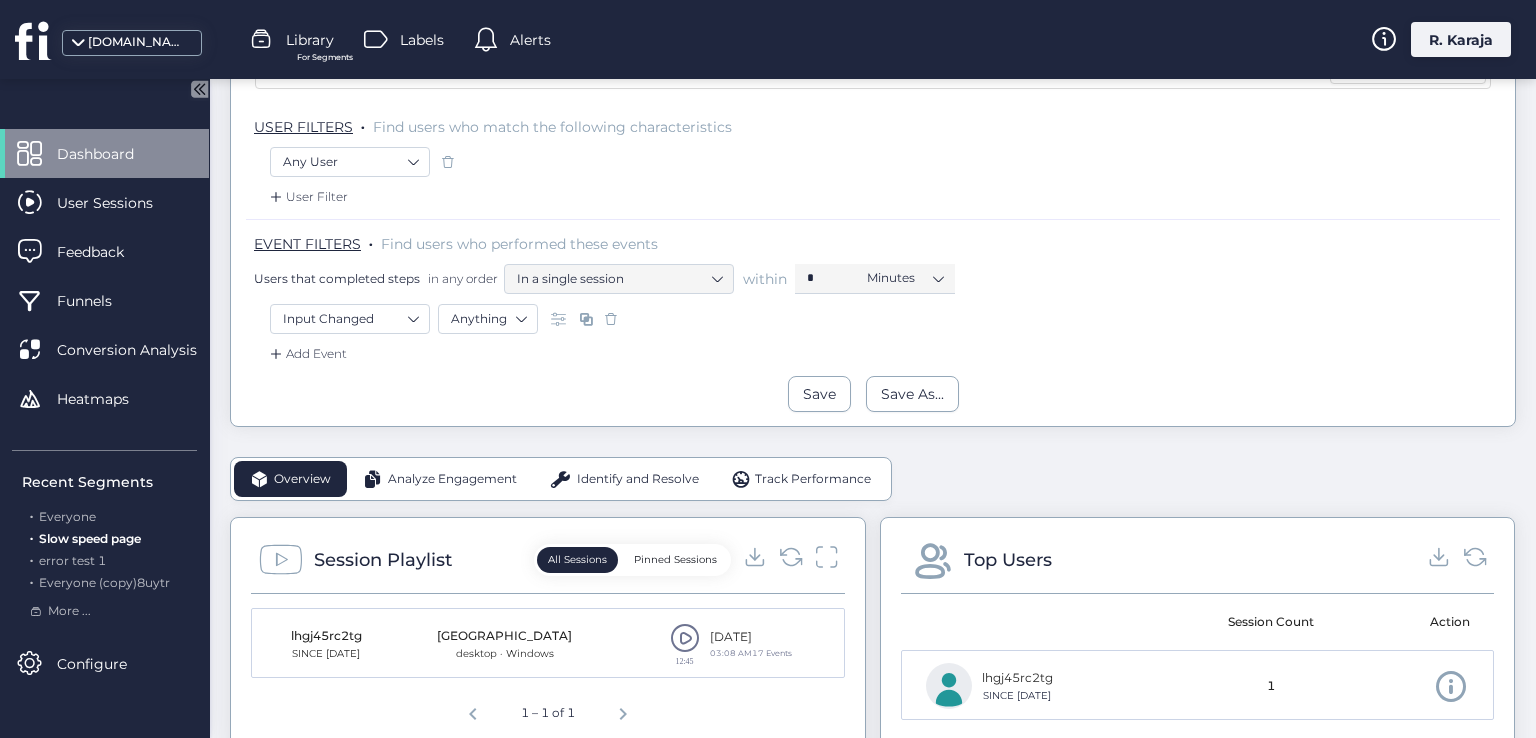 click on "Add Event" 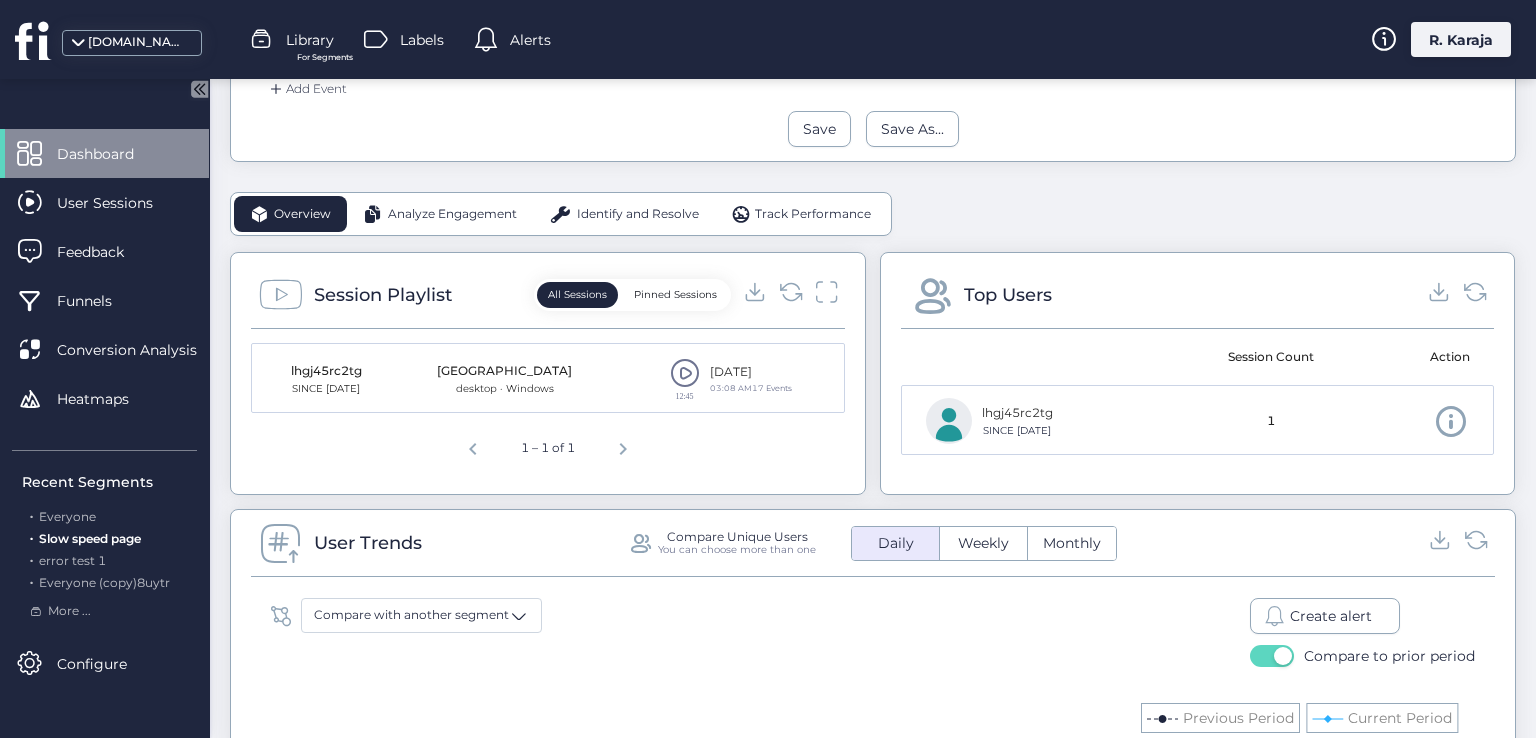 scroll, scrollTop: 524, scrollLeft: 0, axis: vertical 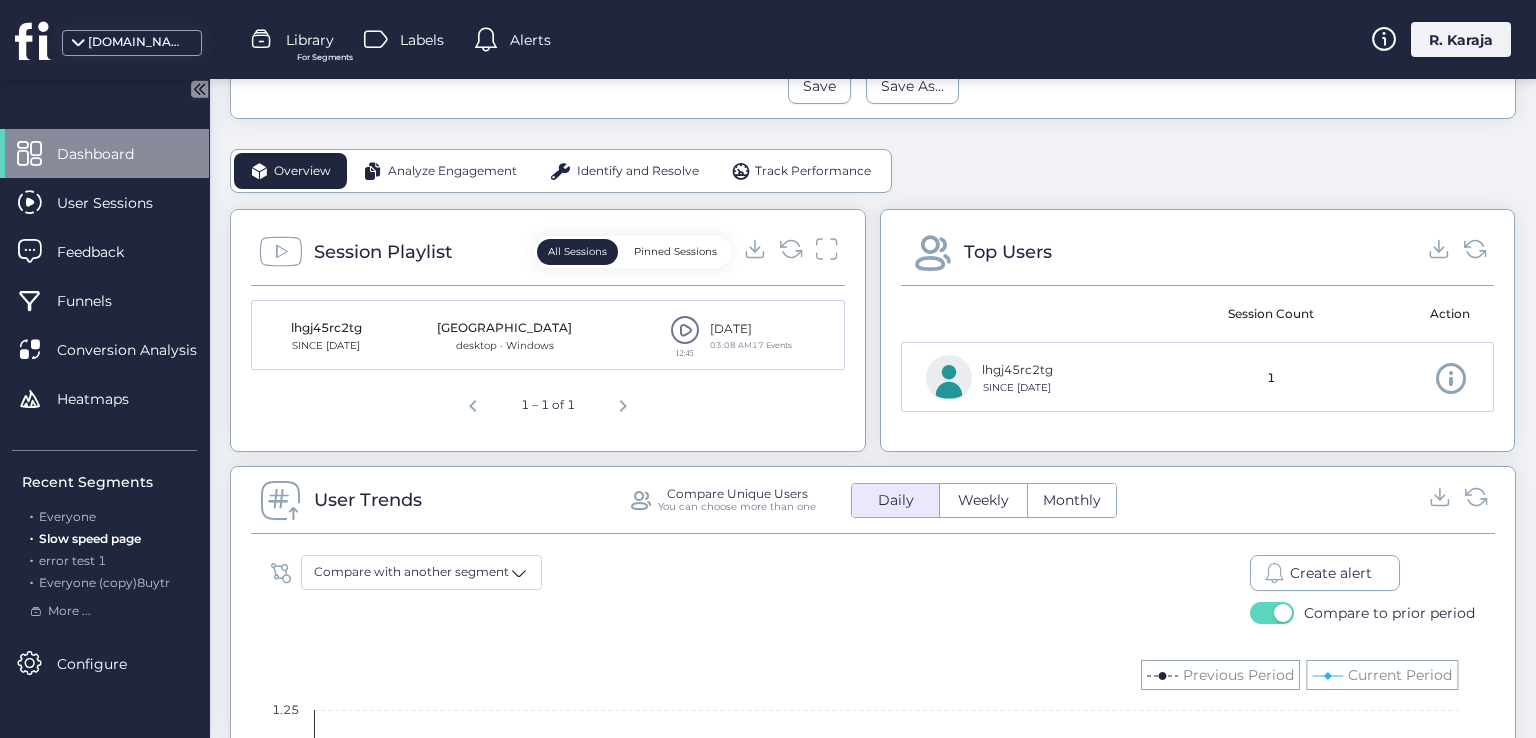 click 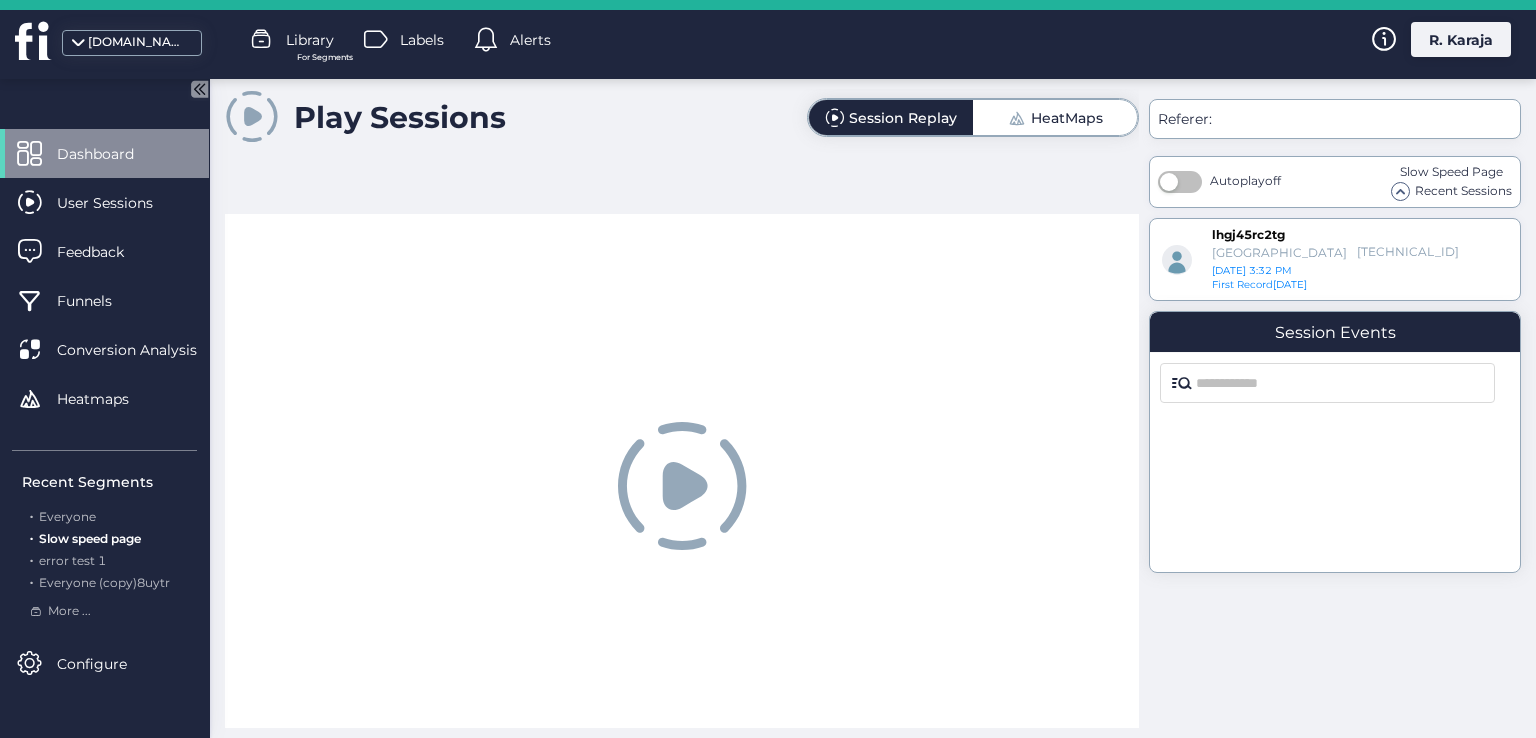 scroll, scrollTop: 0, scrollLeft: 0, axis: both 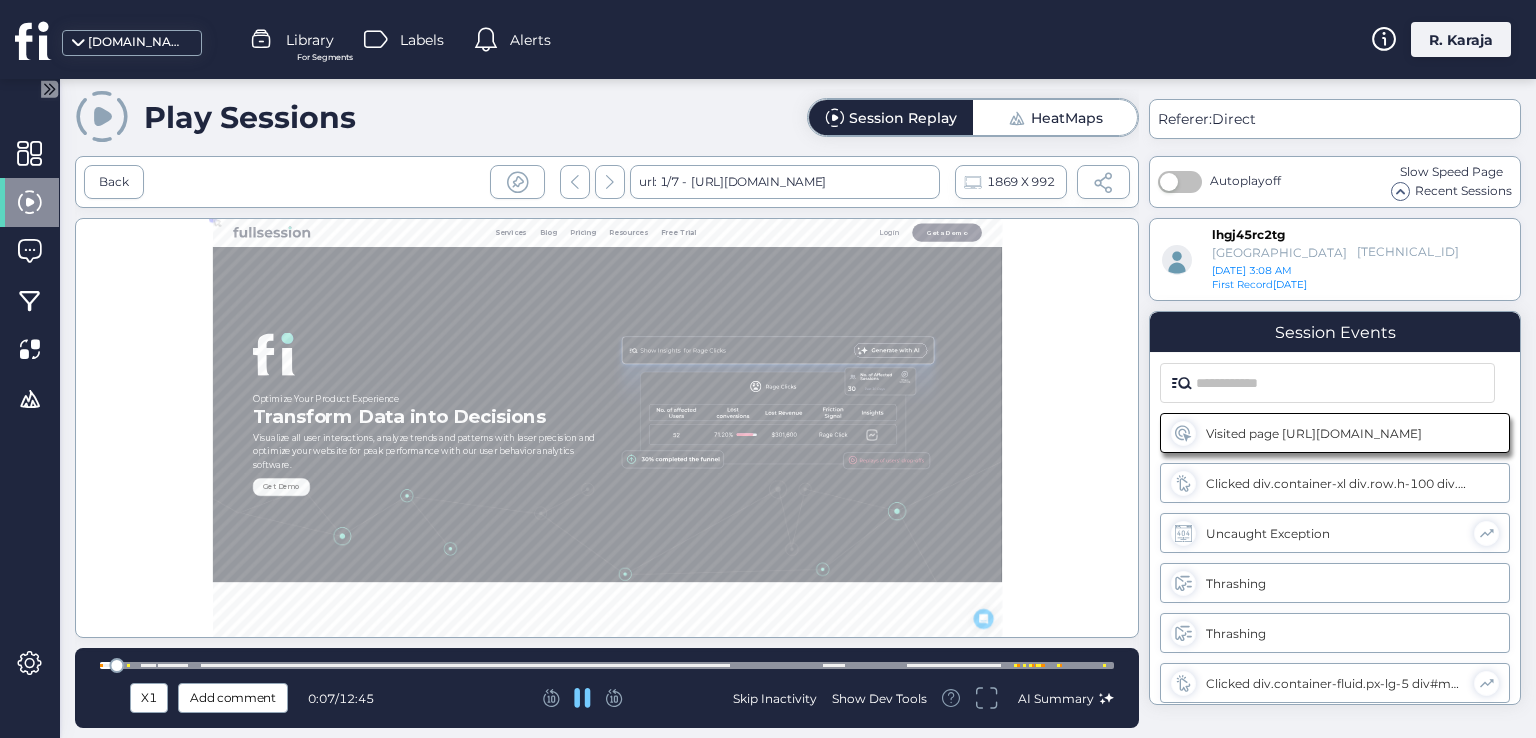 click at bounding box center (607, 428) 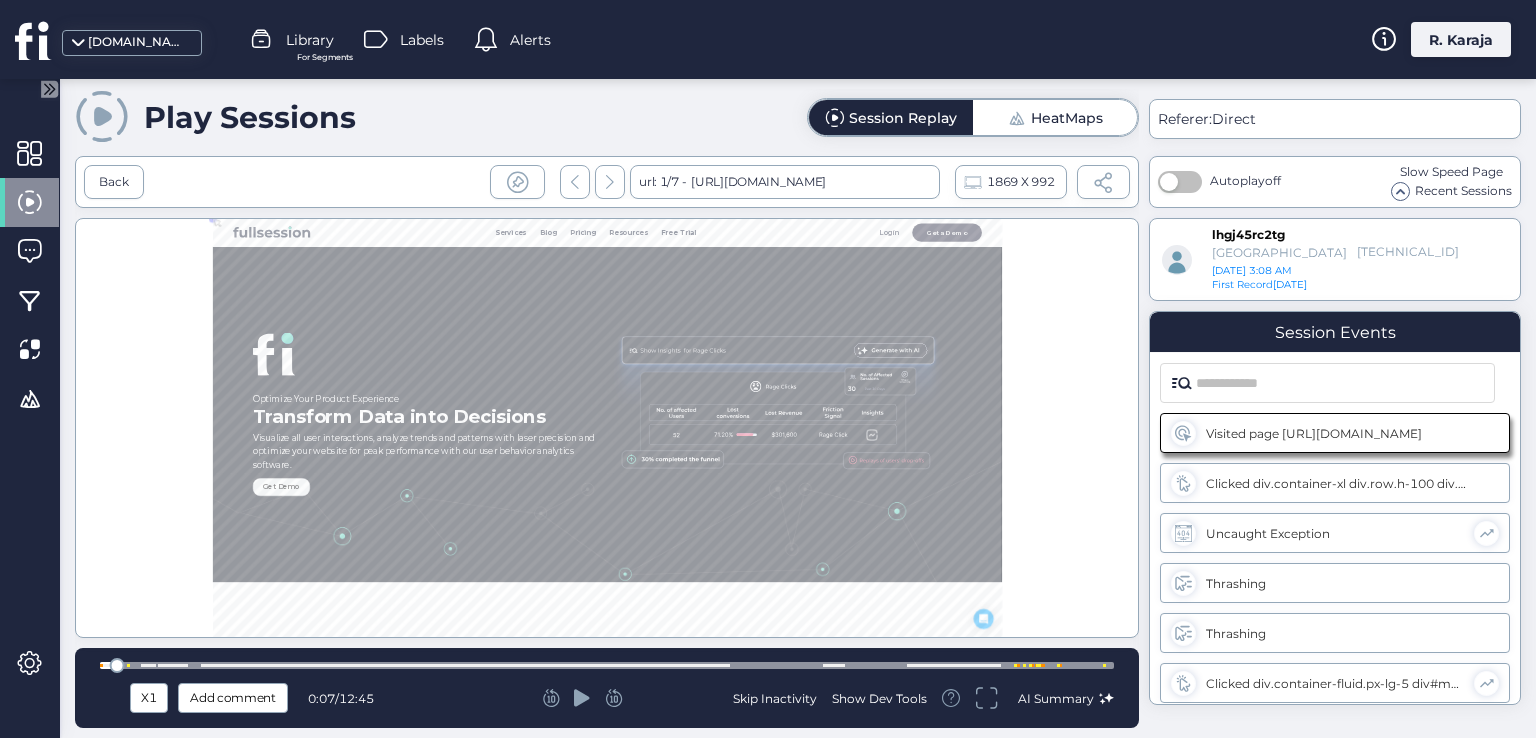 click on "Show Dev Tools" 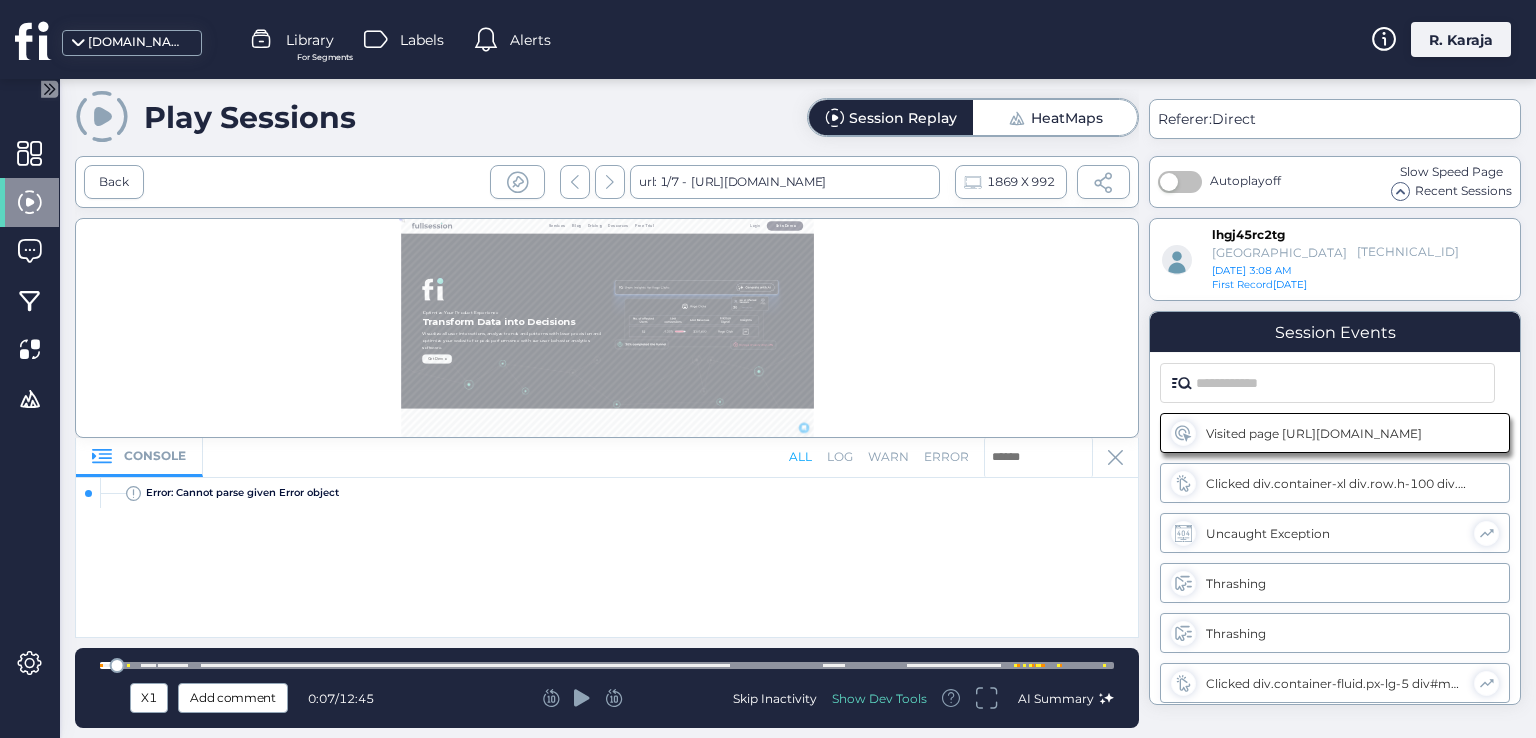 click 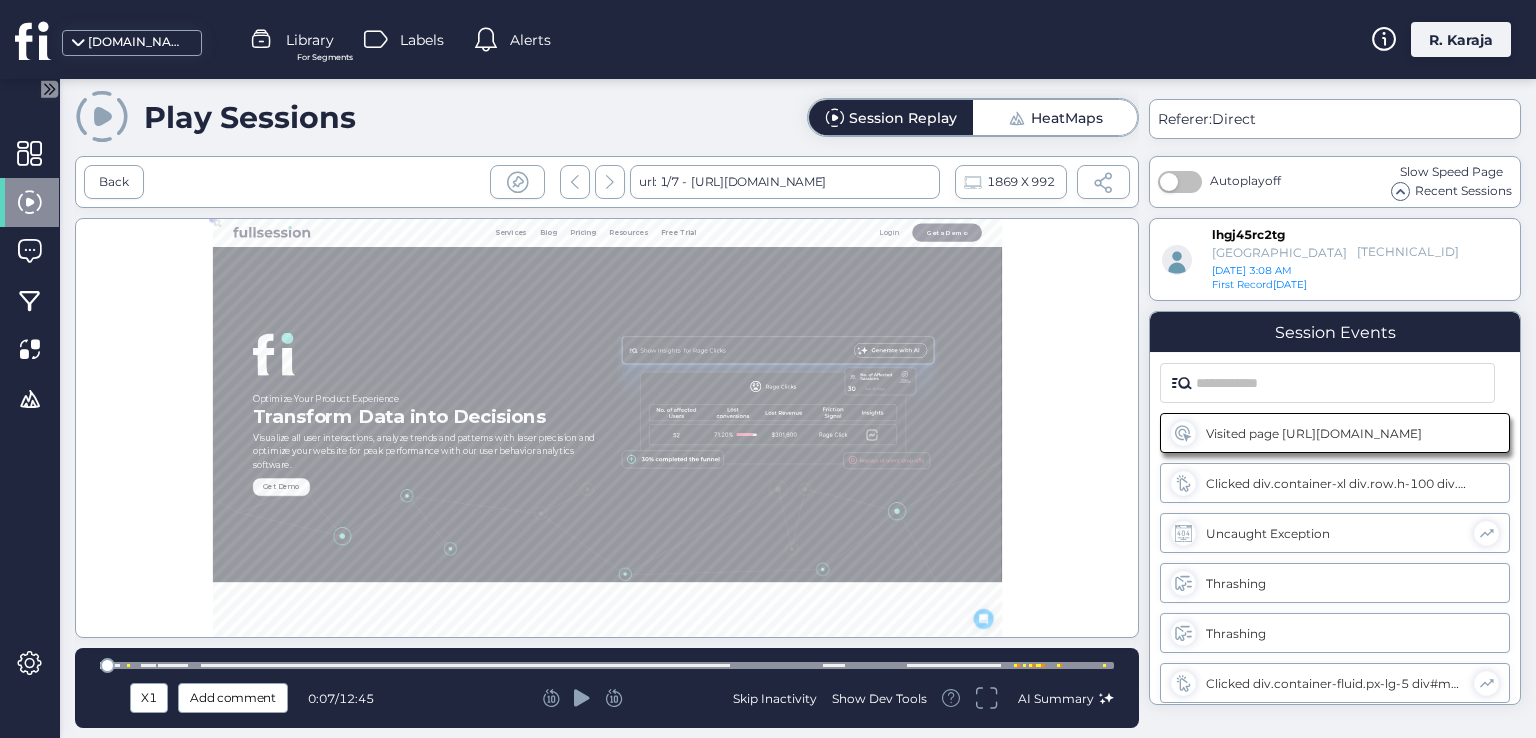 drag, startPoint x: 112, startPoint y: 666, endPoint x: 75, endPoint y: 667, distance: 37.01351 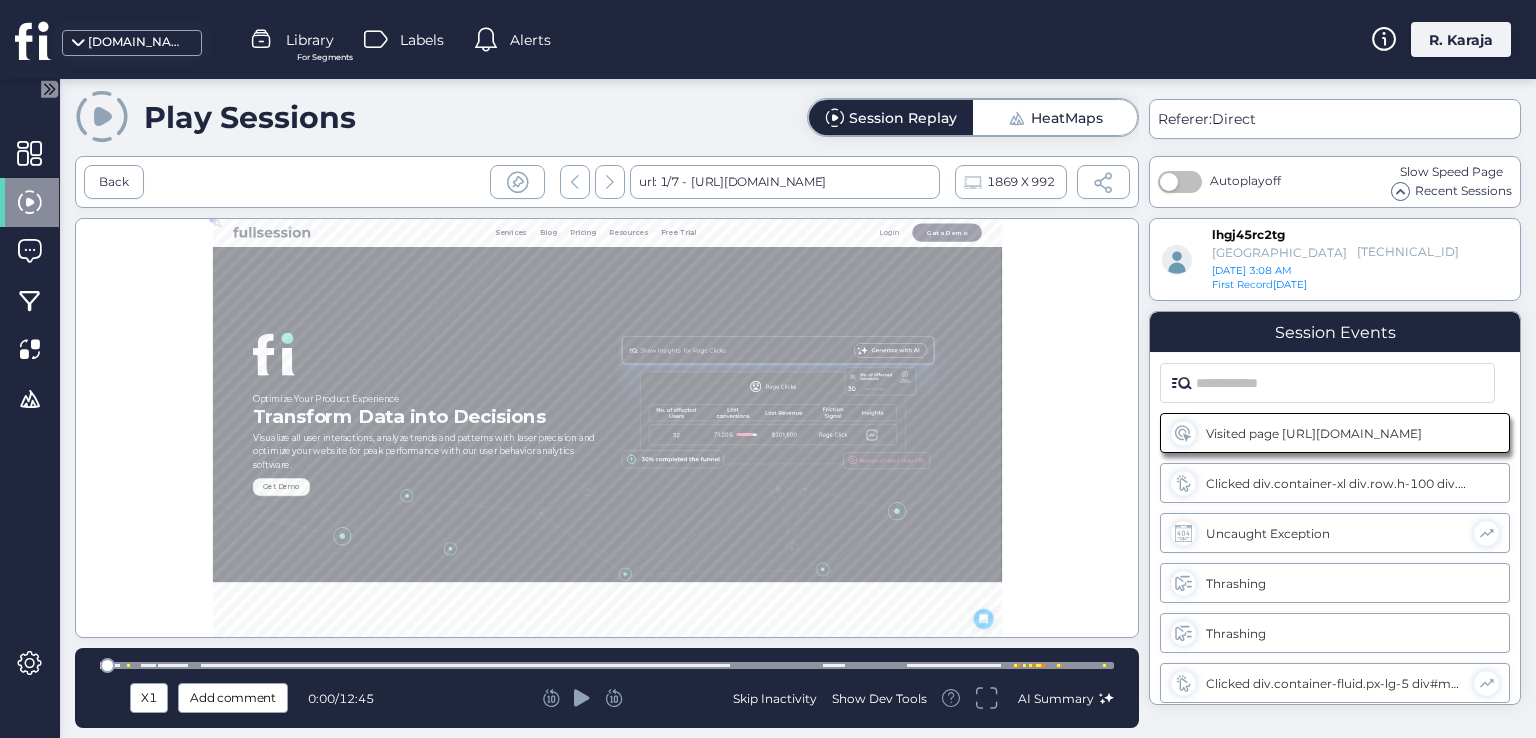 click at bounding box center (607, 428) 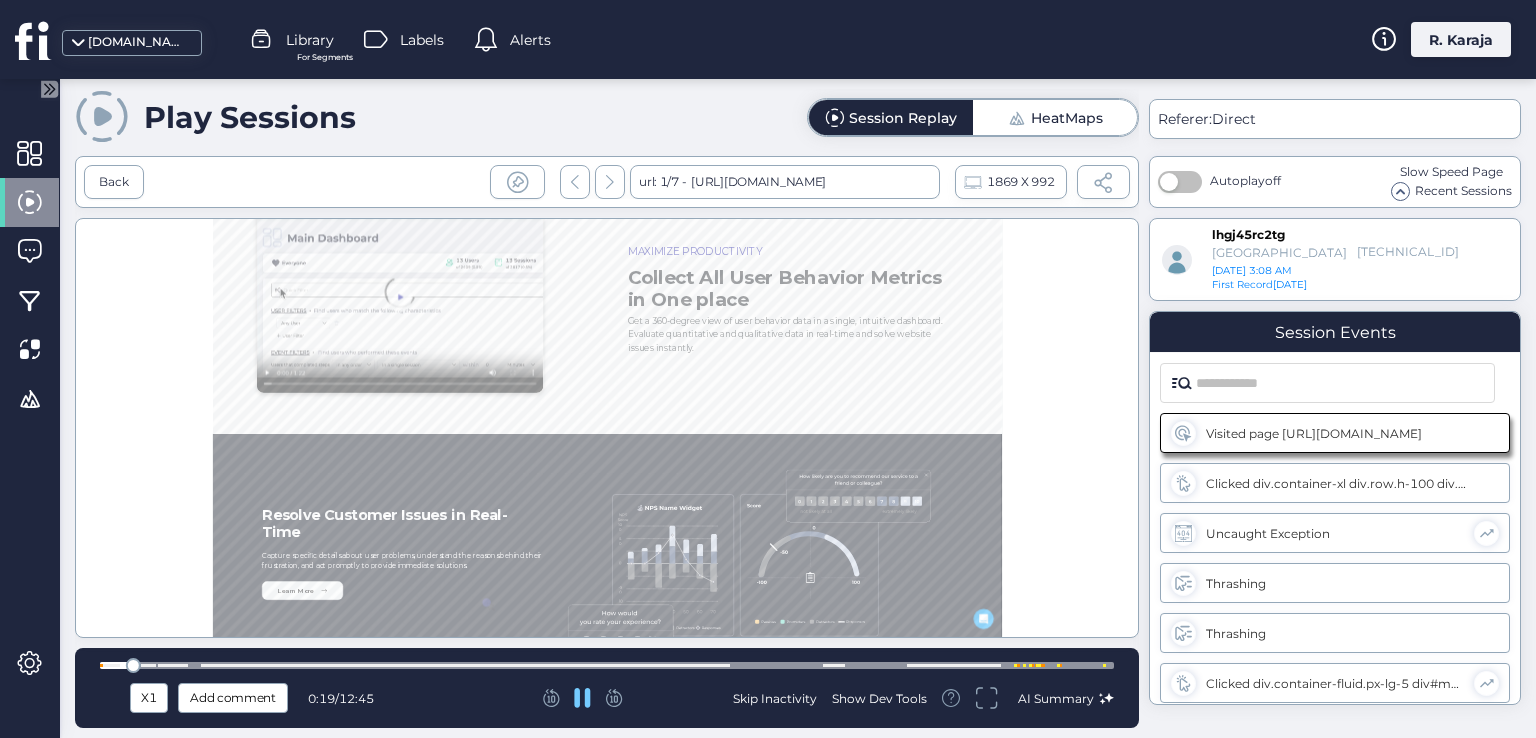 scroll, scrollTop: 1424, scrollLeft: 0, axis: vertical 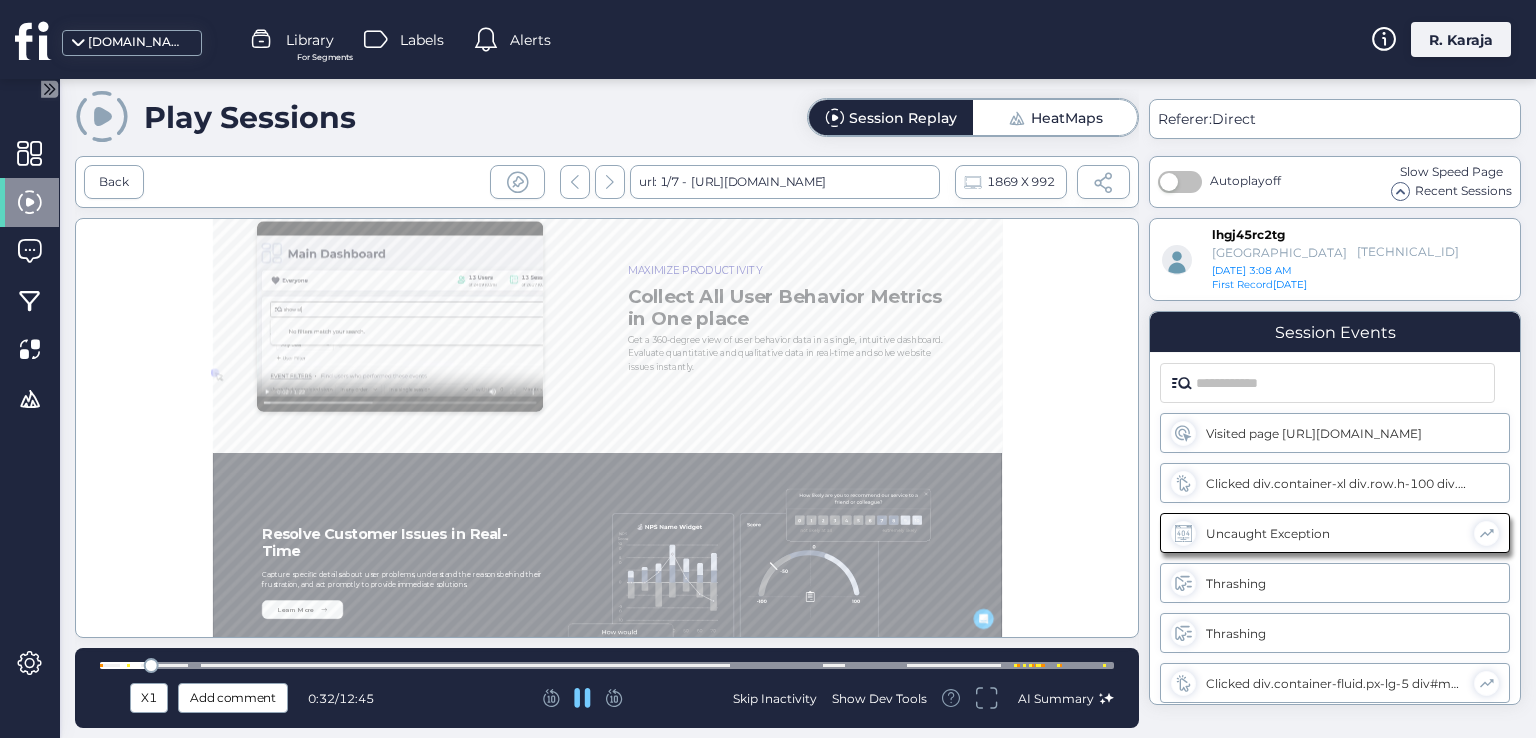 click on "Skip Inactivity" 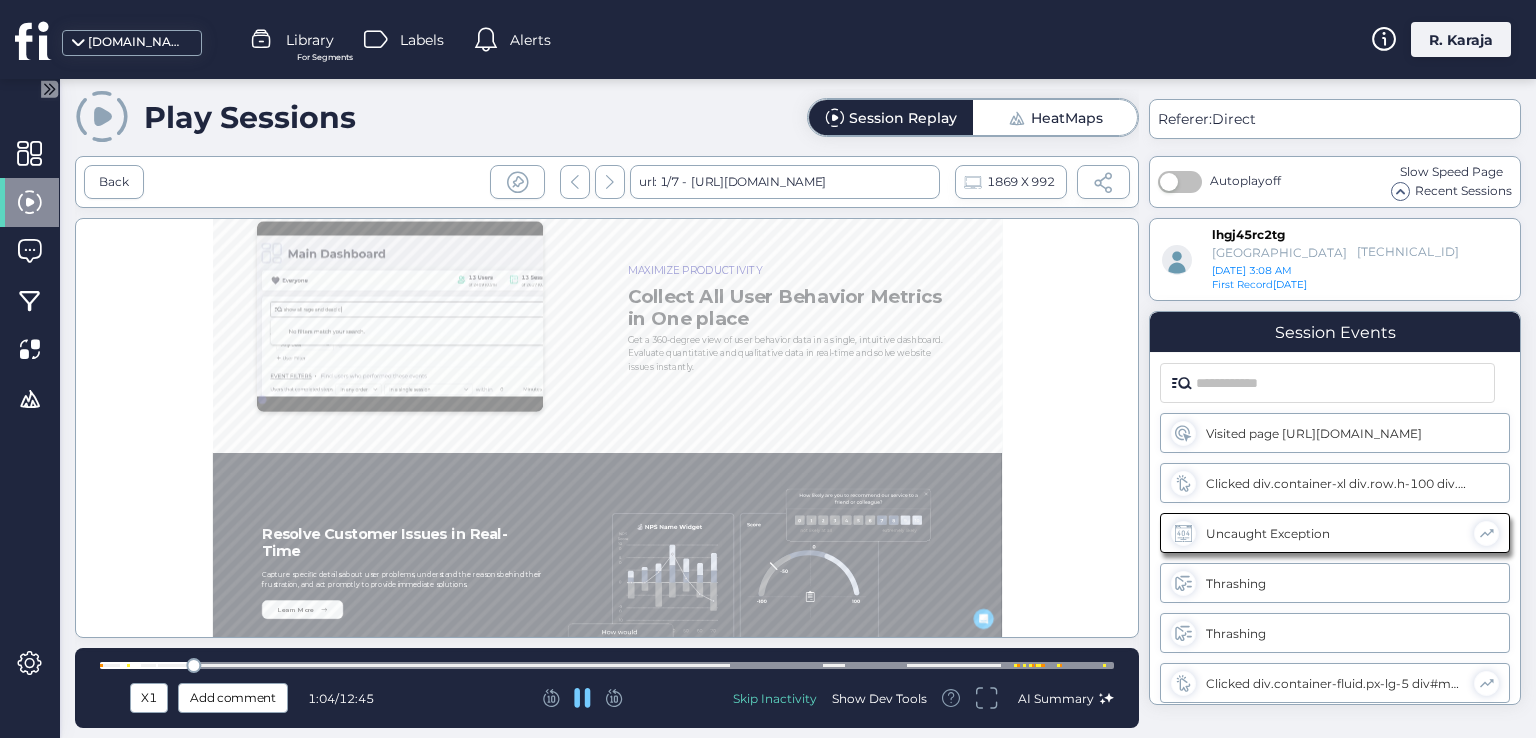 click at bounding box center [610, 182] 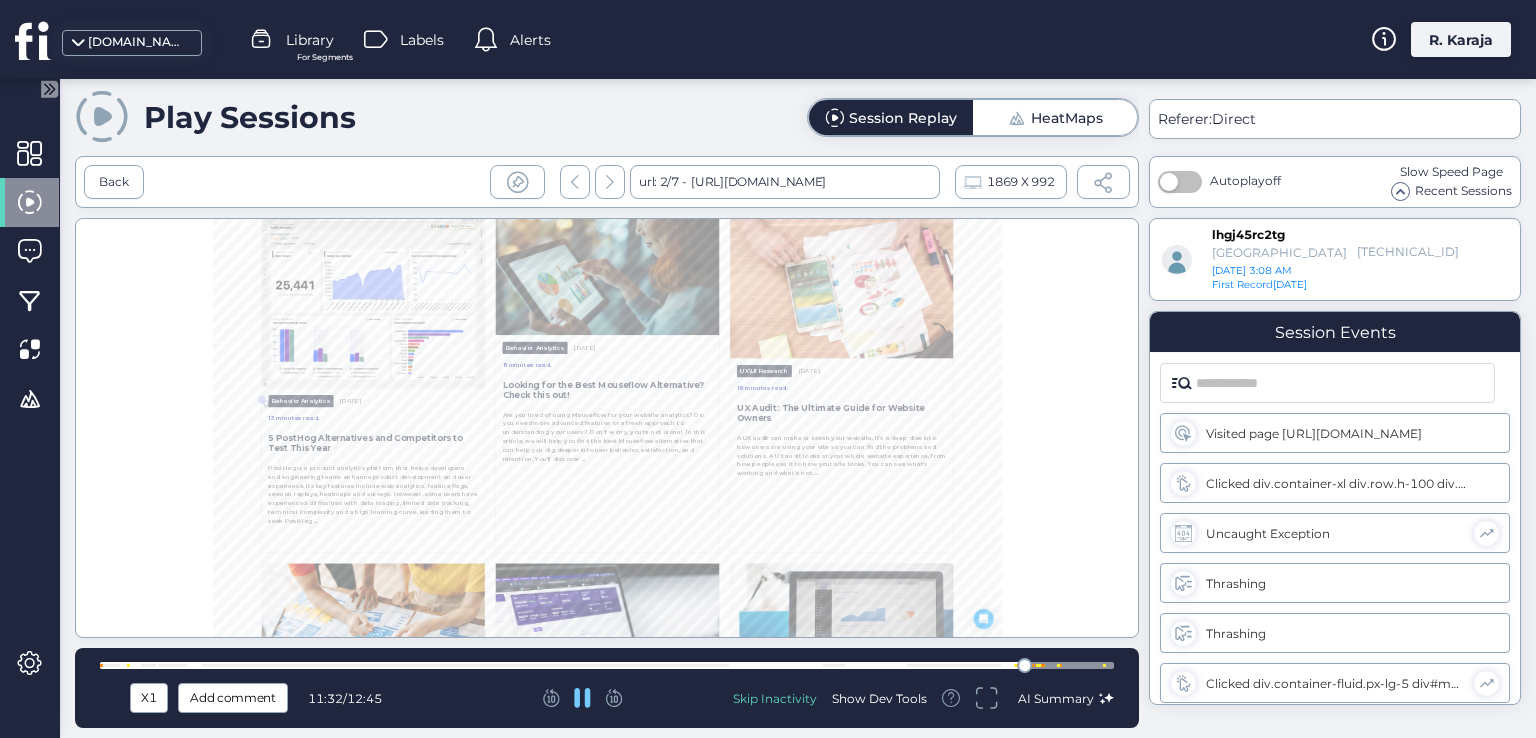 scroll, scrollTop: 178, scrollLeft: 0, axis: vertical 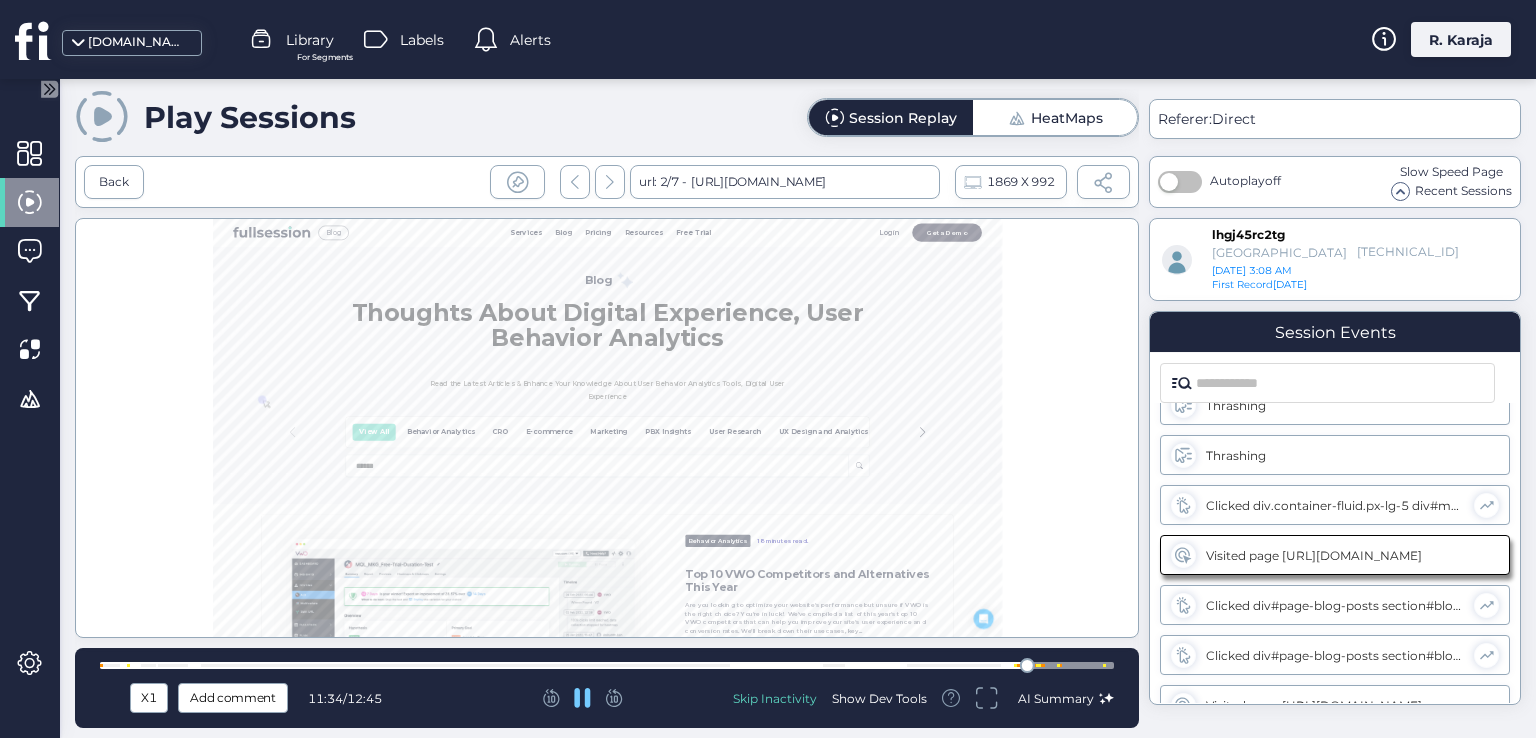 click at bounding box center (610, 182) 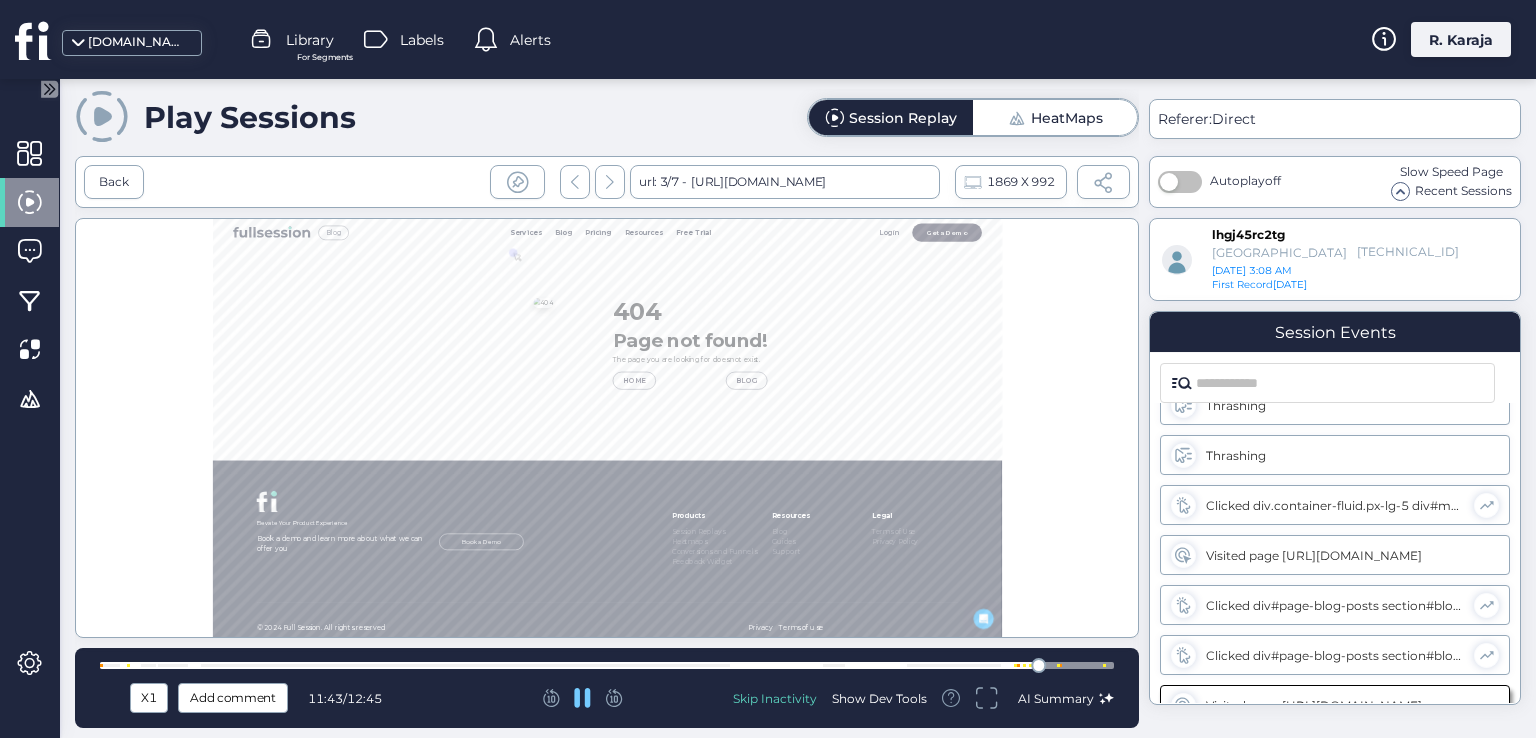 scroll, scrollTop: 328, scrollLeft: 0, axis: vertical 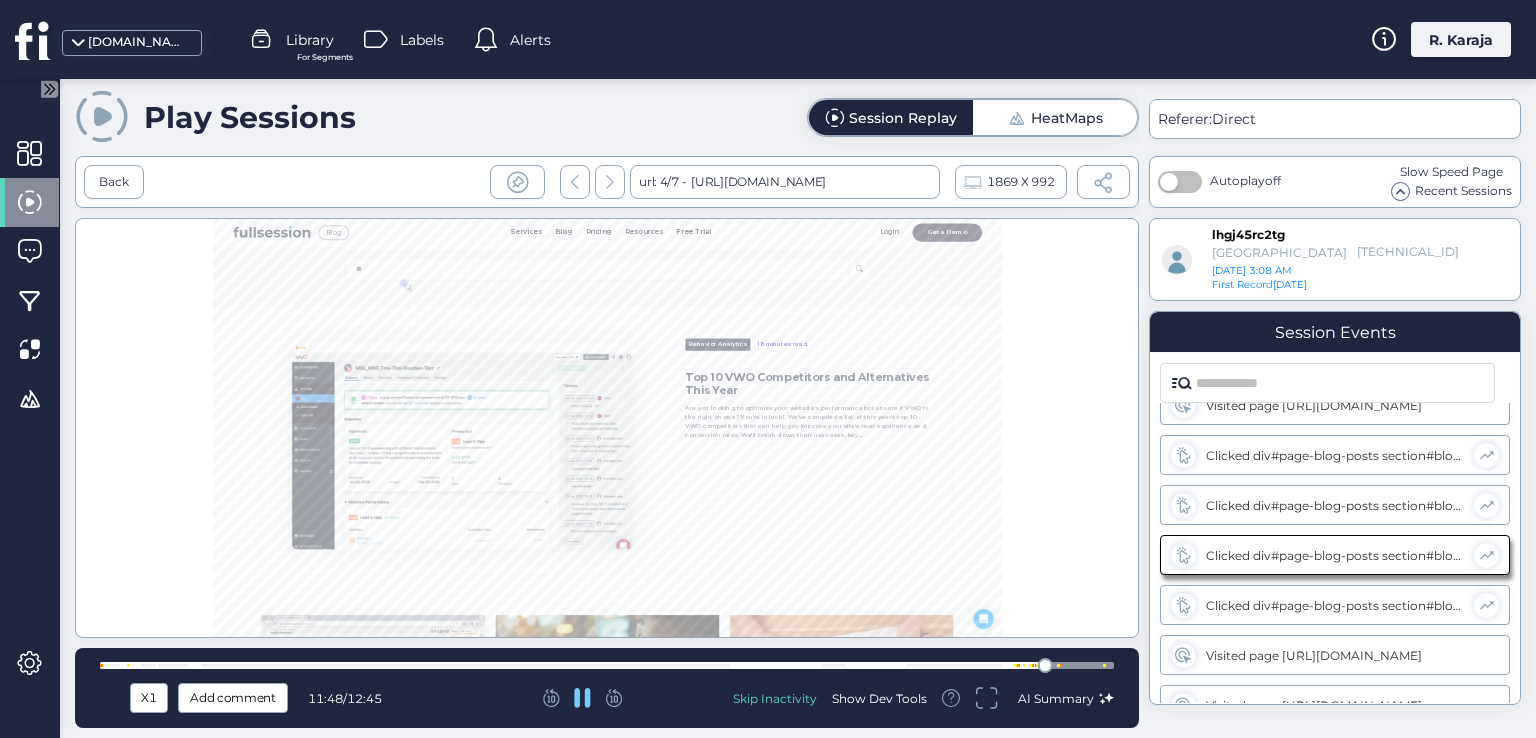 click at bounding box center (610, 182) 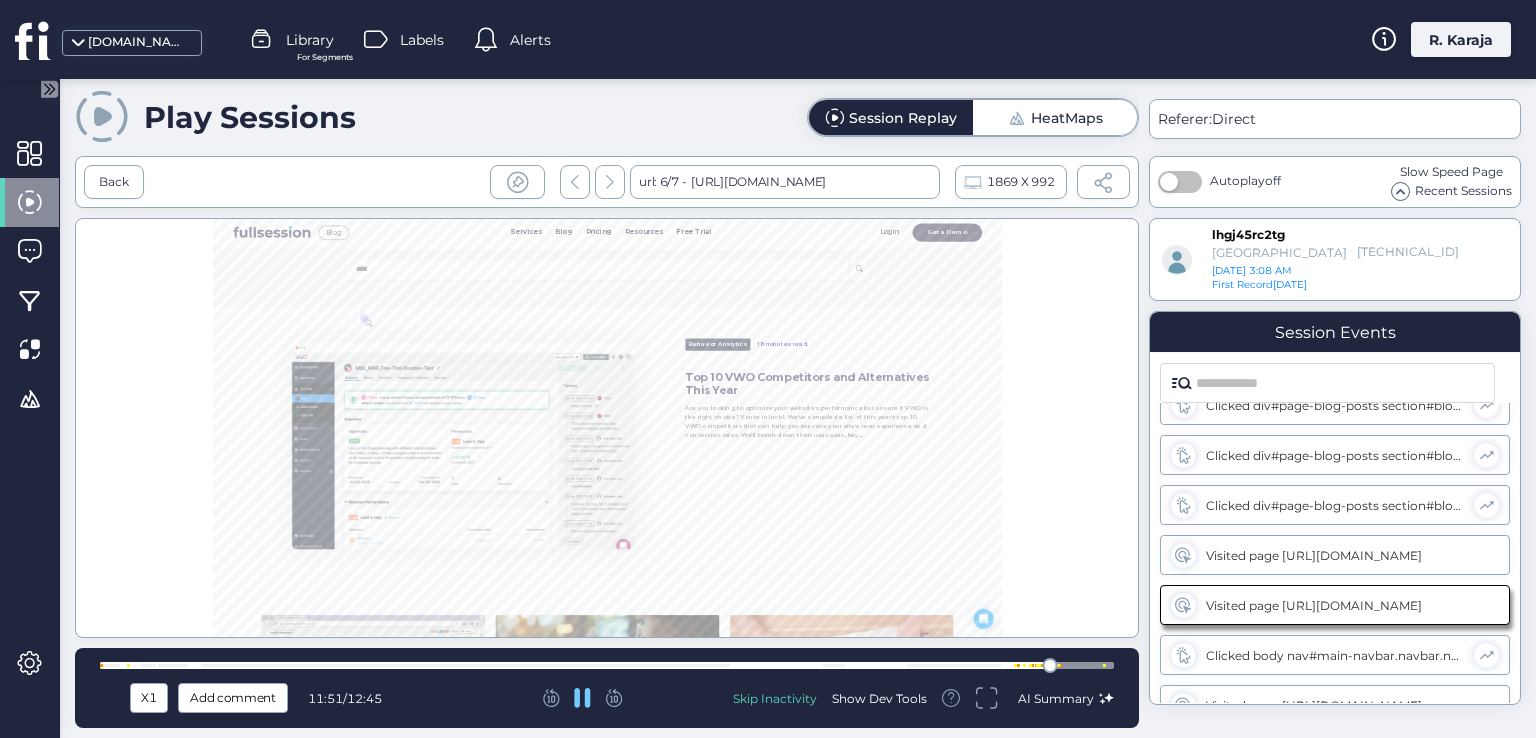 scroll, scrollTop: 678, scrollLeft: 0, axis: vertical 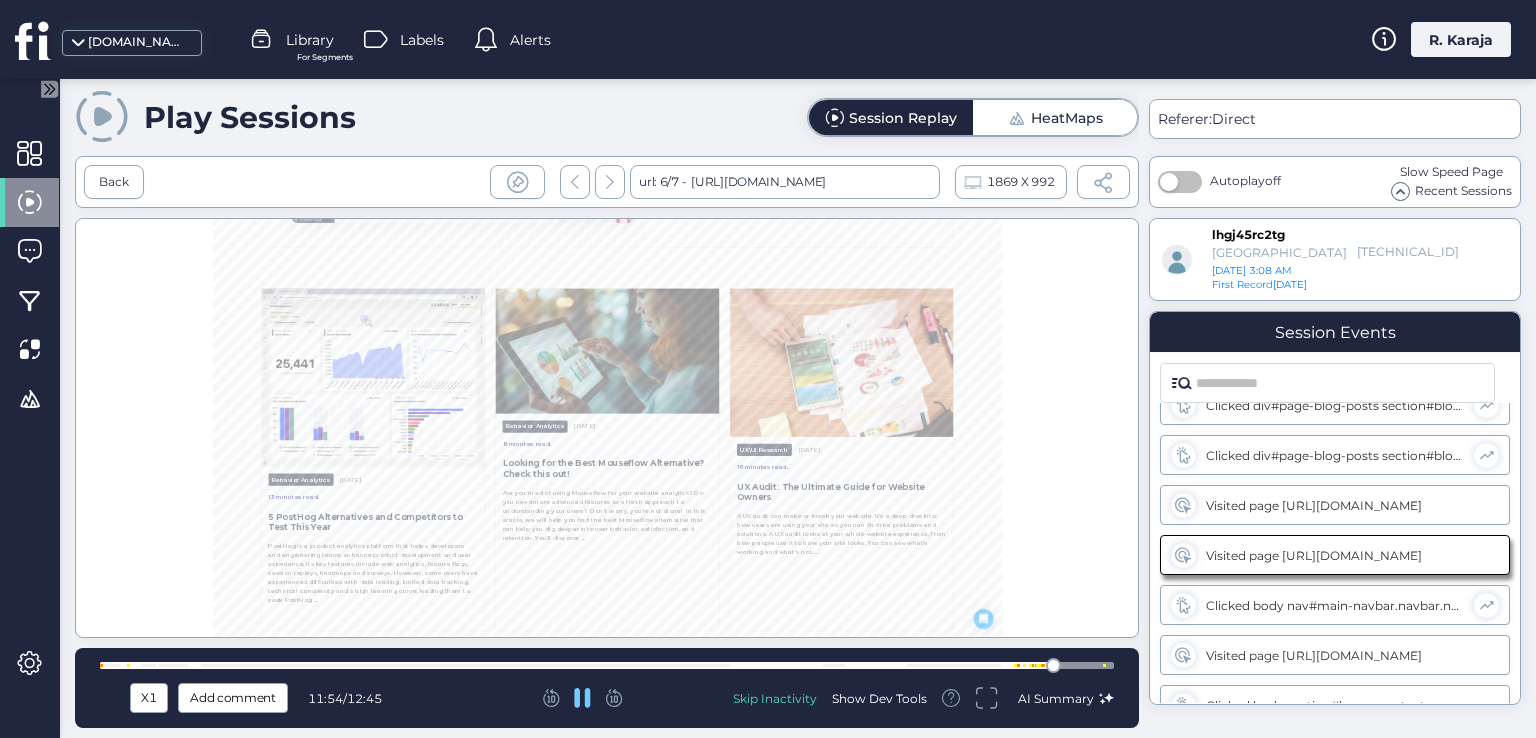 click at bounding box center [610, 182] 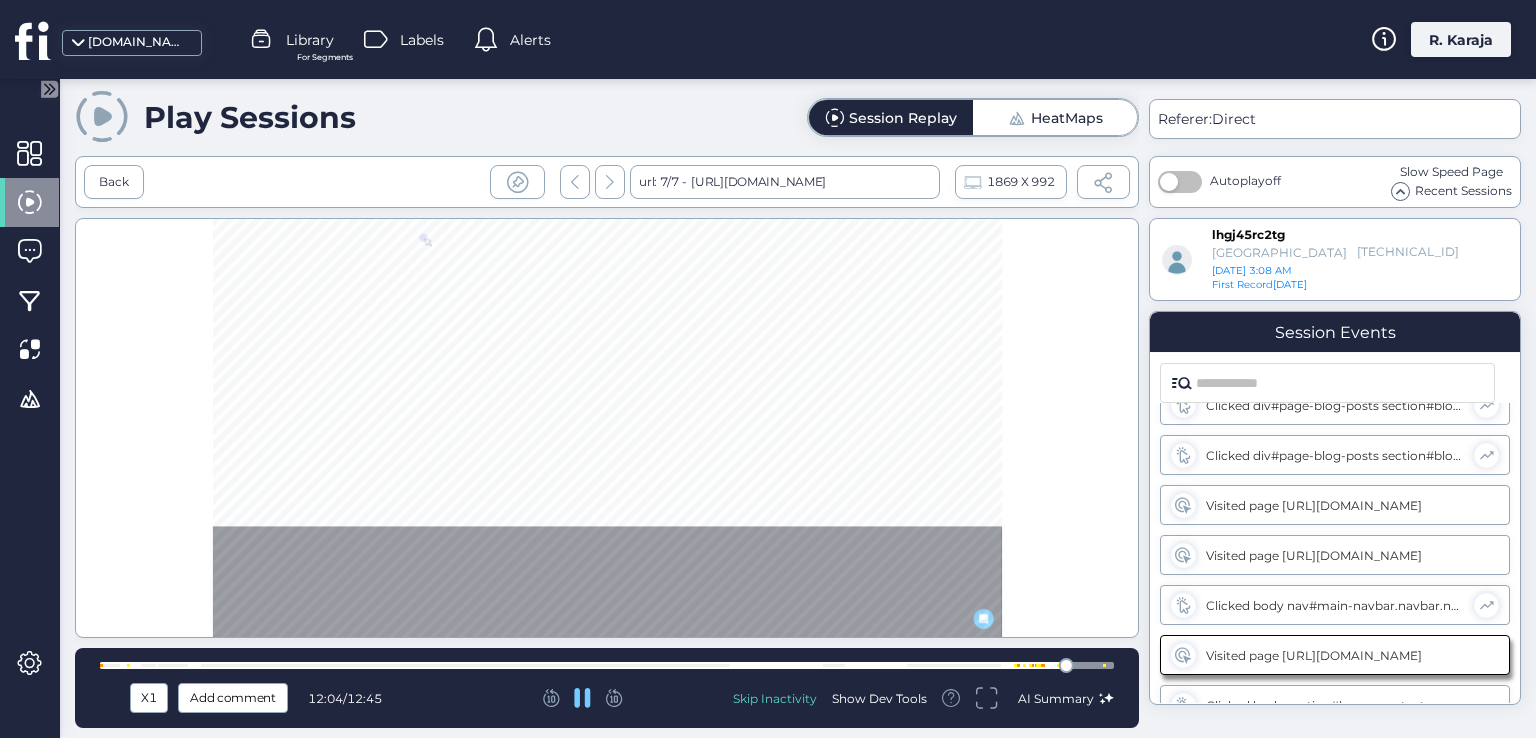 scroll, scrollTop: 1146, scrollLeft: 0, axis: vertical 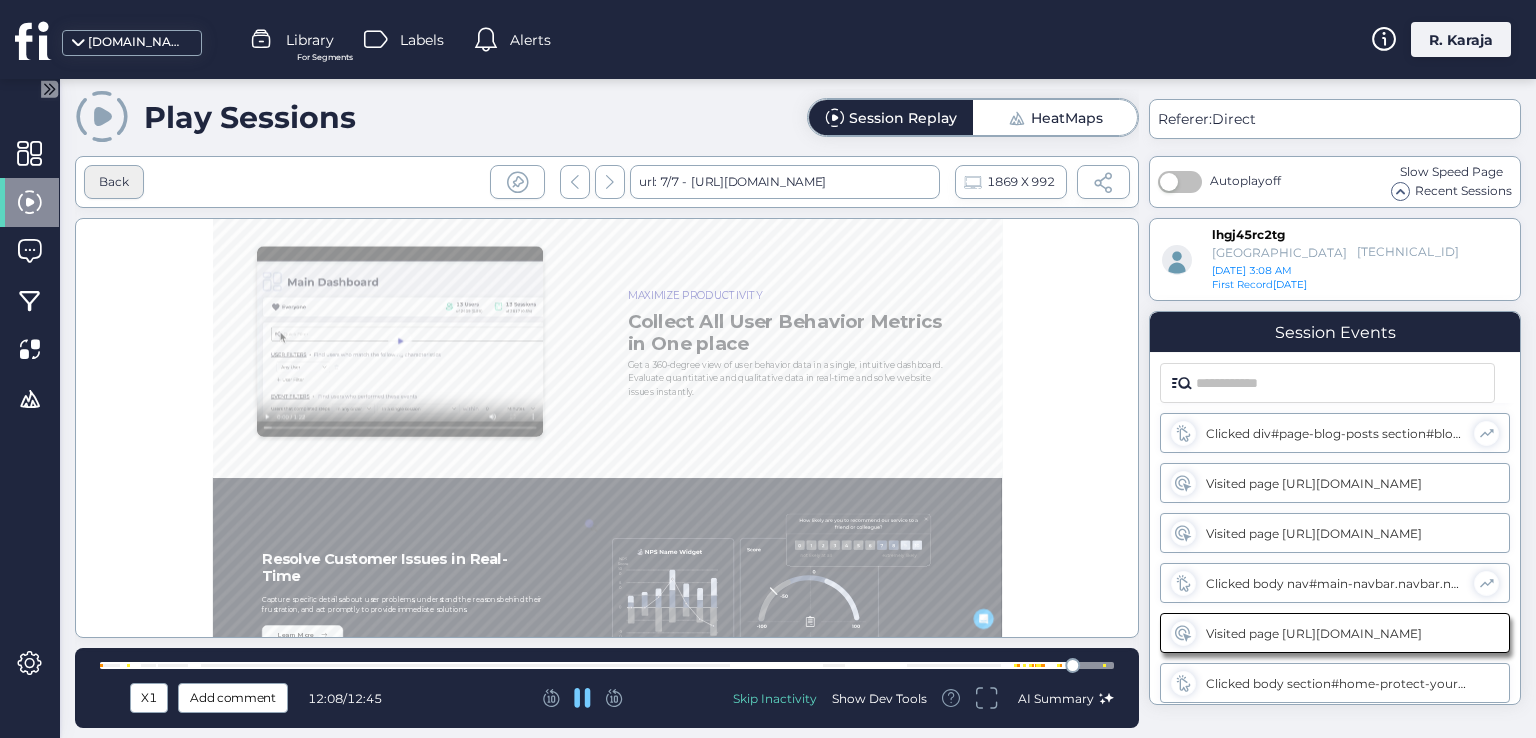 click on "Back" at bounding box center (114, 182) 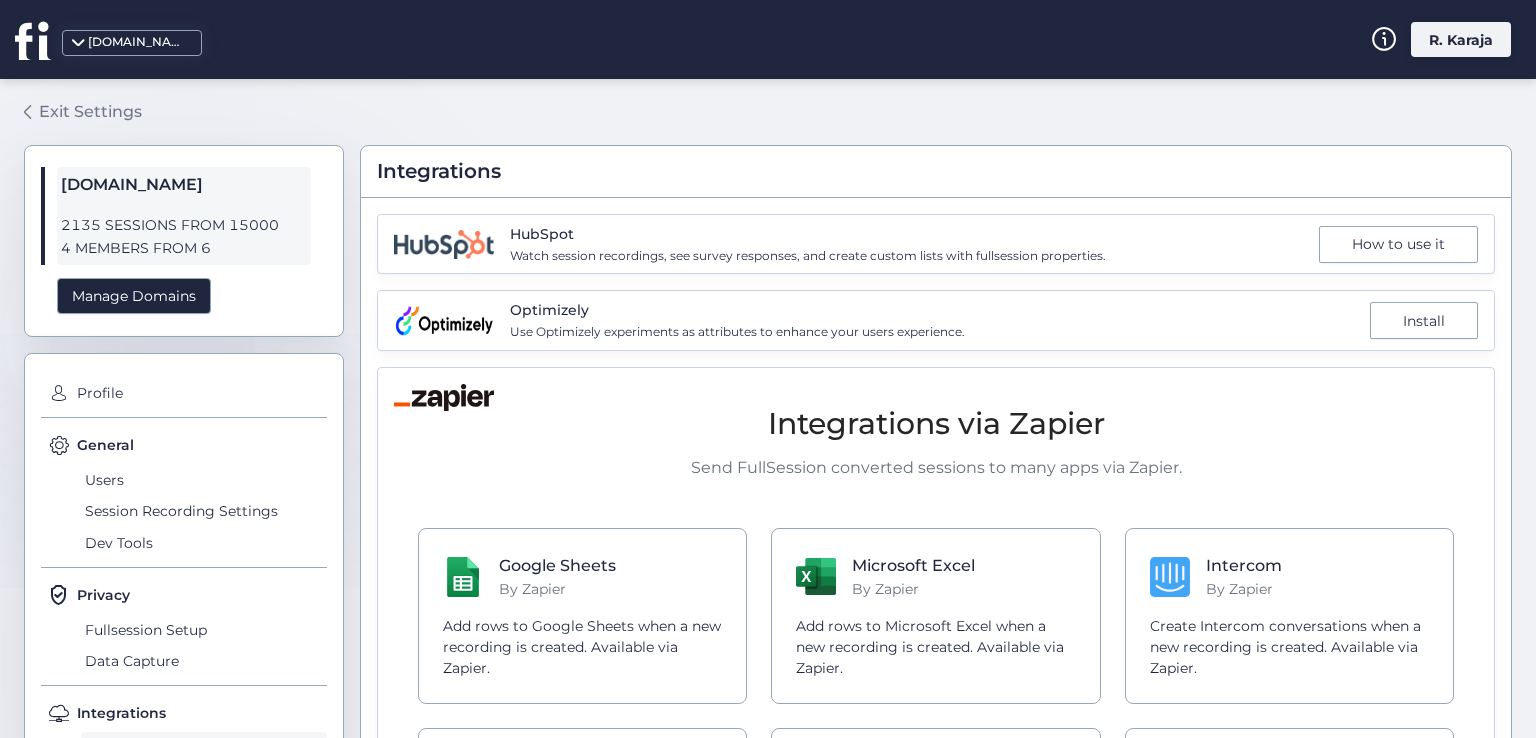 click on "Exit Settings" 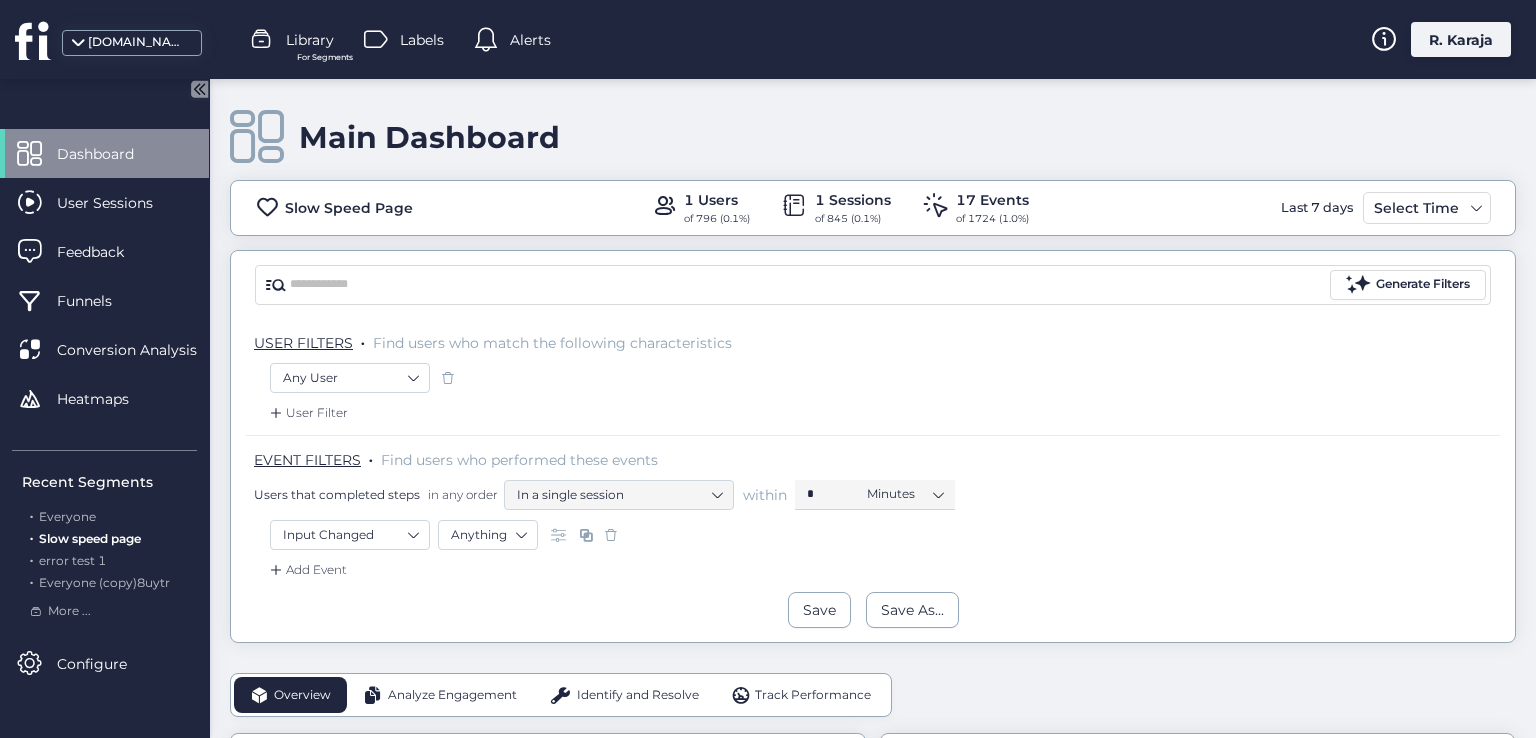 click 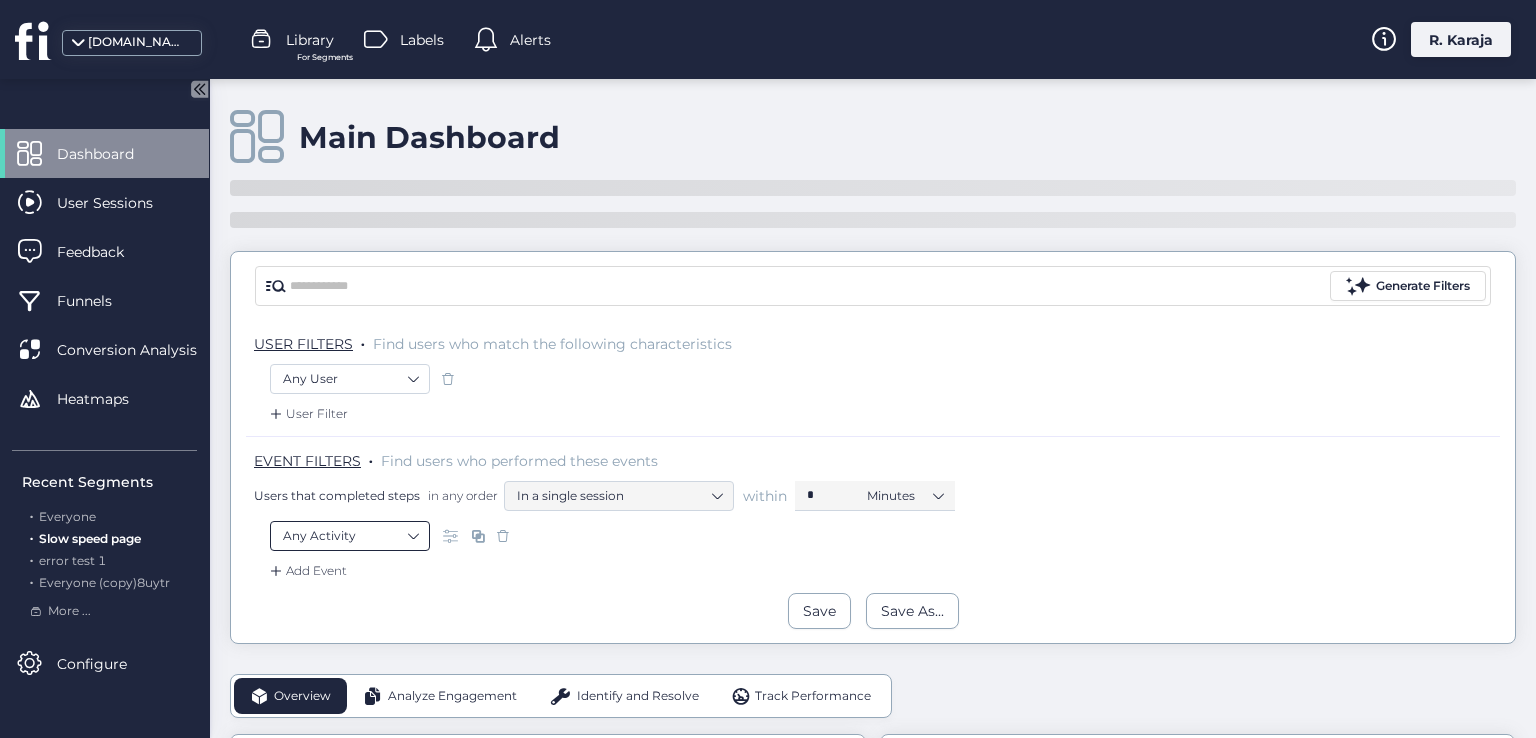 click on "Any Activity" 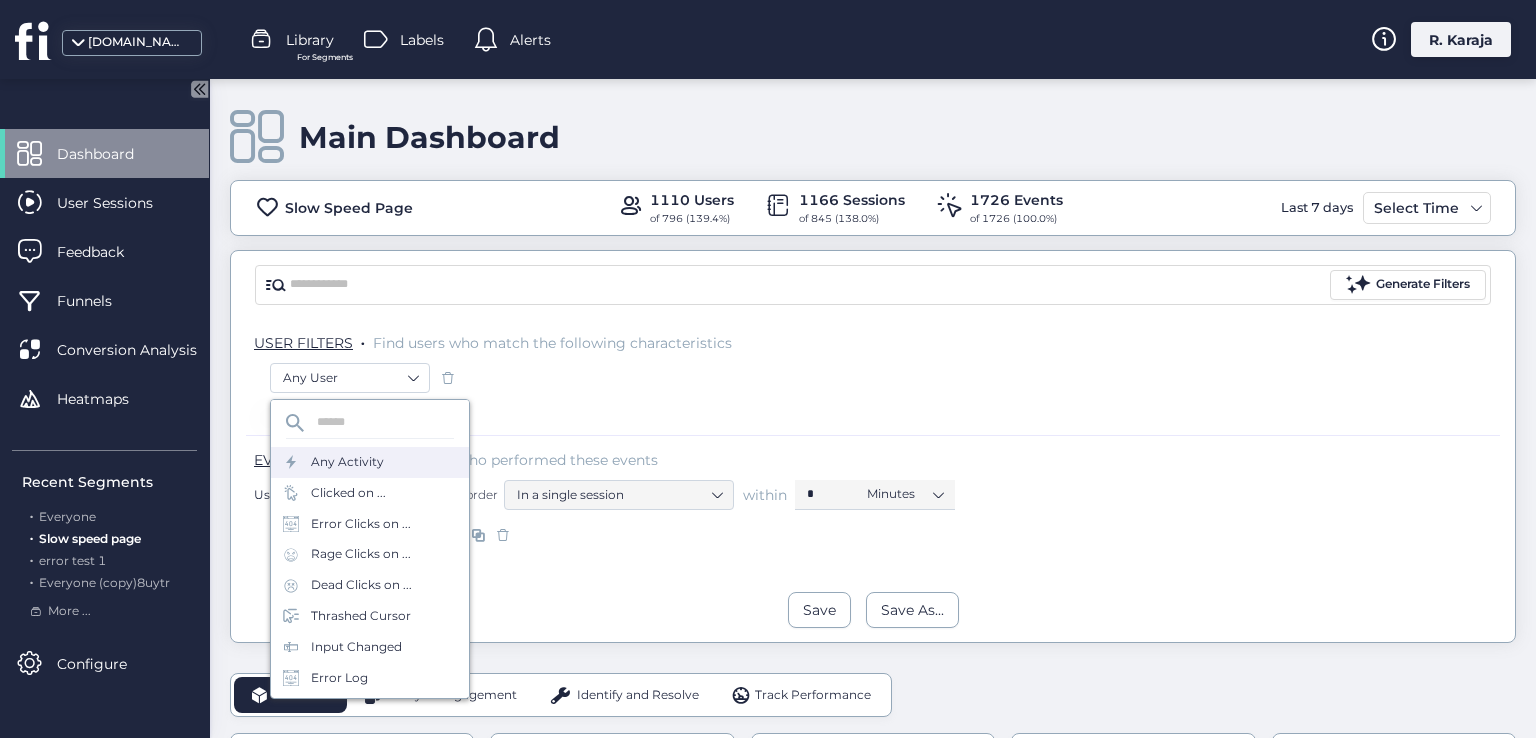 scroll, scrollTop: 296, scrollLeft: 0, axis: vertical 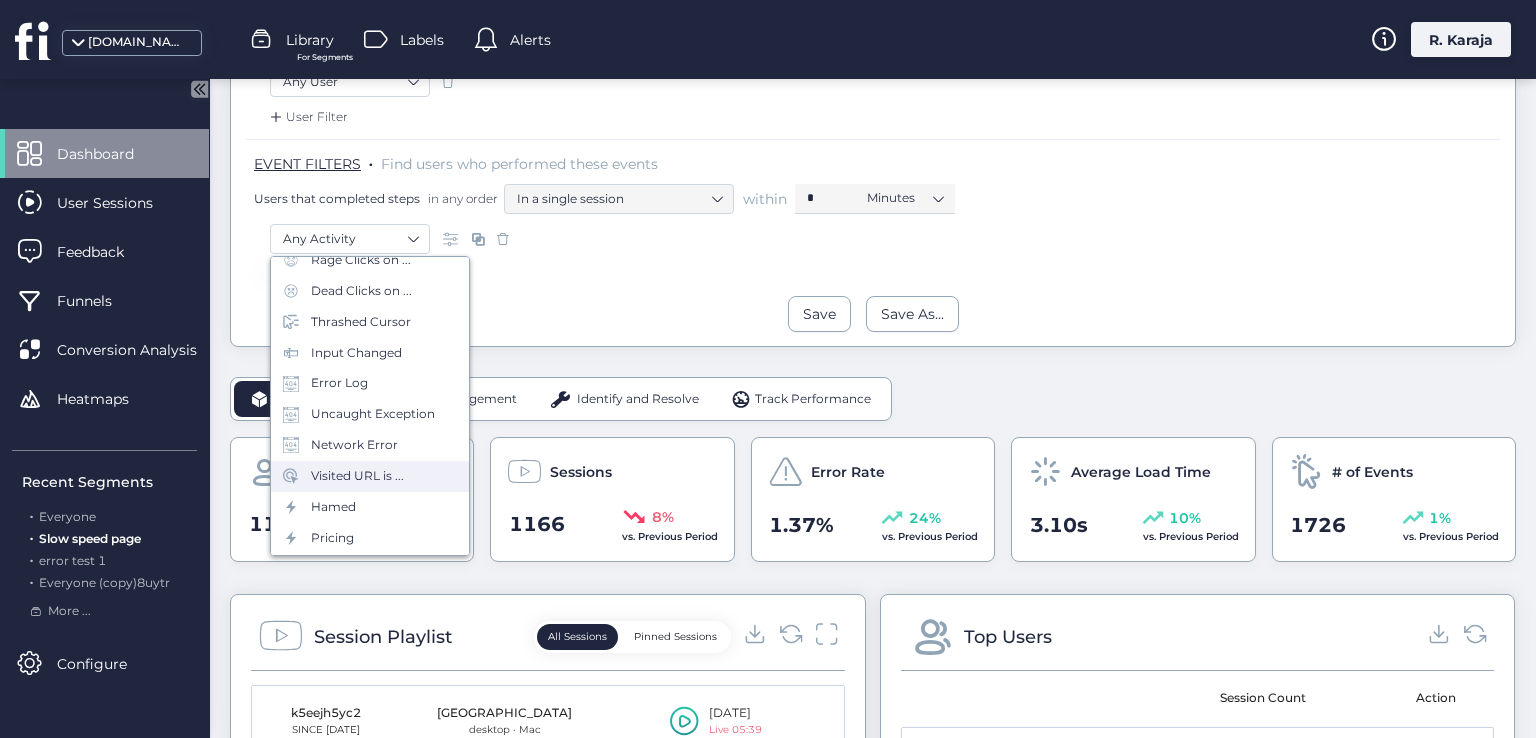 click on "Visited URL is ..." at bounding box center [357, 476] 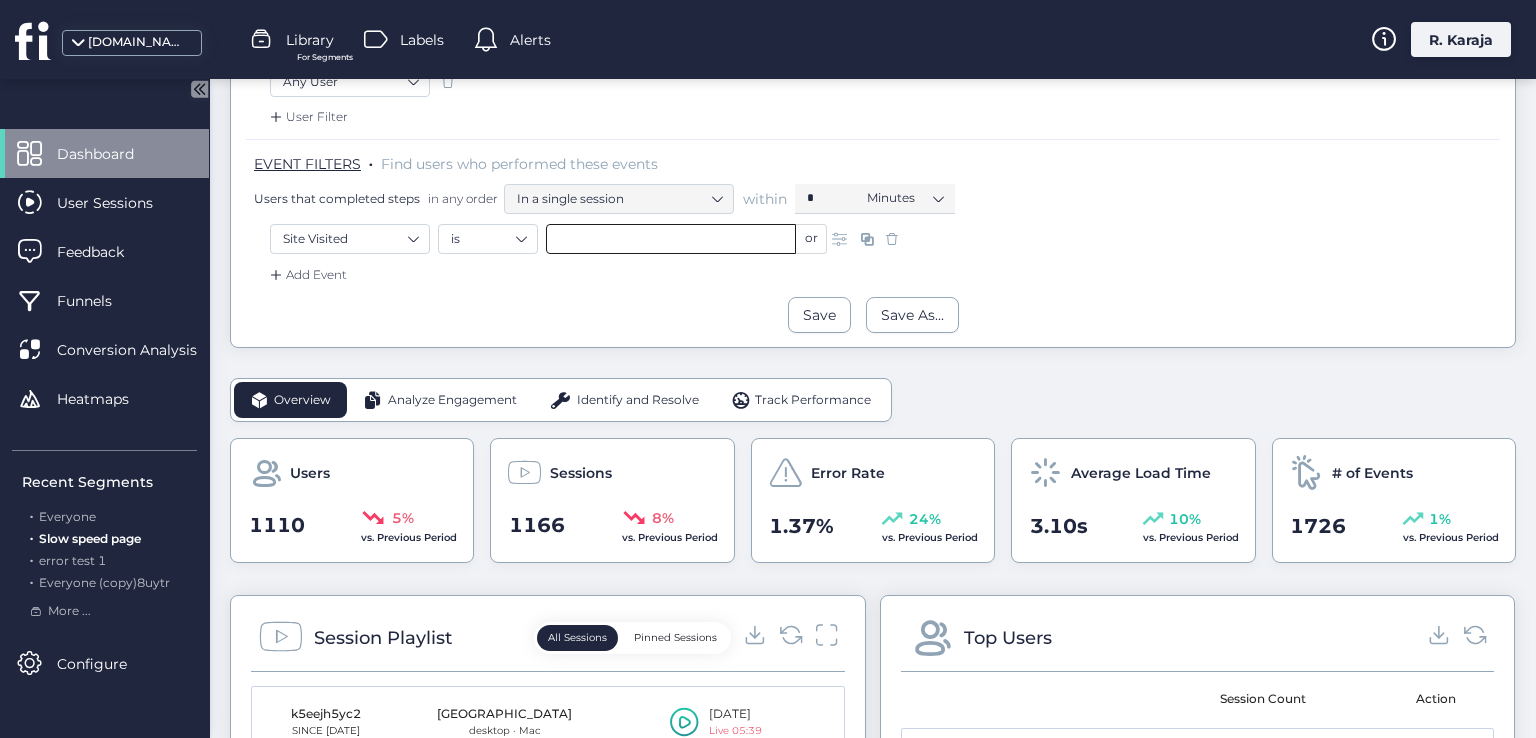click 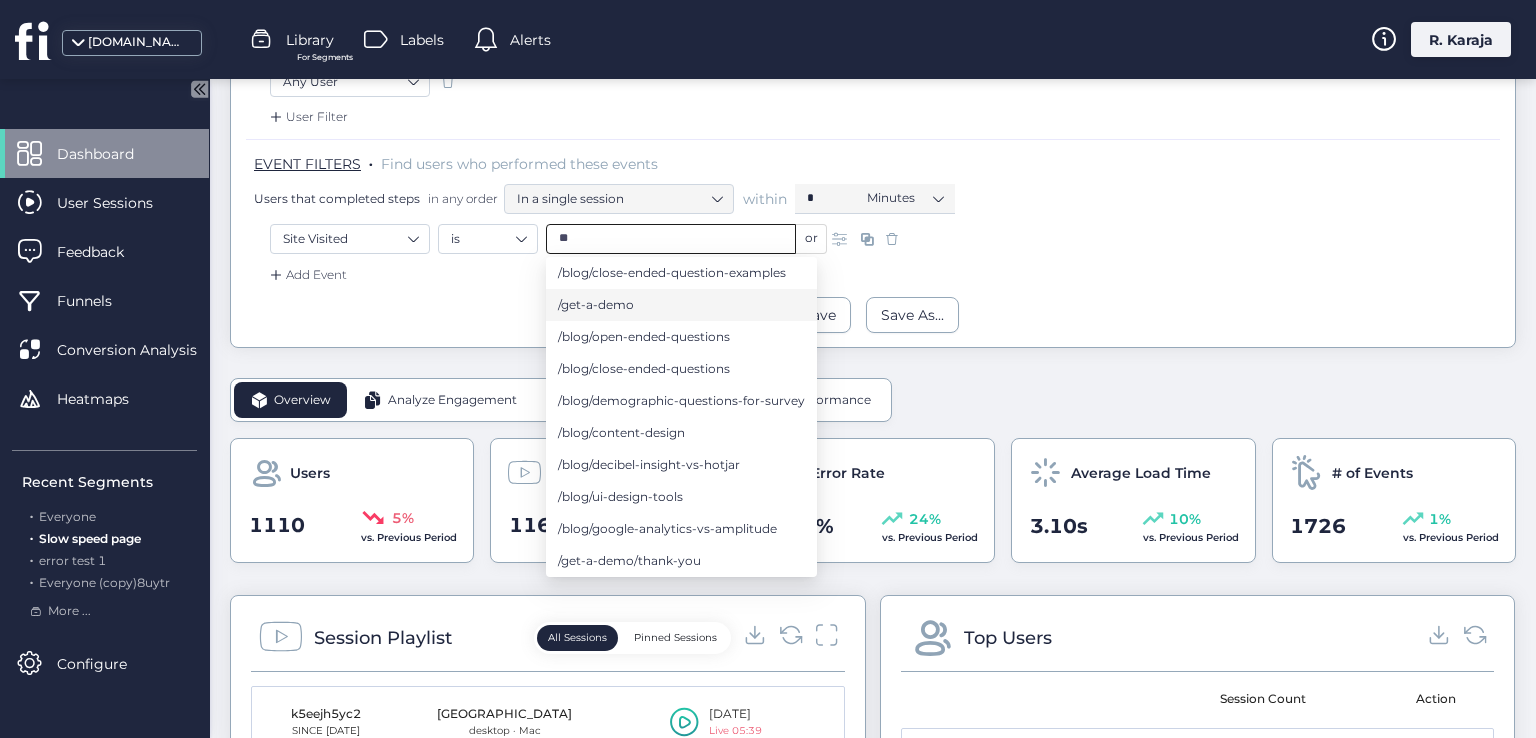 click on "/get-a-demo" at bounding box center [681, 305] 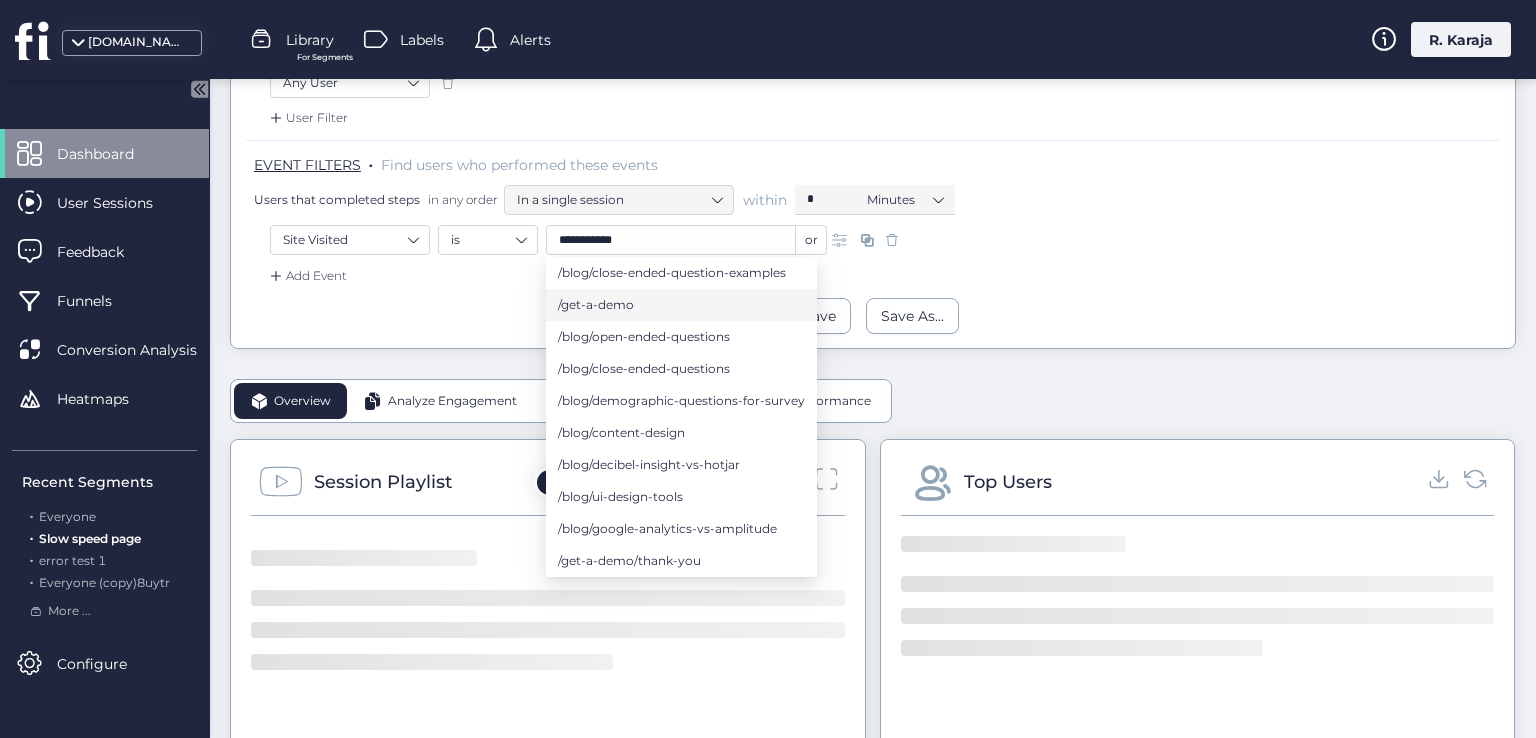 scroll, scrollTop: 296, scrollLeft: 0, axis: vertical 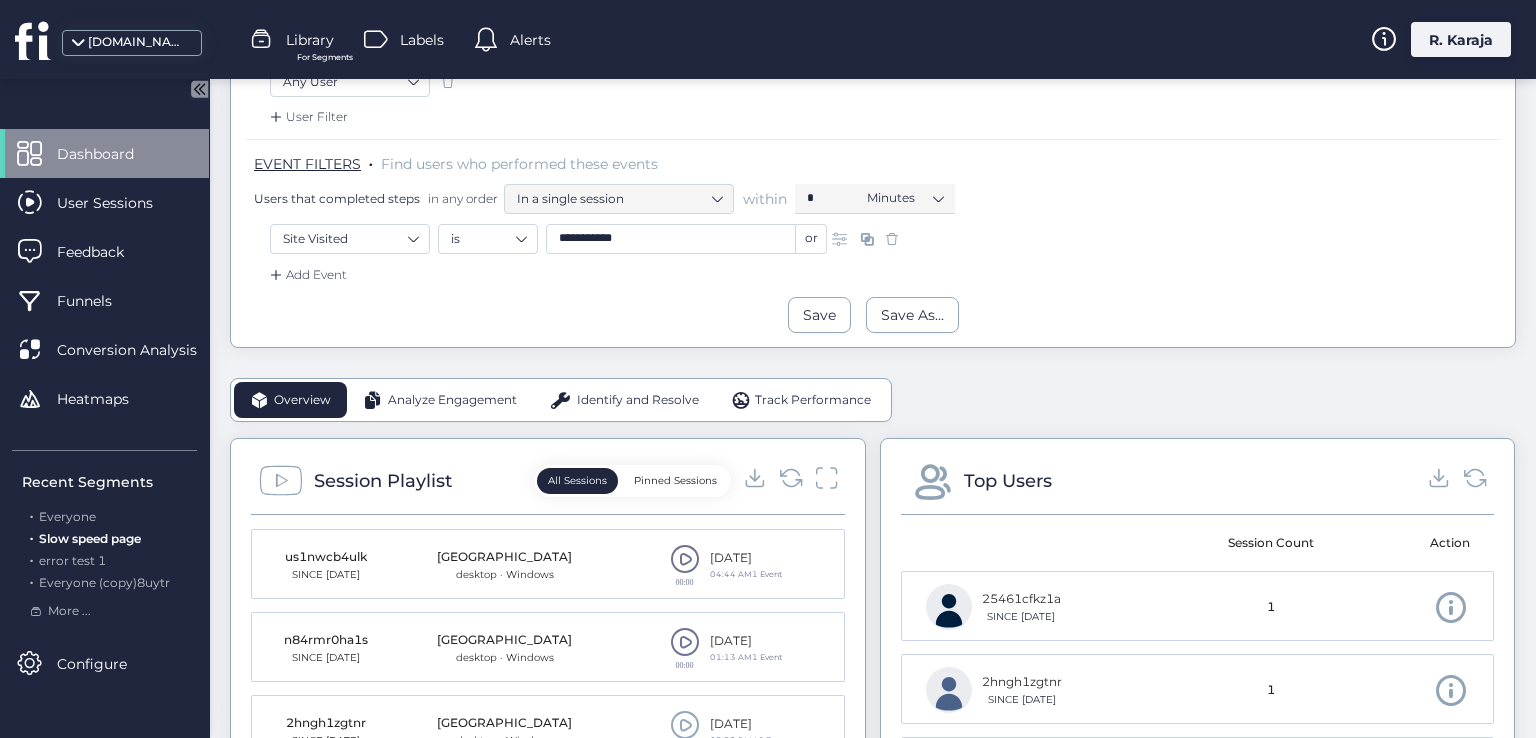 click on "Add Event" 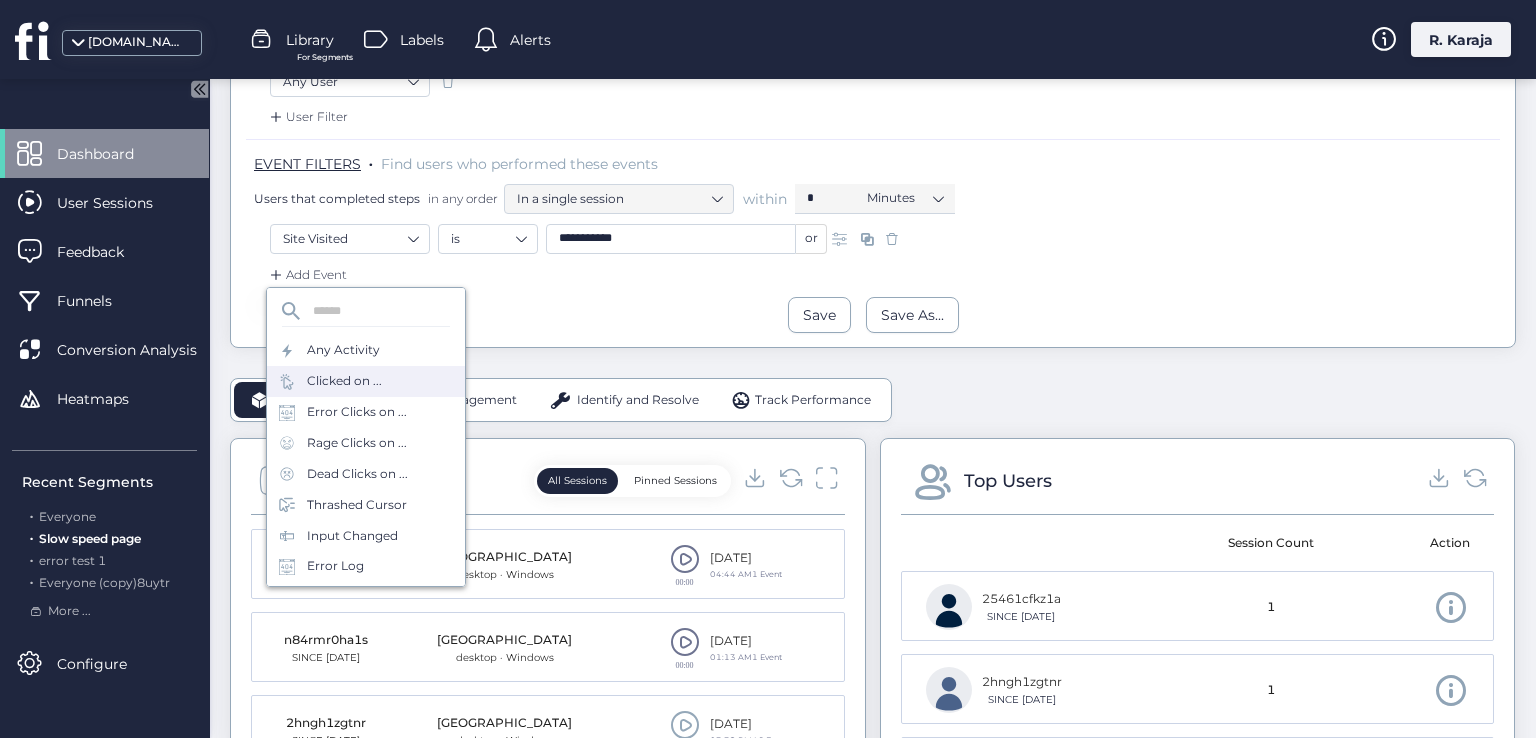 click on "Clicked on ..." at bounding box center [344, 381] 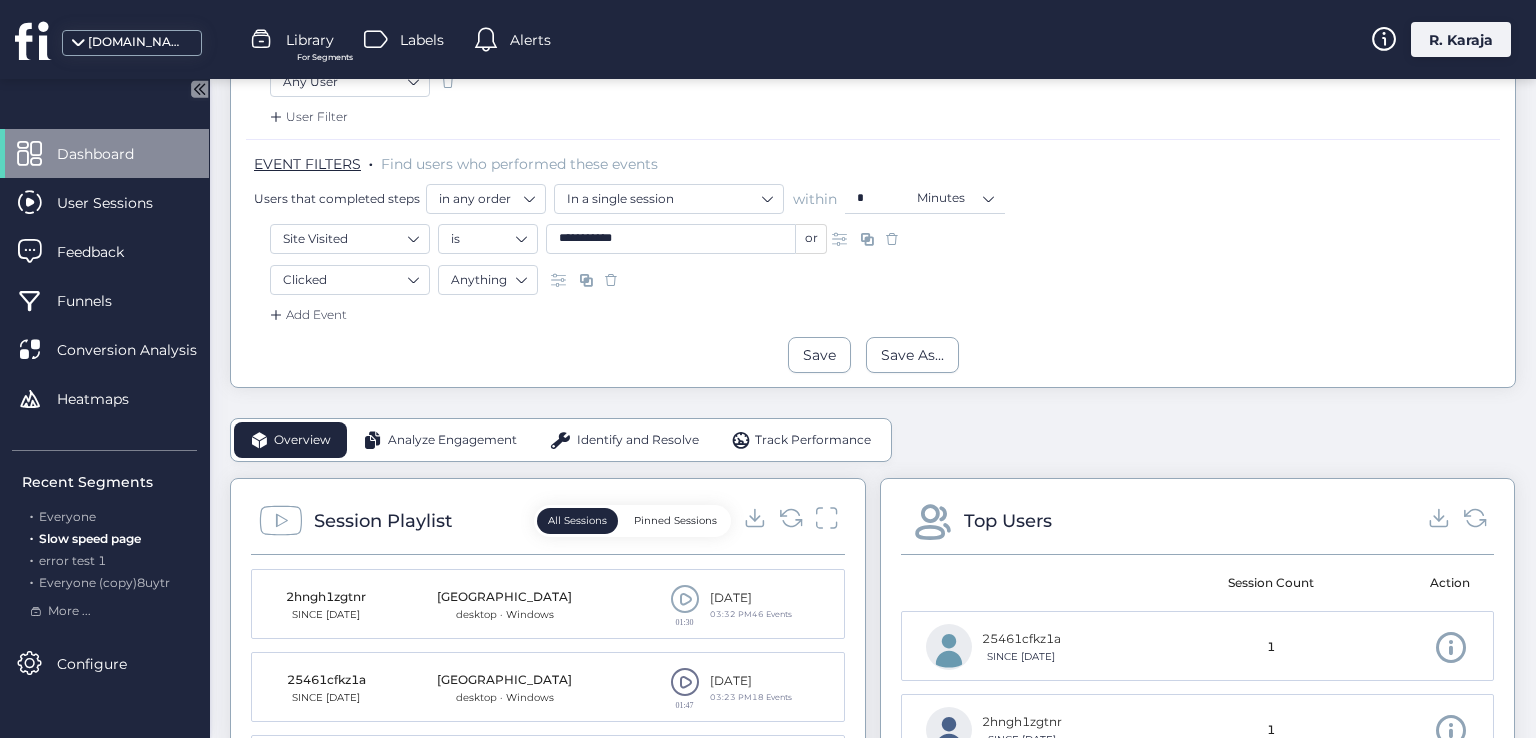 scroll, scrollTop: 296, scrollLeft: 0, axis: vertical 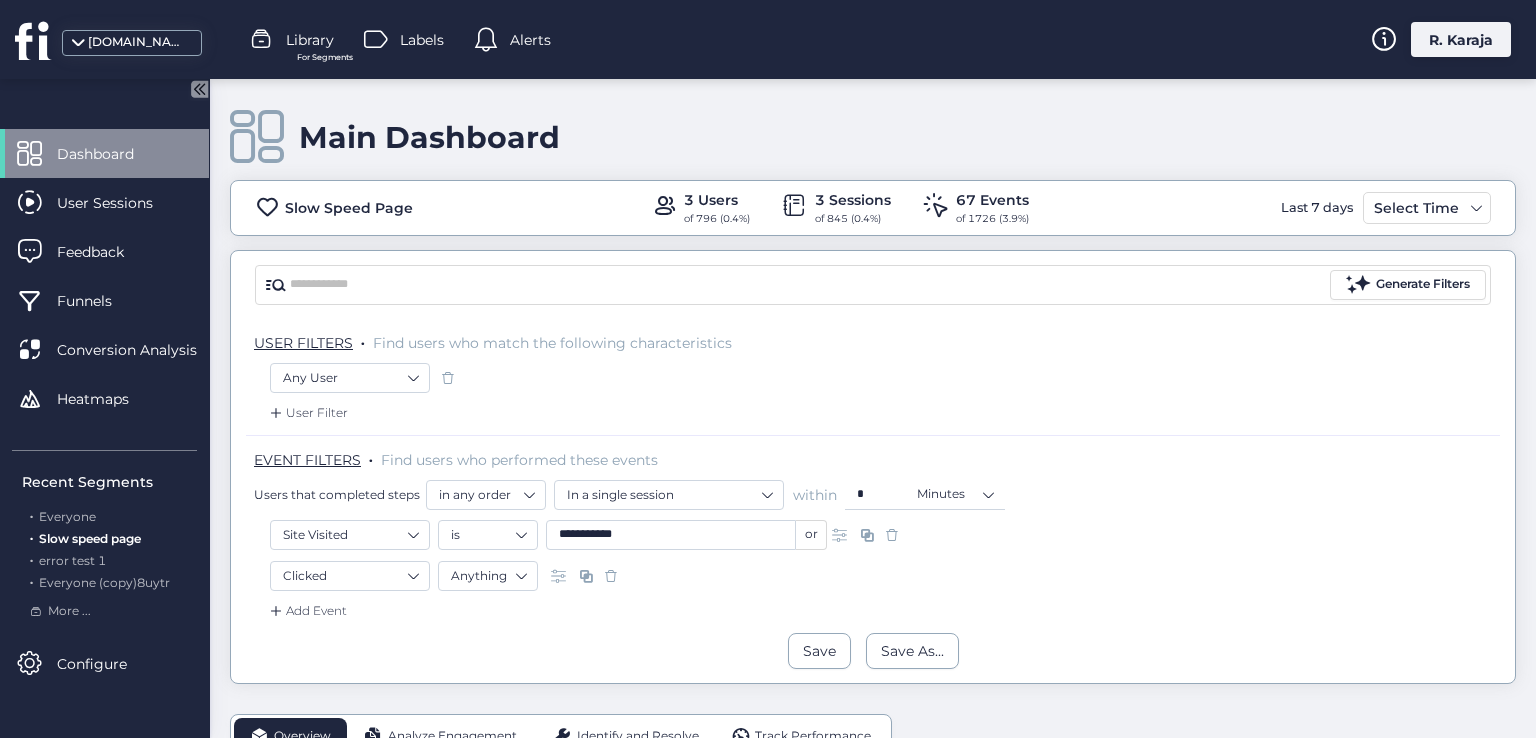 click on "Last 7 days" 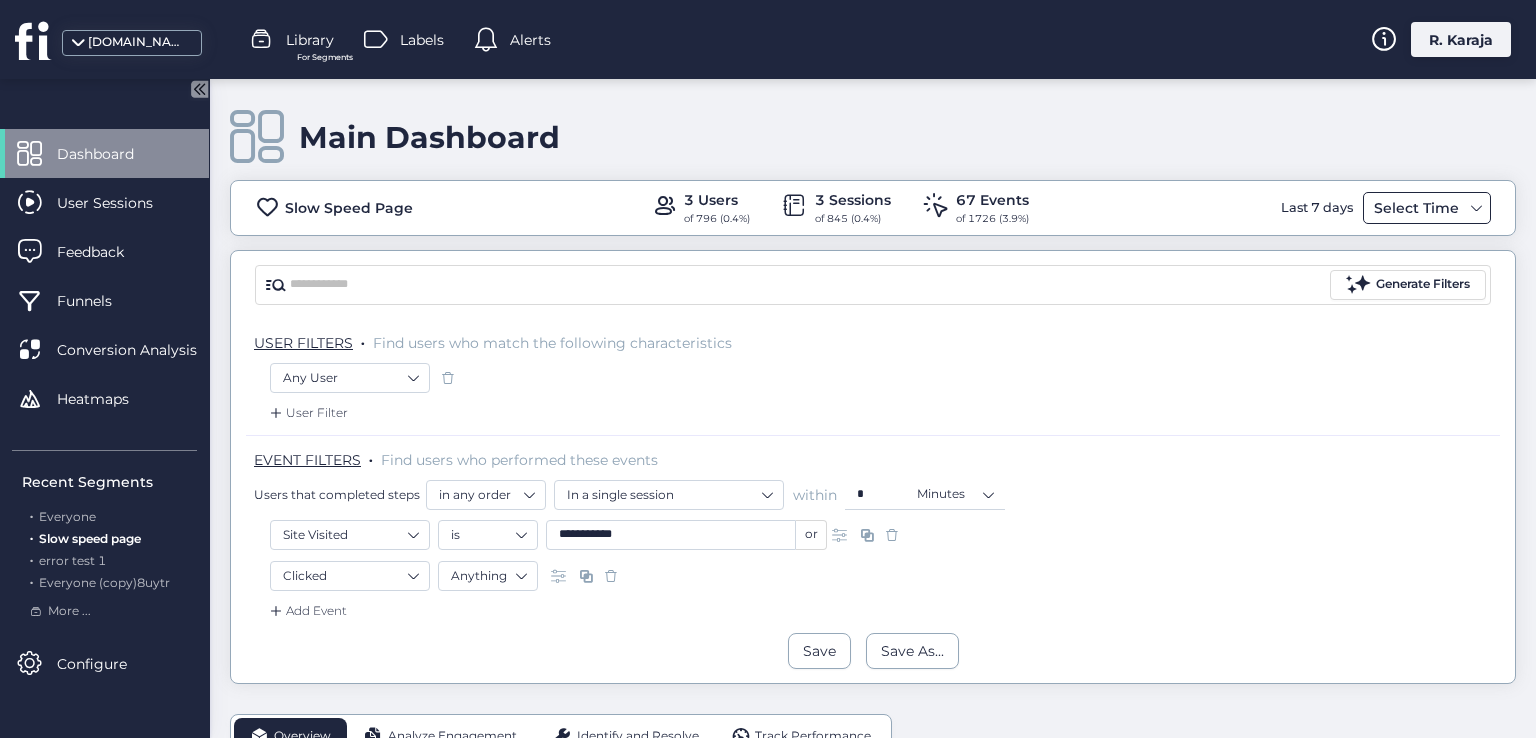 click on "Select Time" 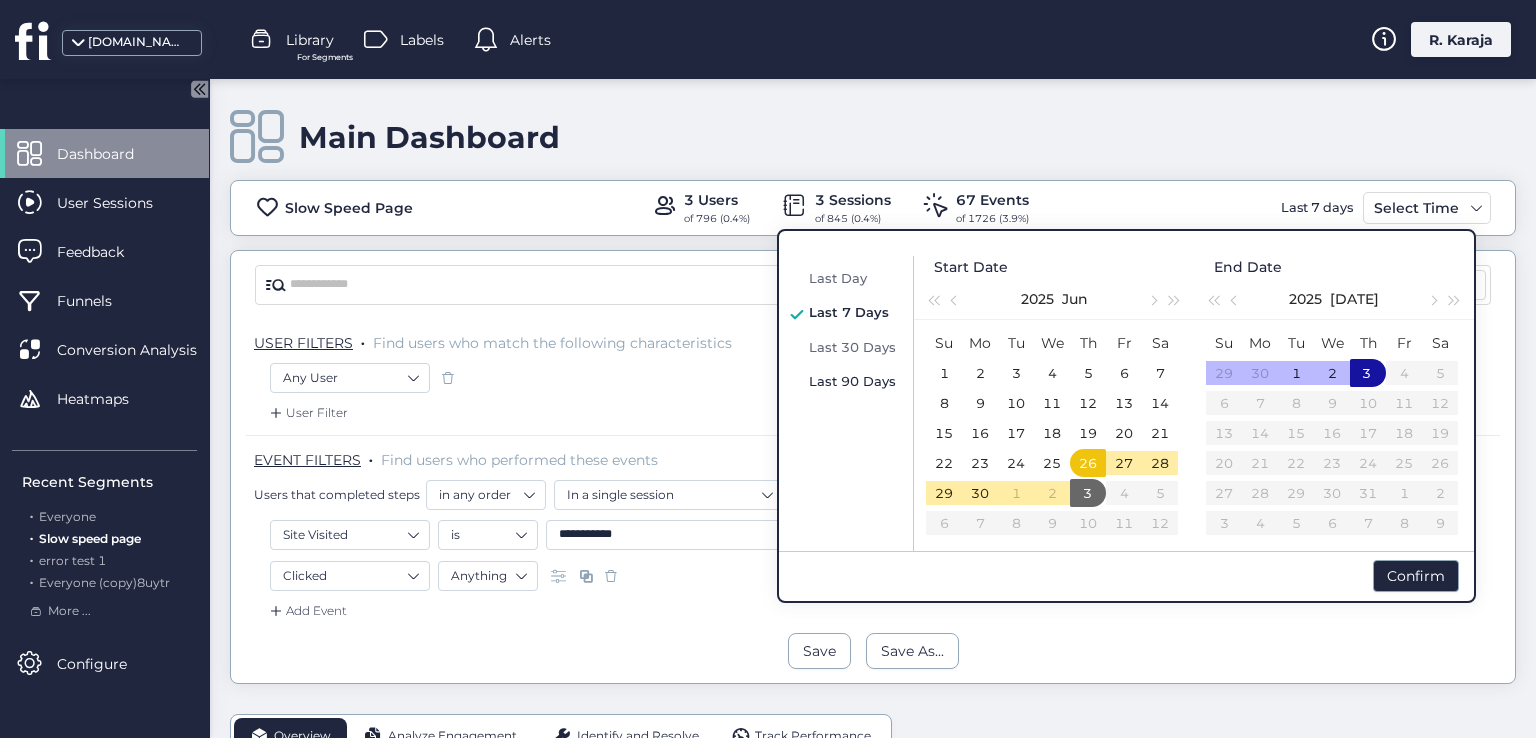click on "Last 90 Days" at bounding box center [852, 381] 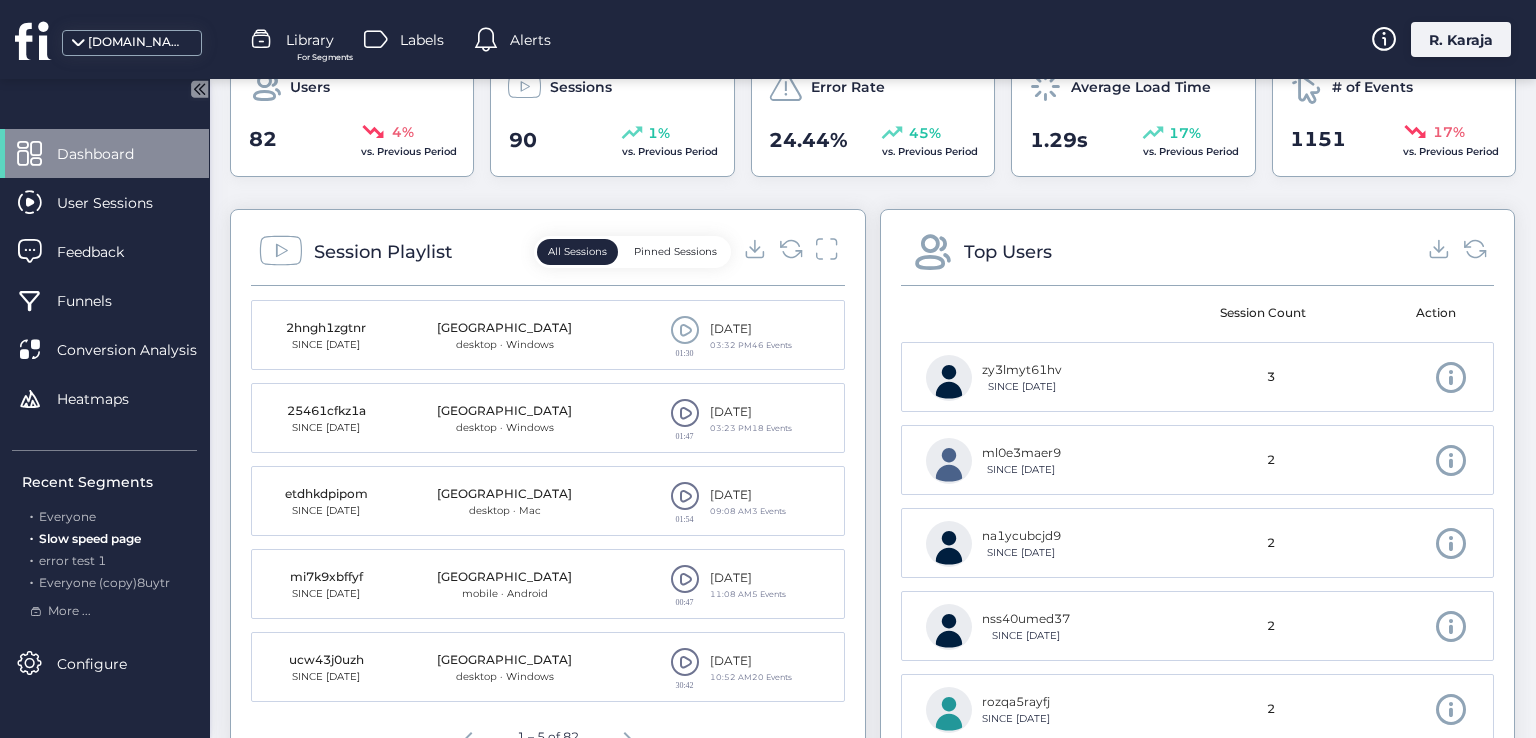 scroll, scrollTop: 724, scrollLeft: 0, axis: vertical 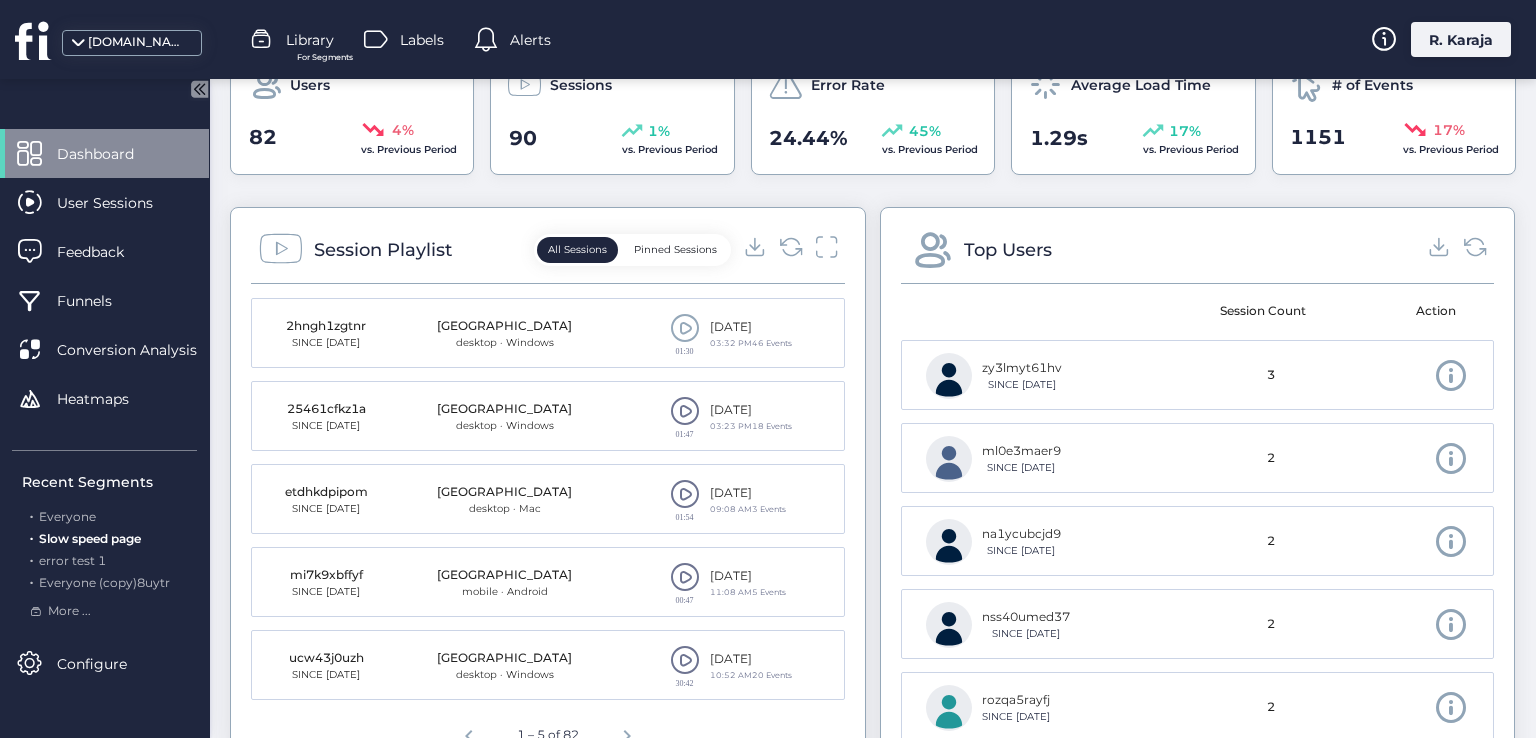 click 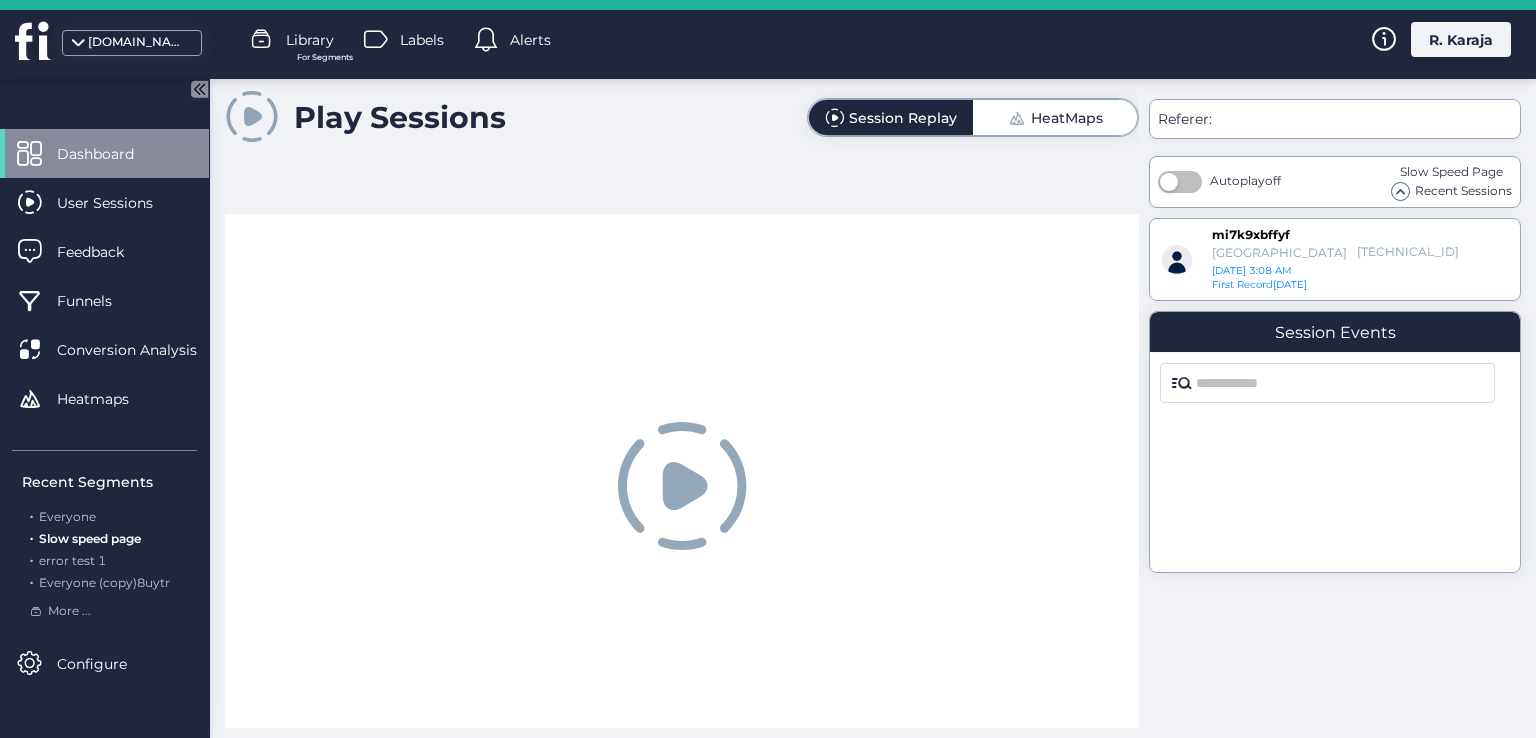 scroll, scrollTop: 0, scrollLeft: 0, axis: both 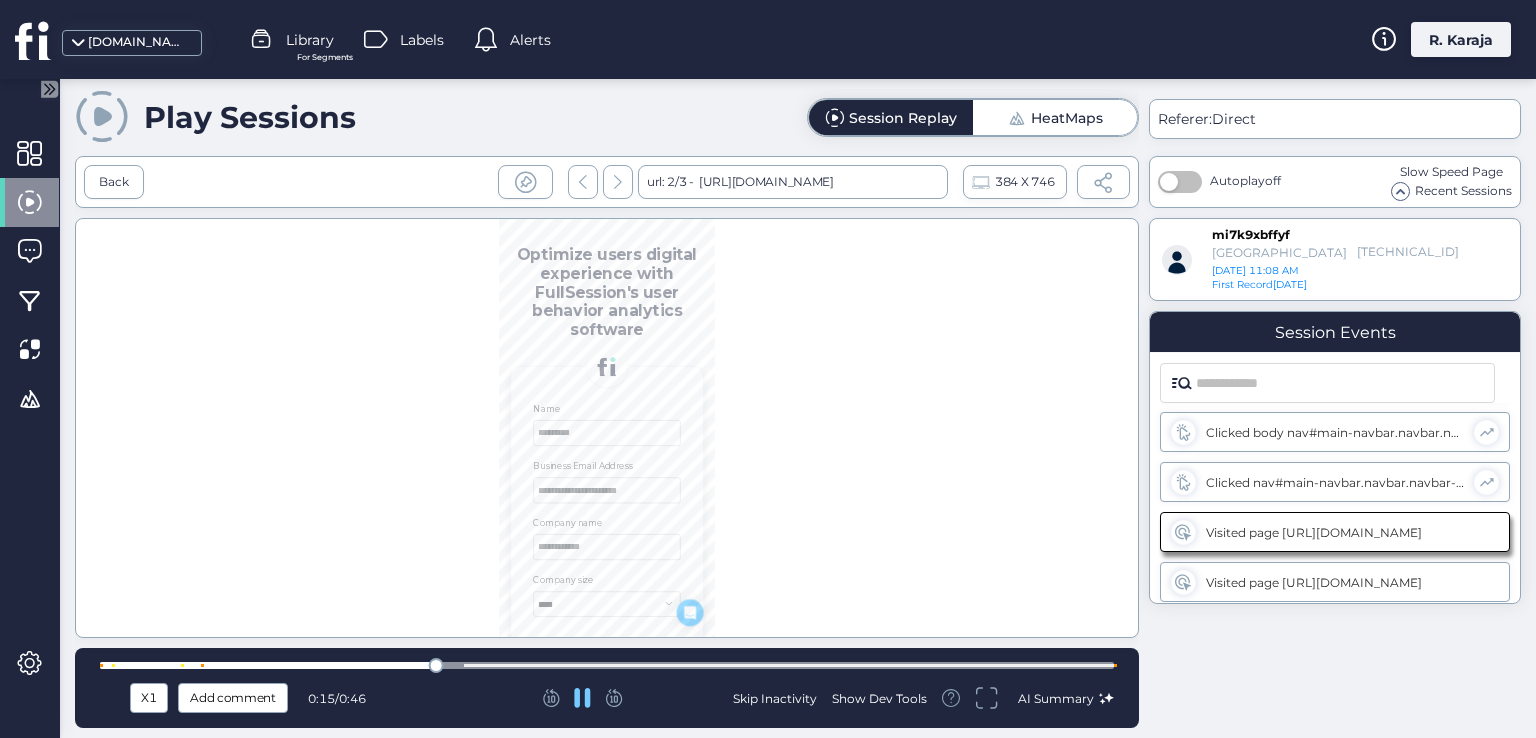 click on "Skip Inactivity" 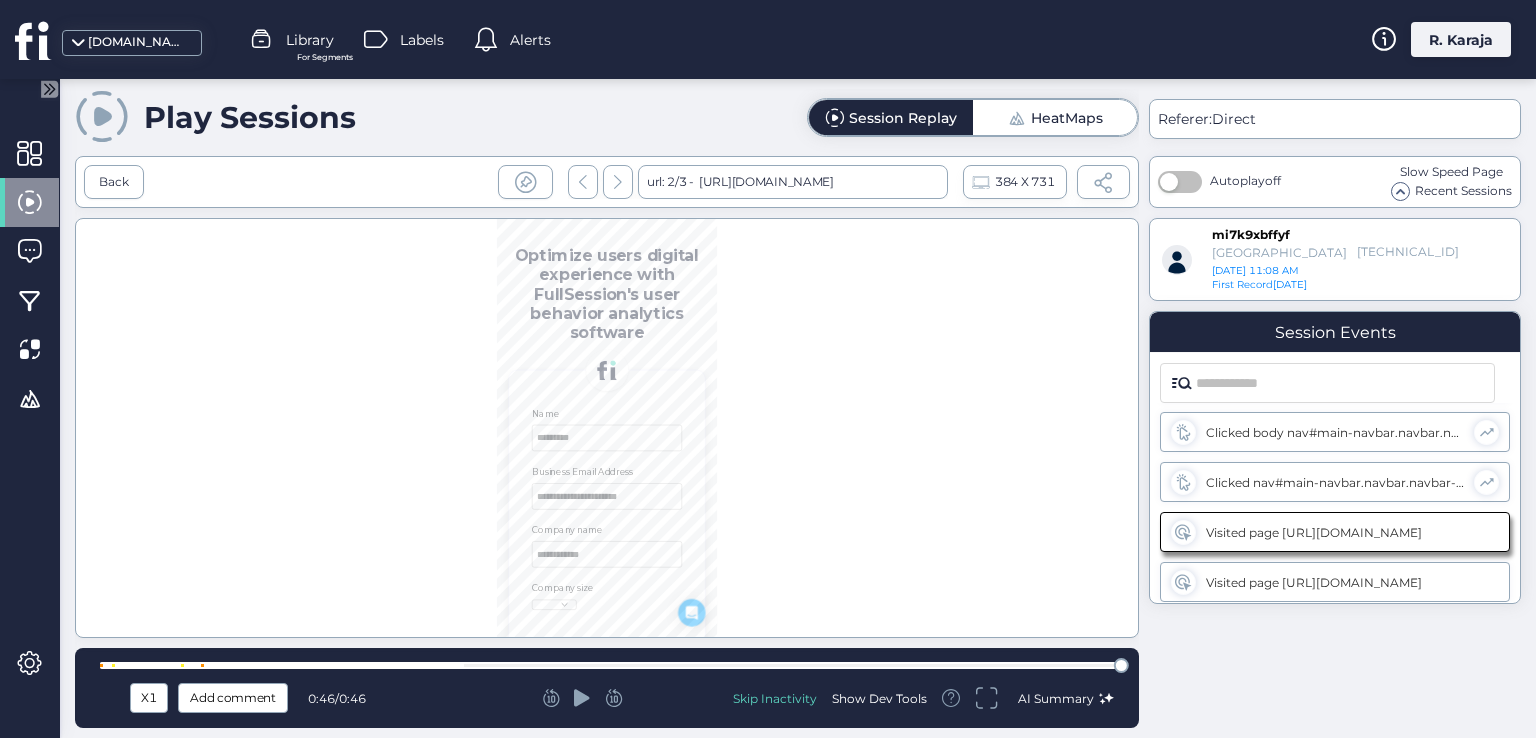 scroll, scrollTop: 0, scrollLeft: 0, axis: both 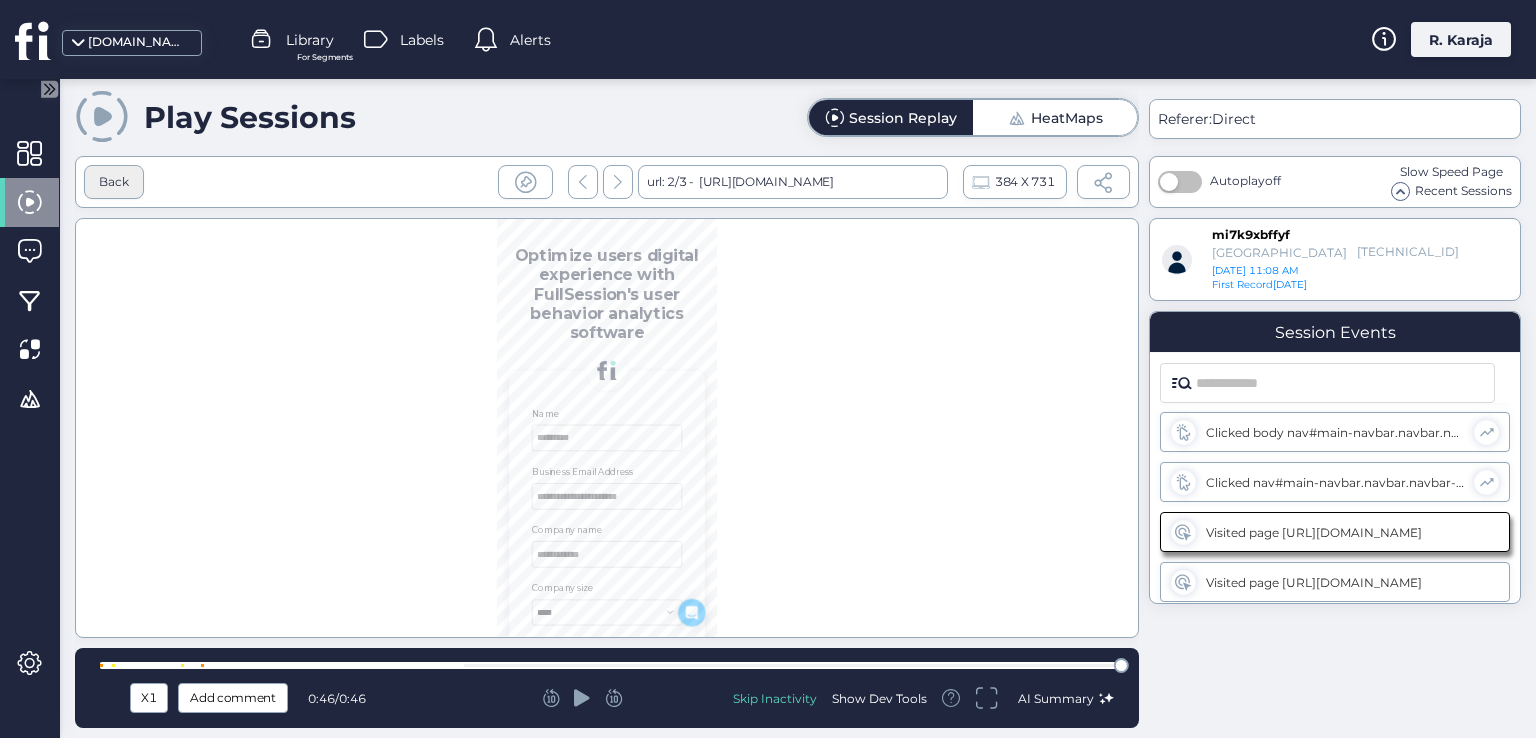 click on "Back" at bounding box center [114, 182] 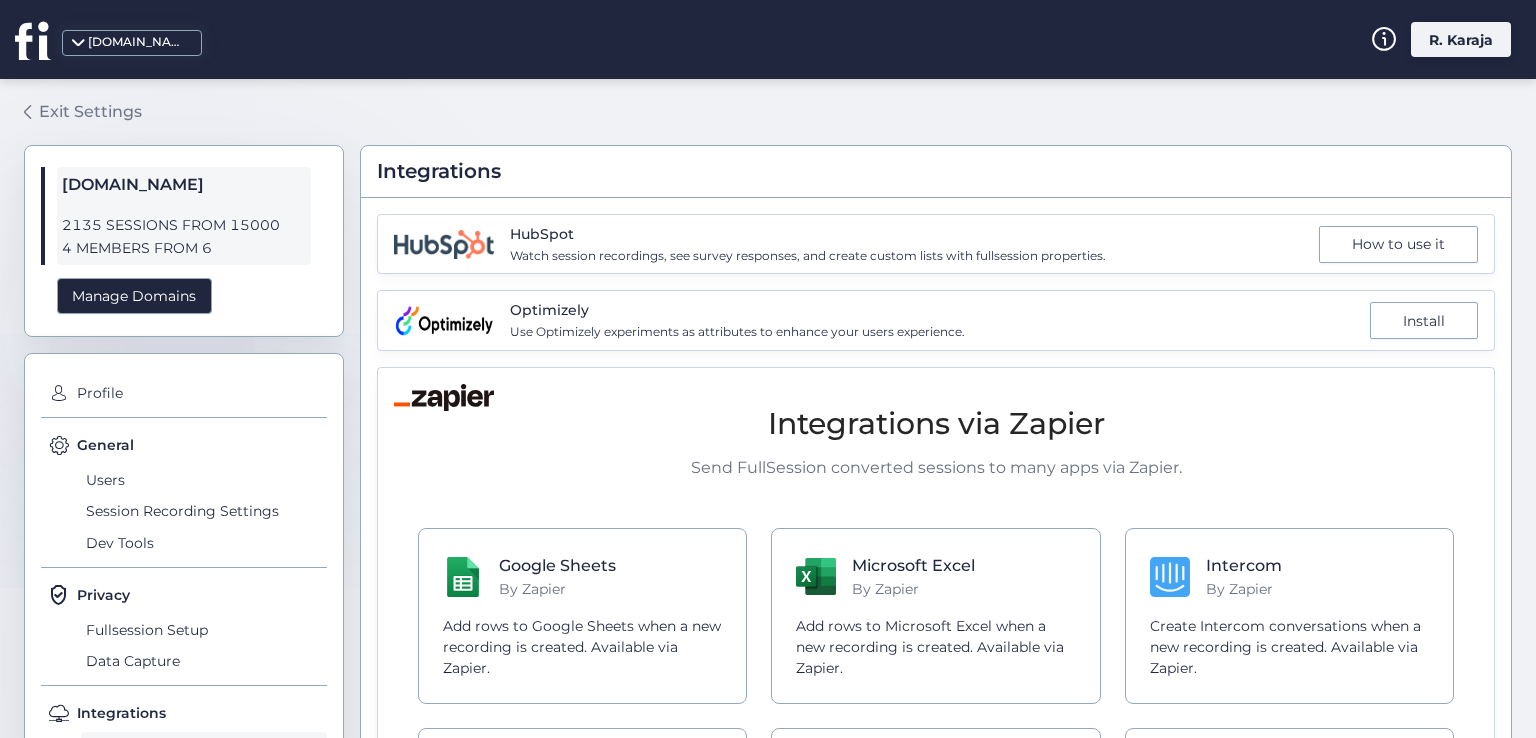 click on "Exit Settings" 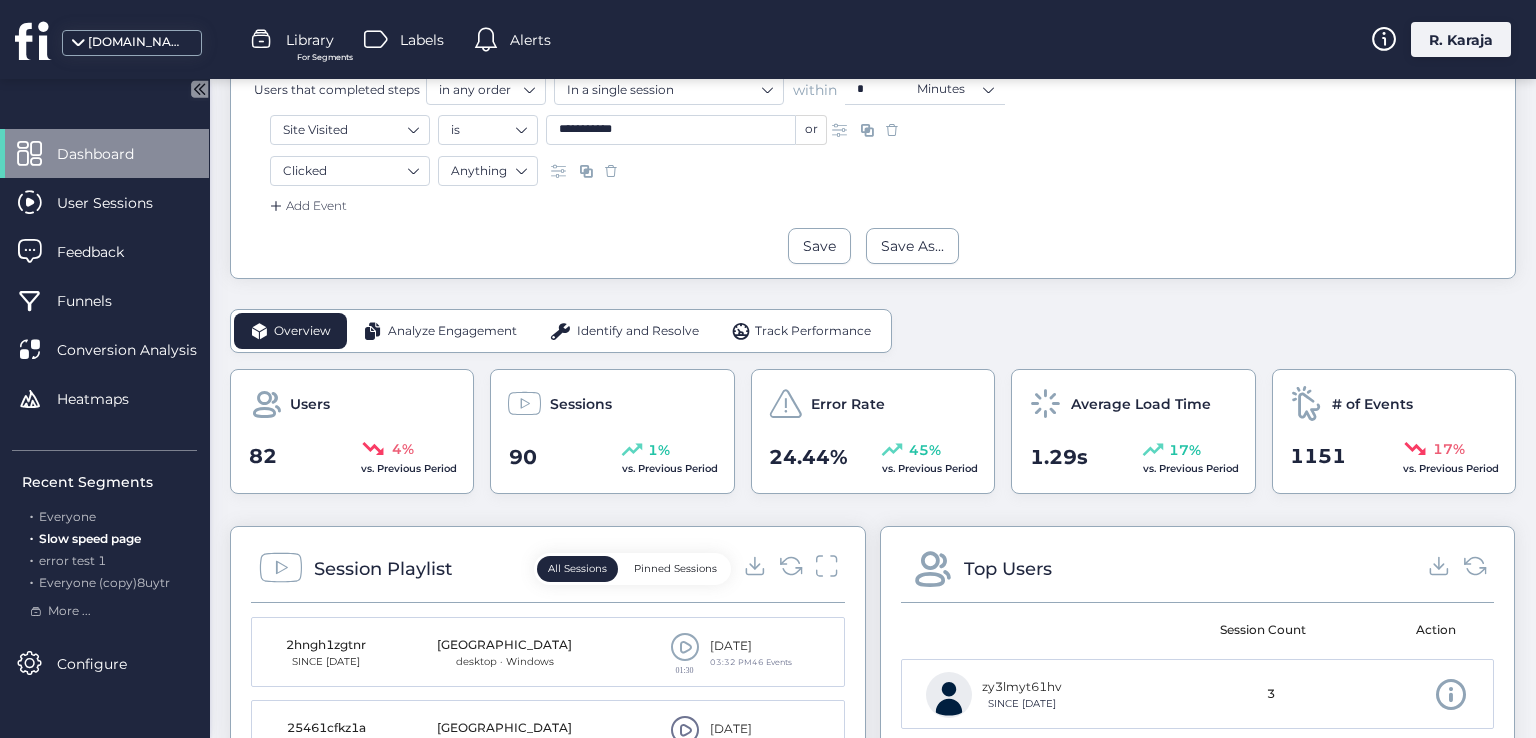 scroll, scrollTop: 486, scrollLeft: 0, axis: vertical 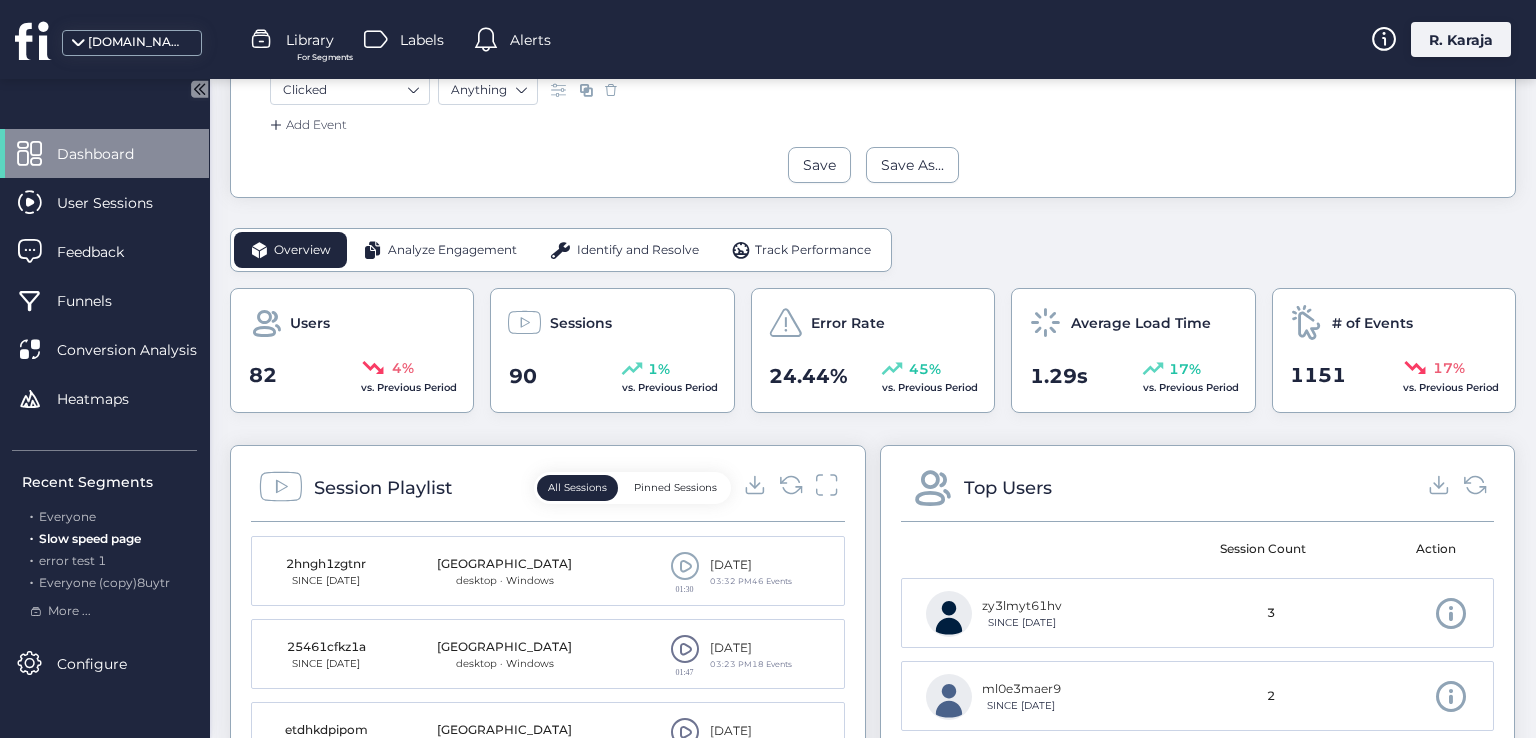 click on "Identify and Resolve" 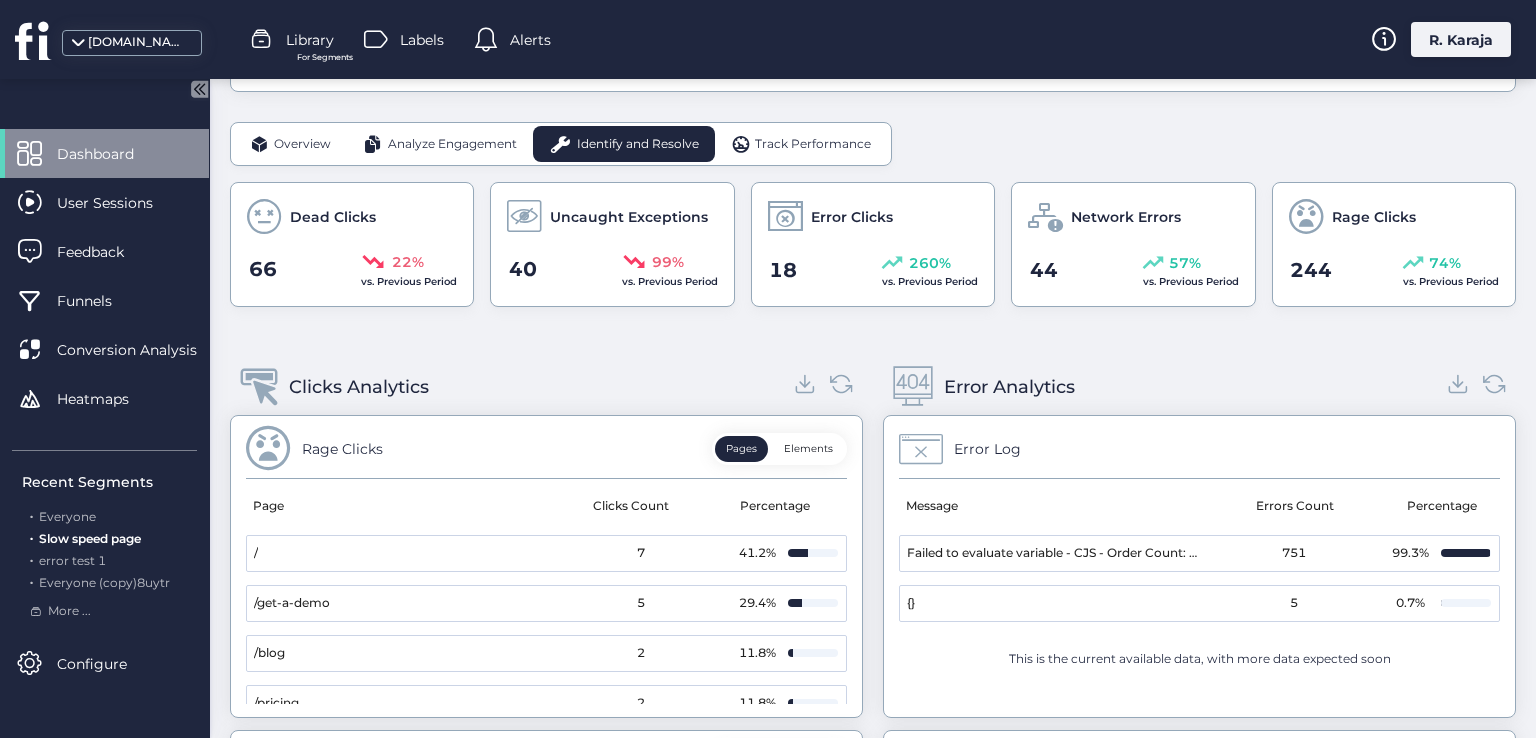 scroll, scrollTop: 721, scrollLeft: 0, axis: vertical 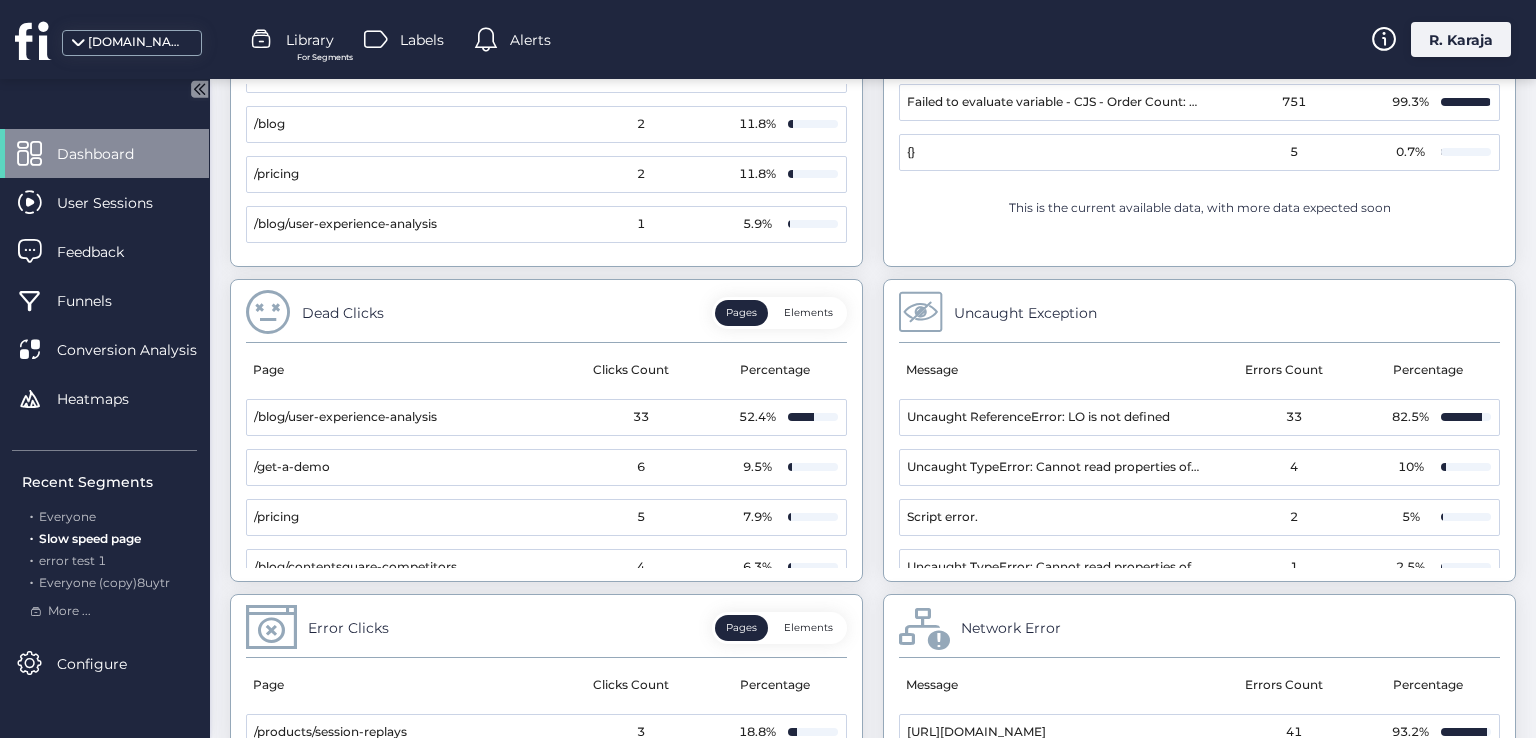 click on "Message" 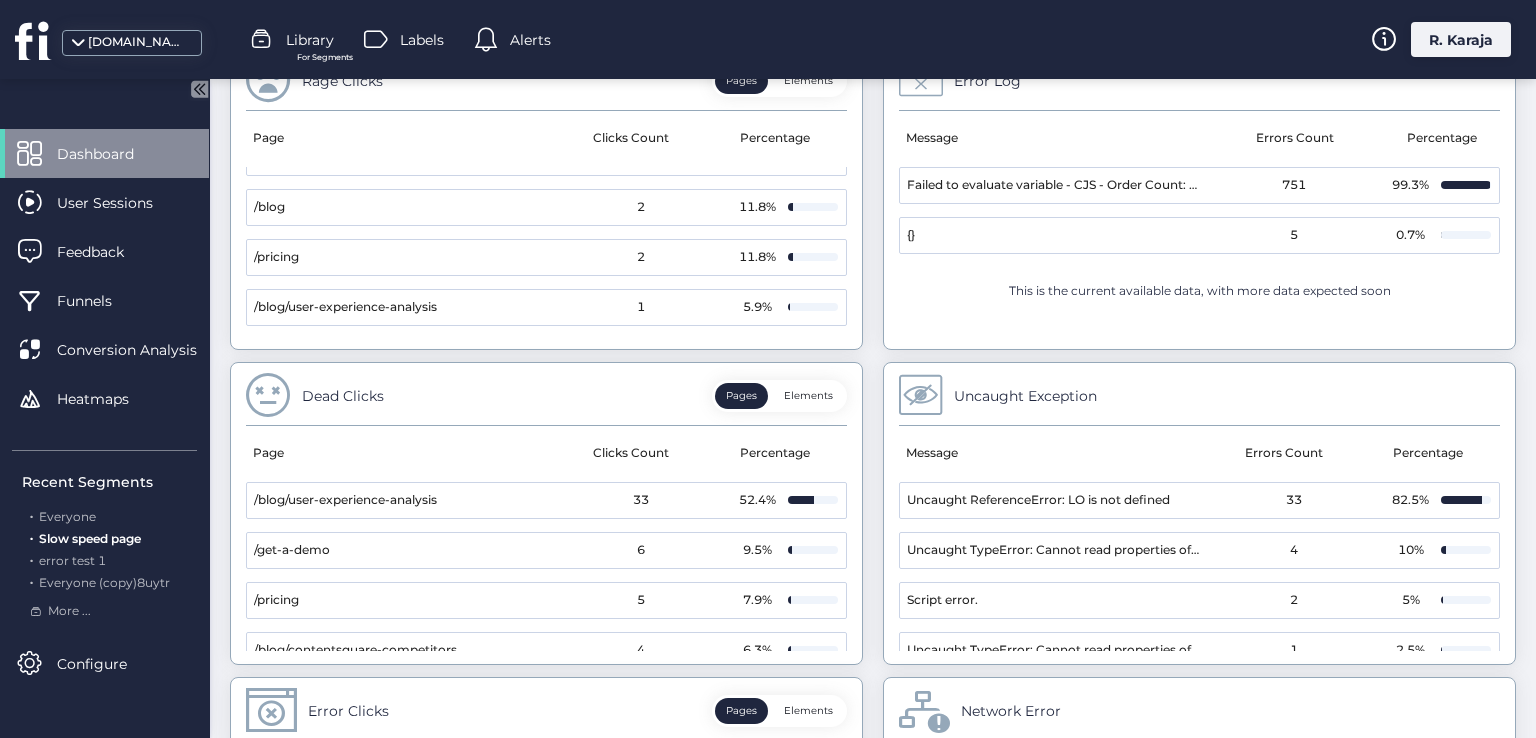 scroll, scrollTop: 904, scrollLeft: 0, axis: vertical 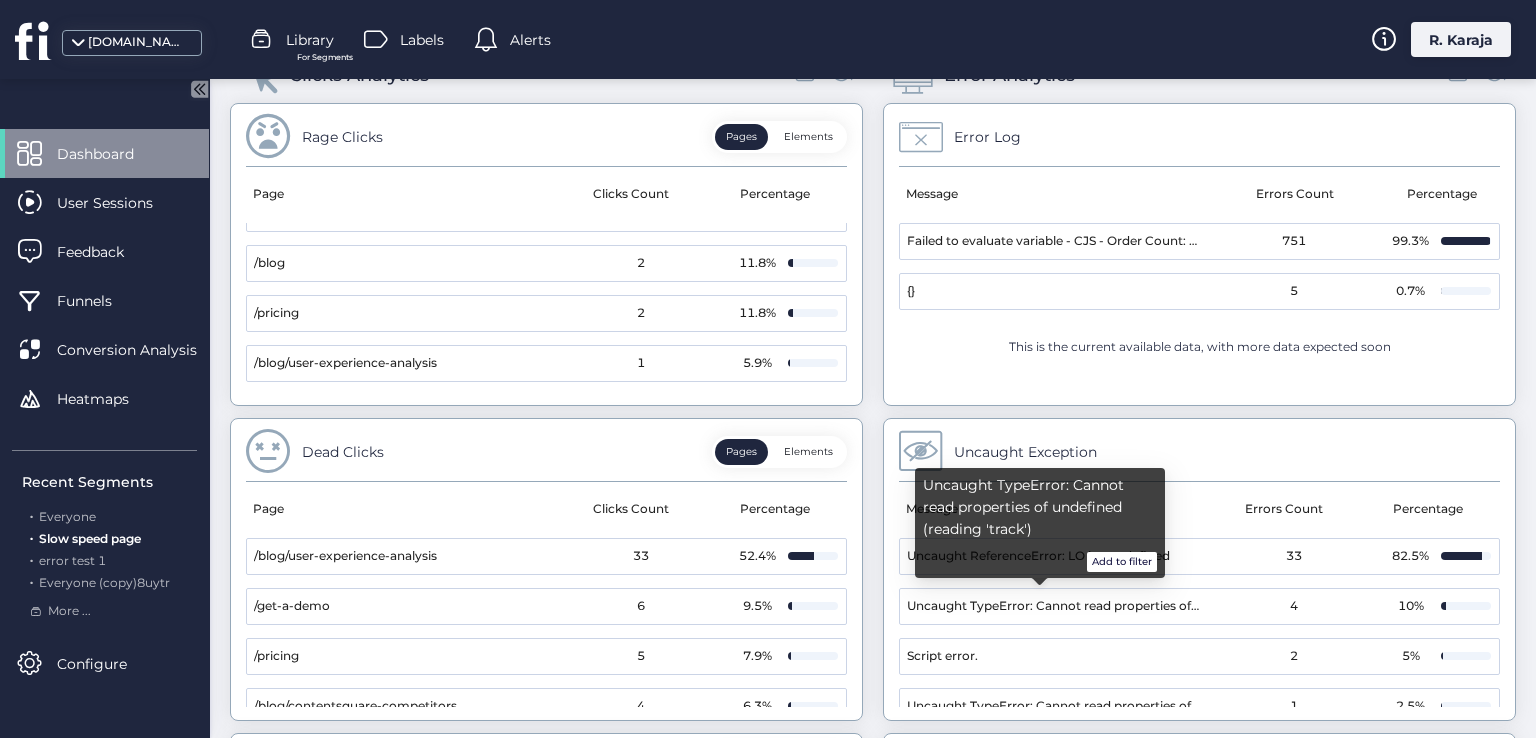 click on "Add to filter" at bounding box center (1122, 562) 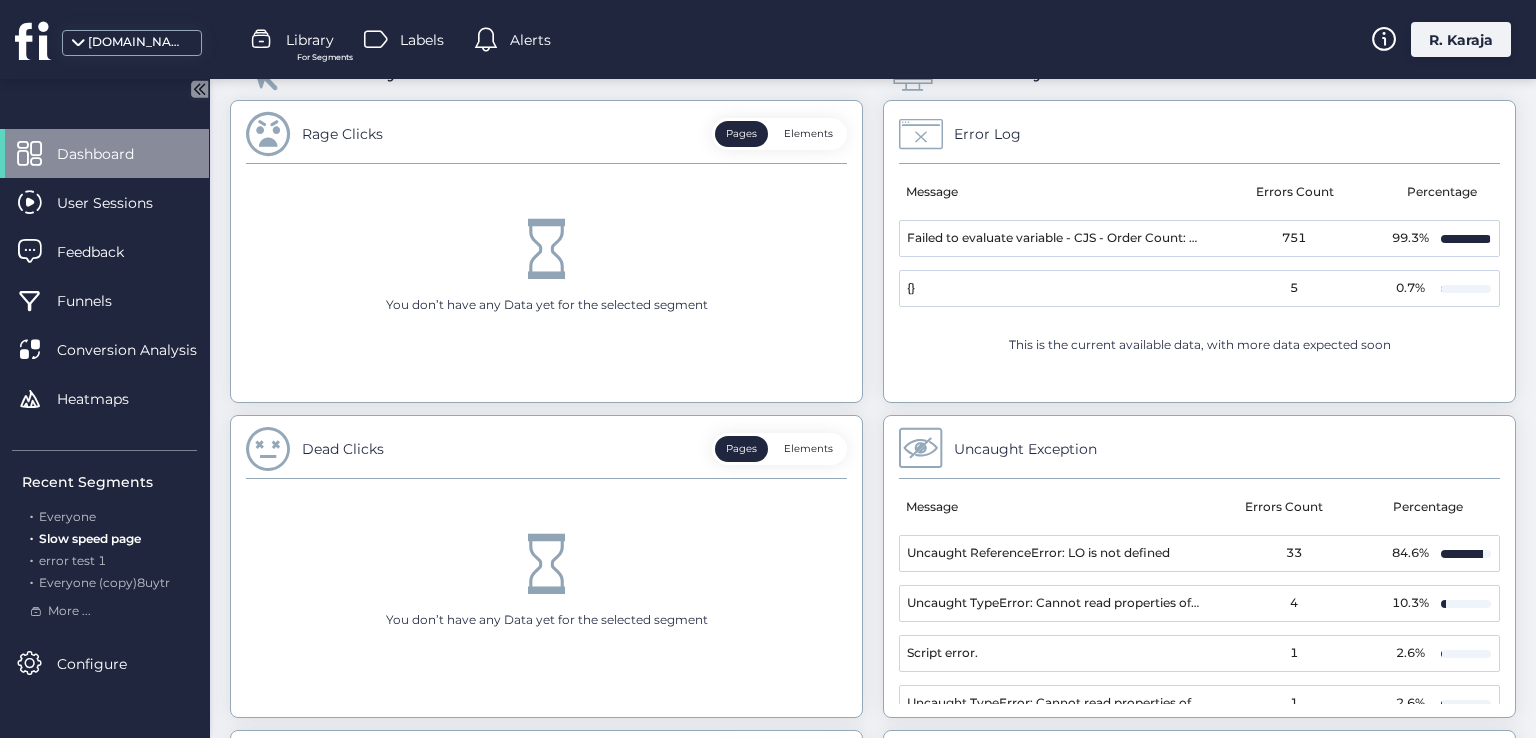 scroll, scrollTop: 0, scrollLeft: 0, axis: both 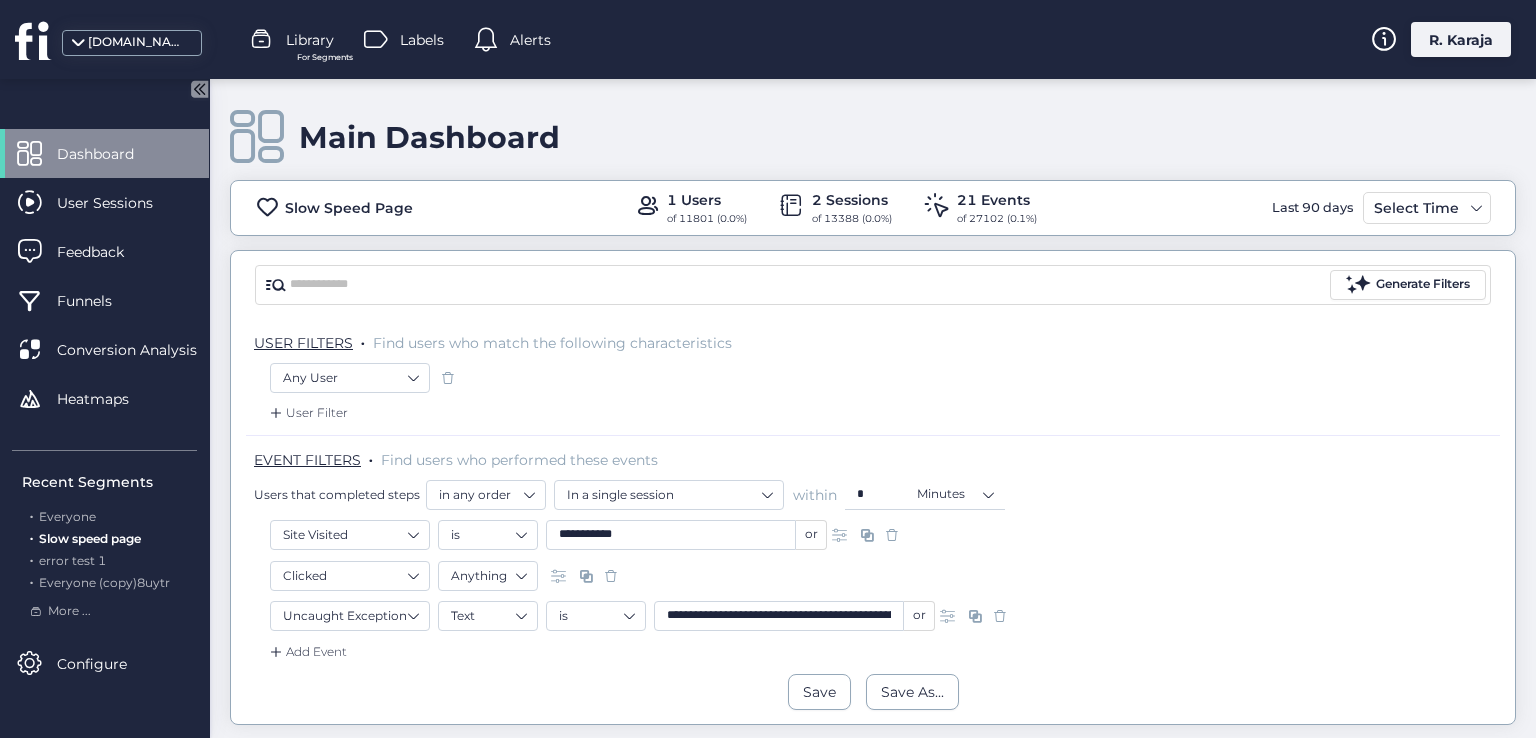 click 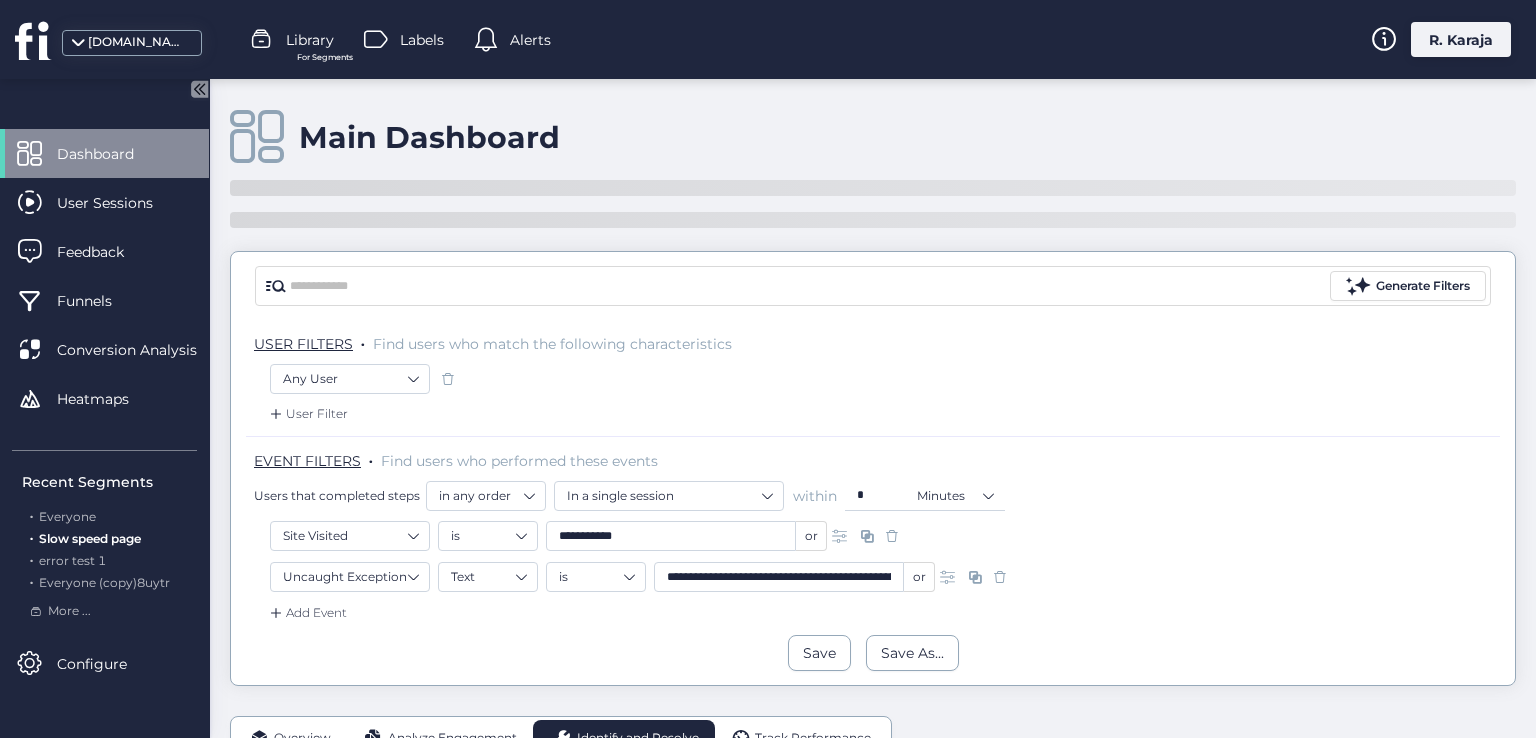 click 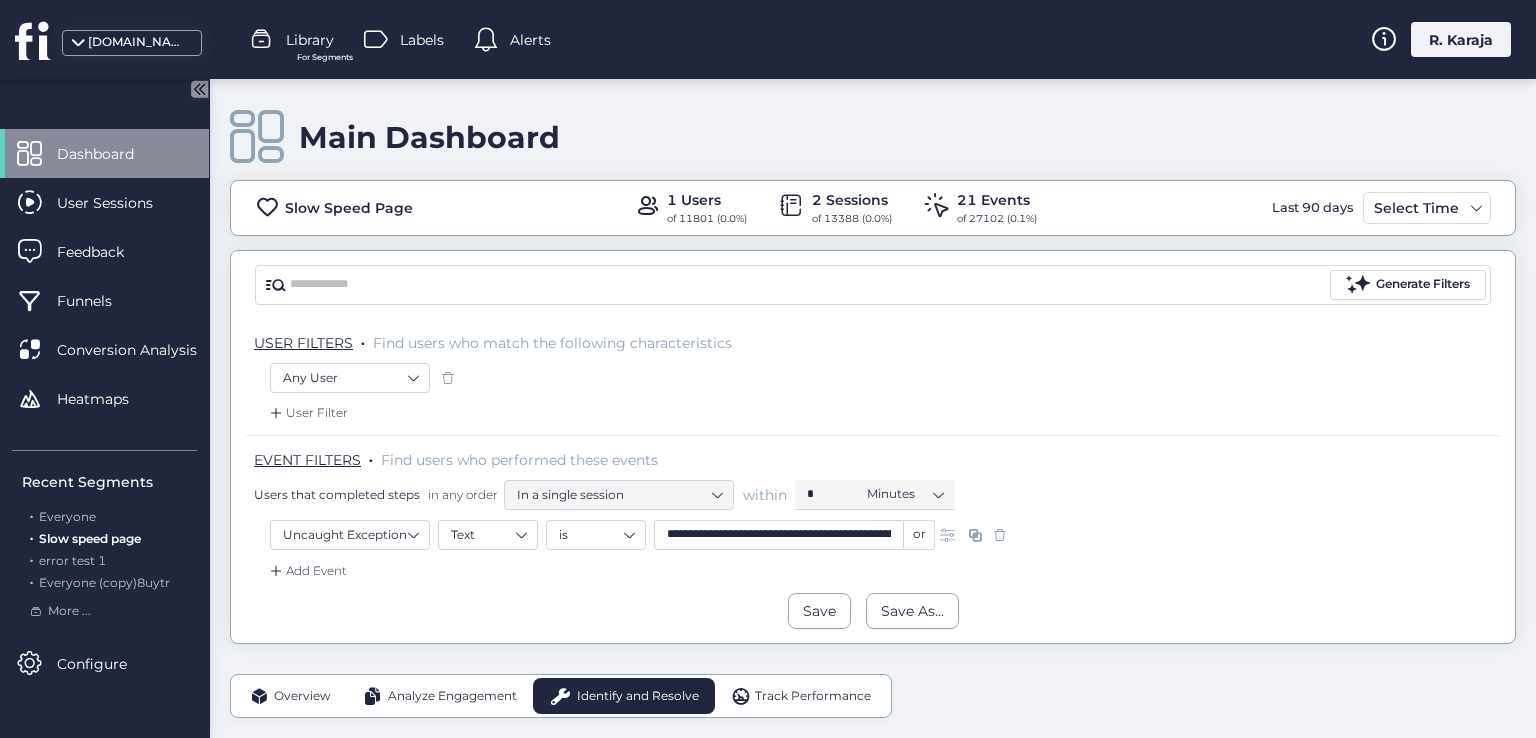 scroll, scrollTop: 457, scrollLeft: 0, axis: vertical 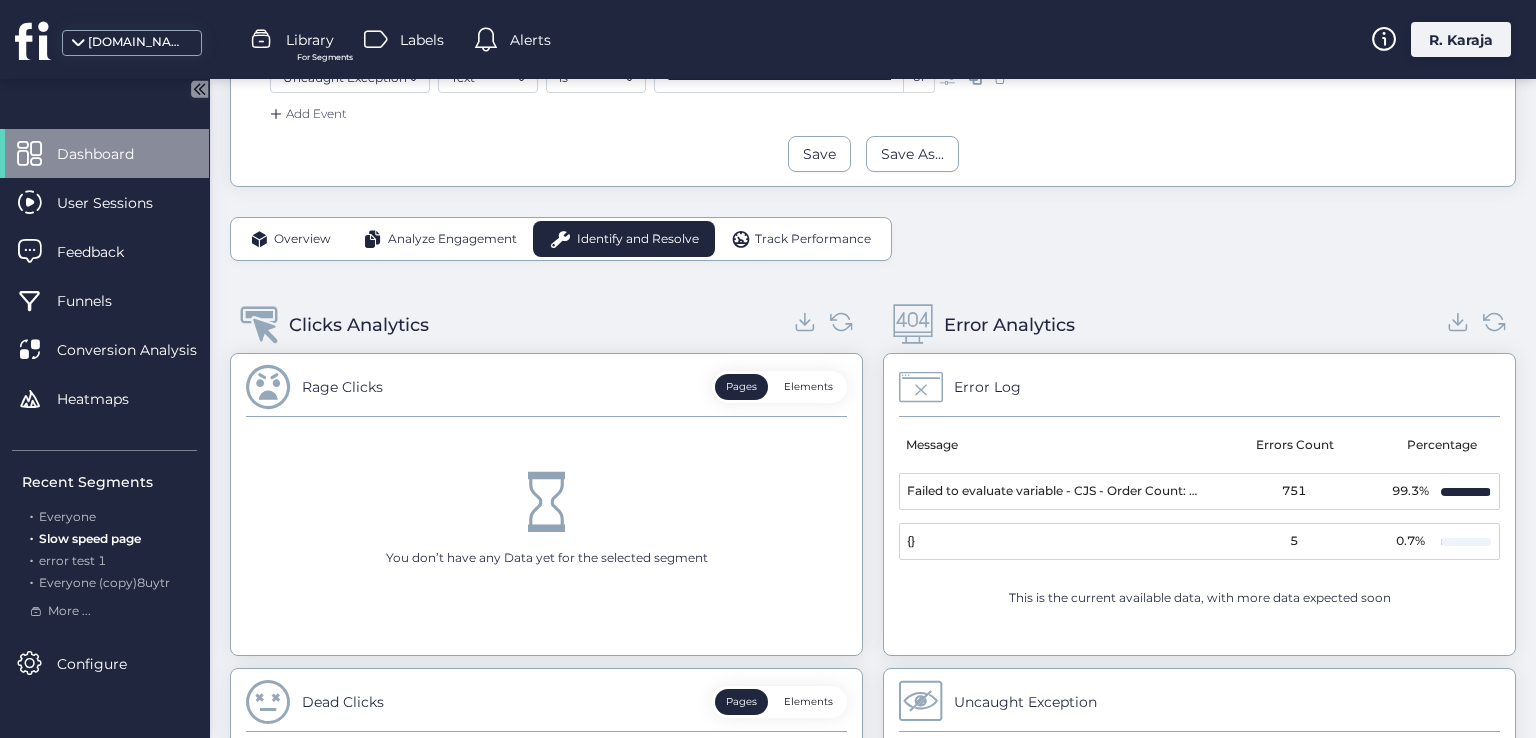 click on "Overview" 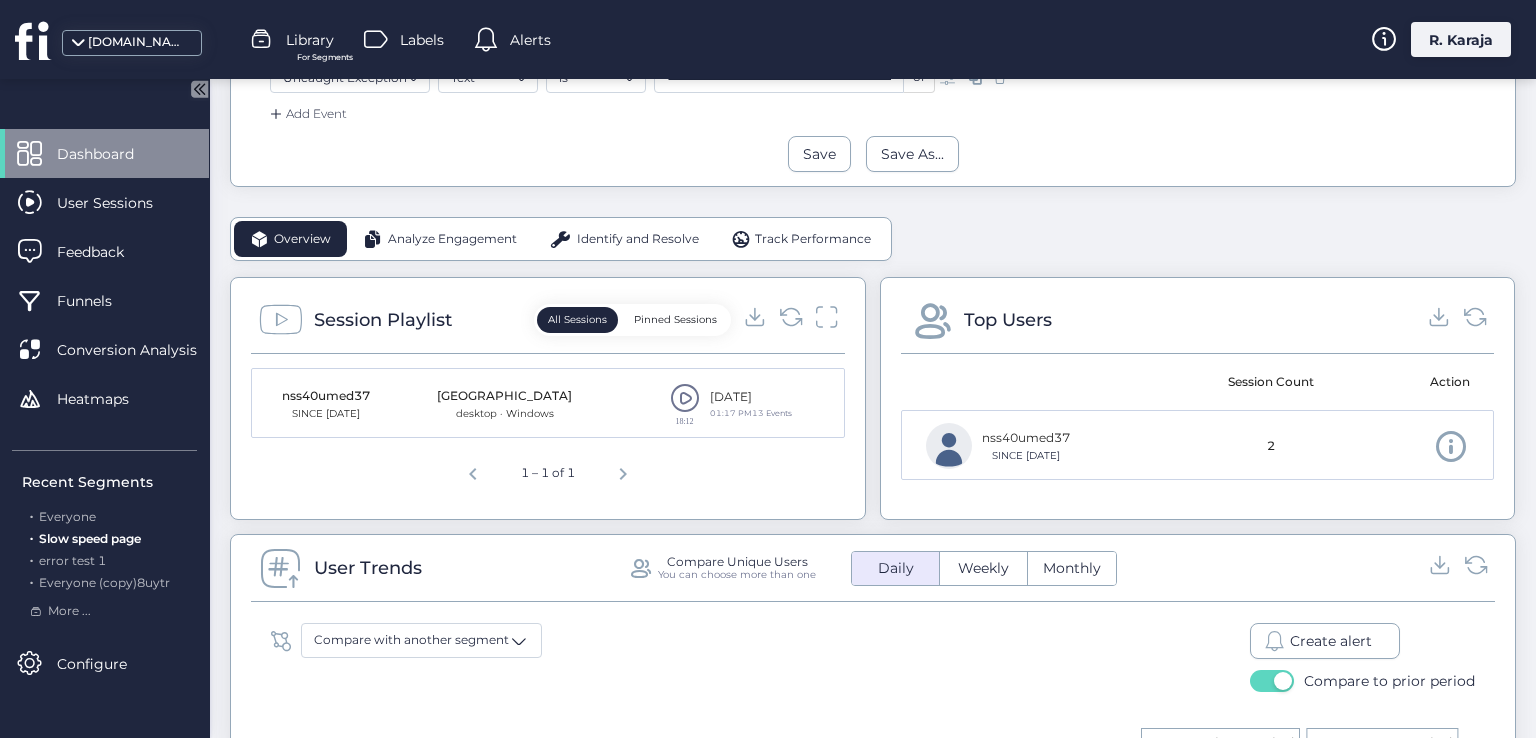 click 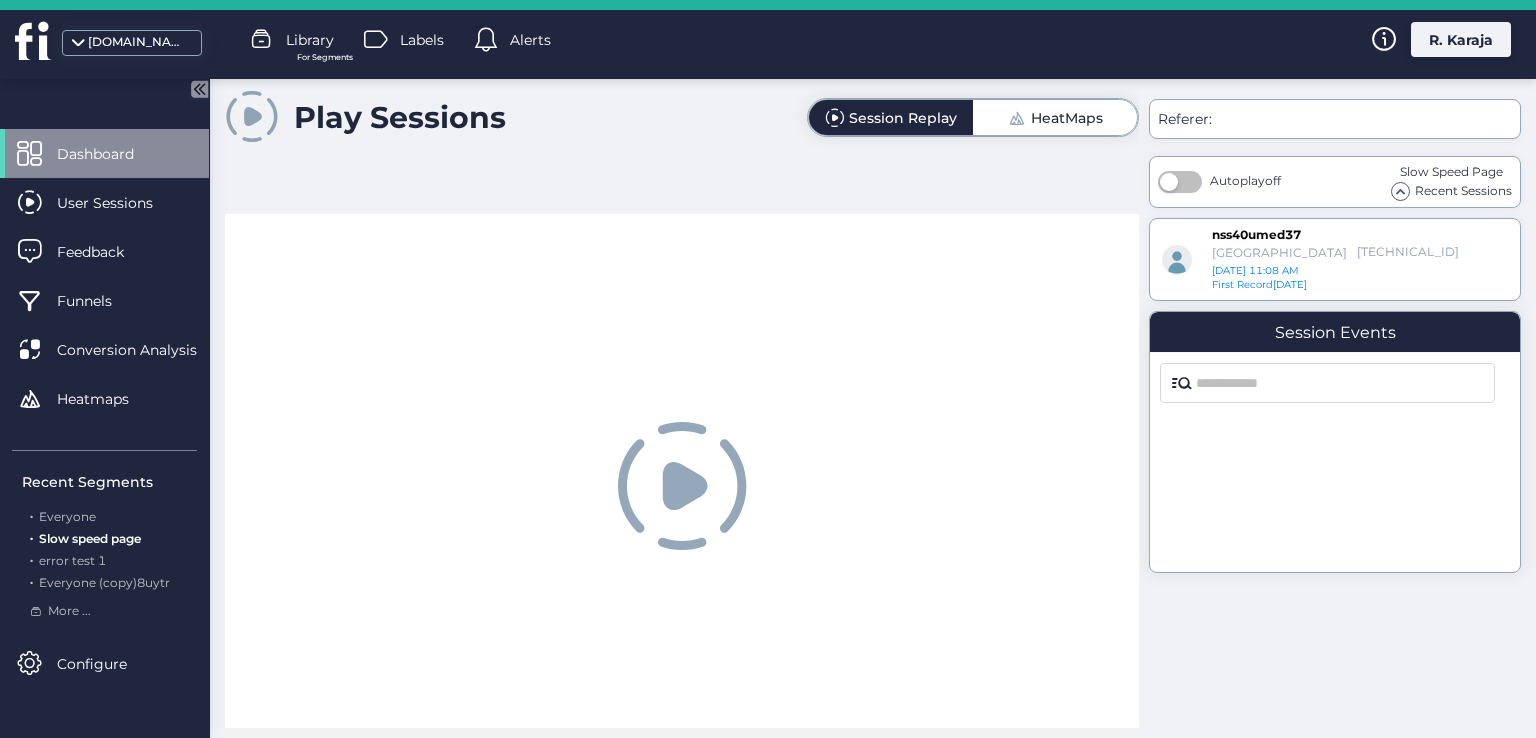 scroll, scrollTop: 0, scrollLeft: 0, axis: both 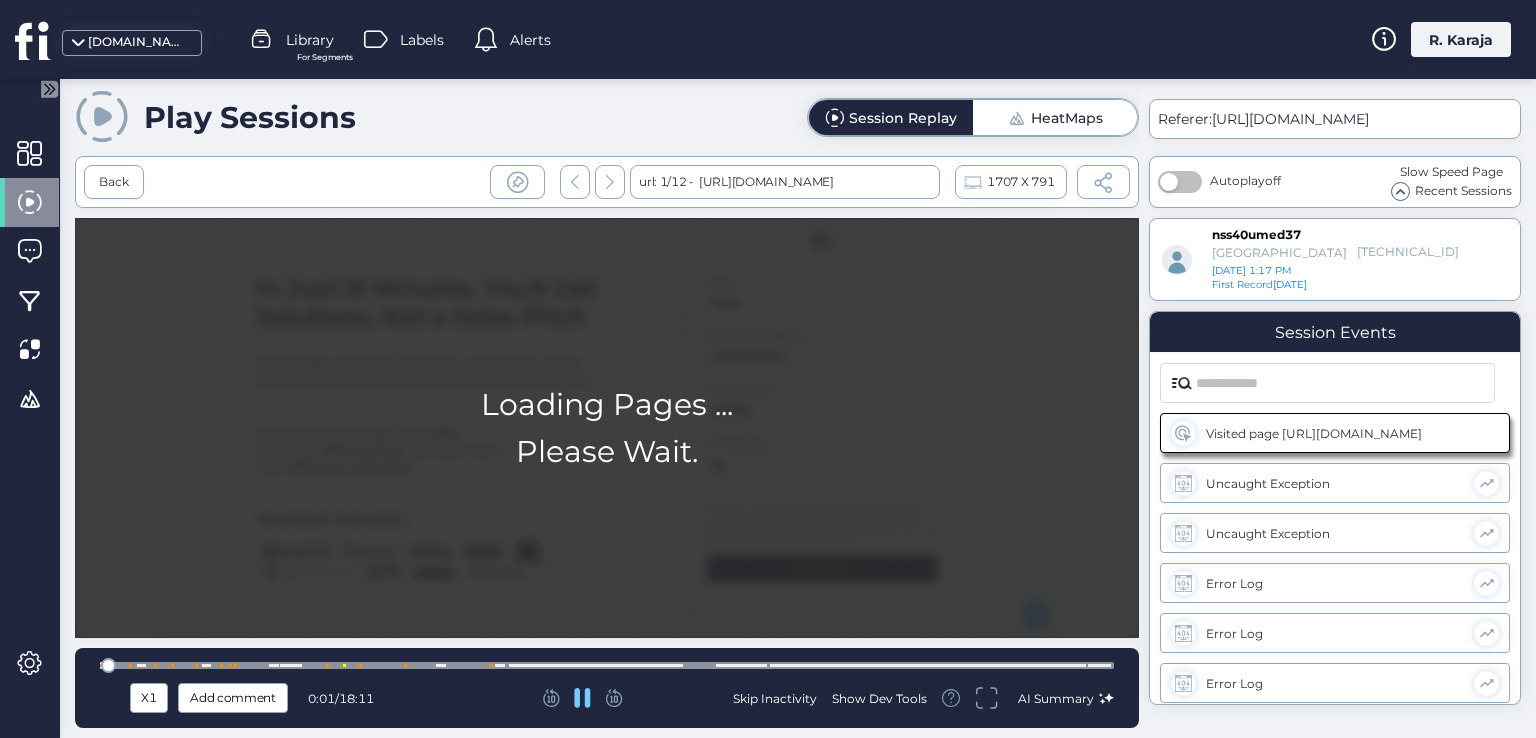 click on "Show Dev Tools" 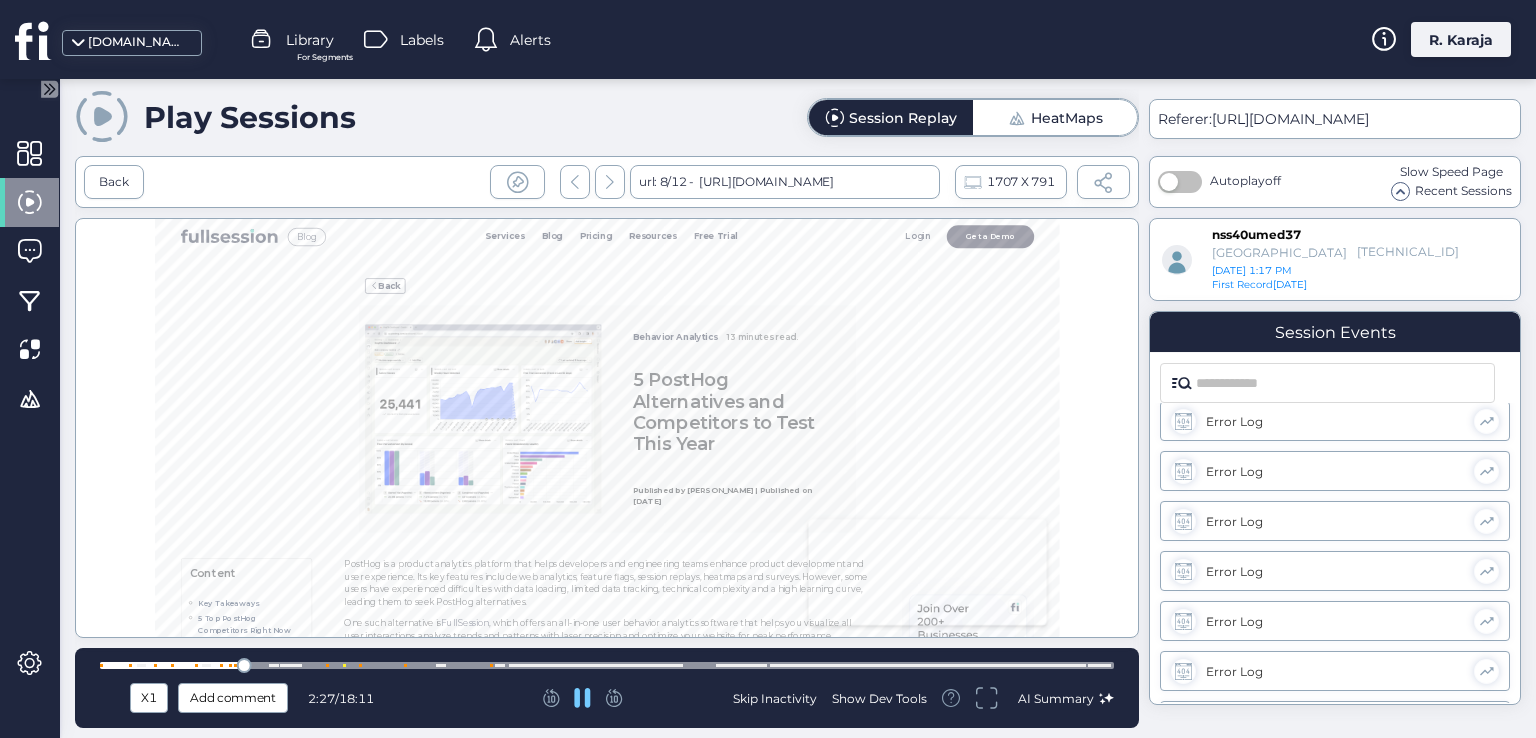 scroll, scrollTop: 10032, scrollLeft: 0, axis: vertical 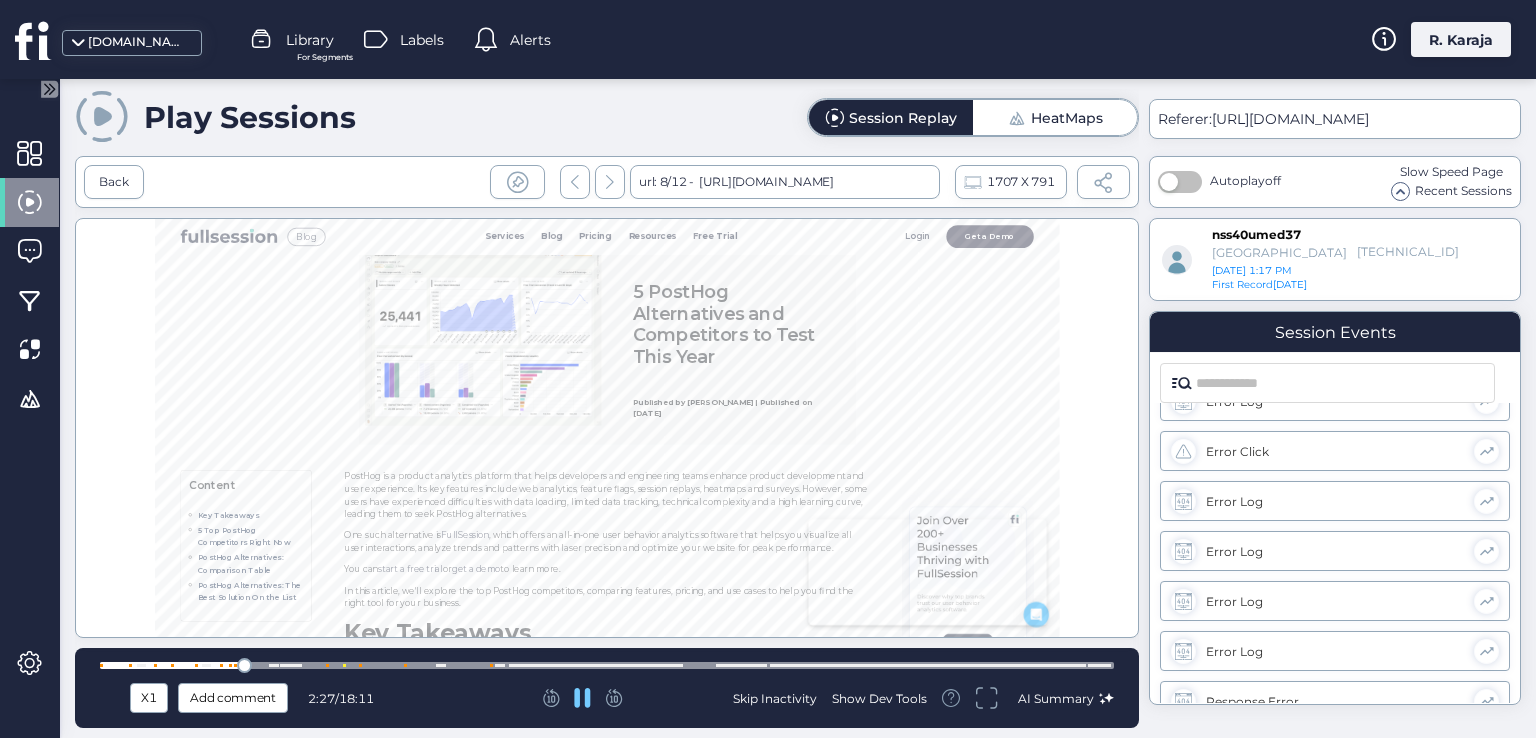 click on "Show Dev Tools" 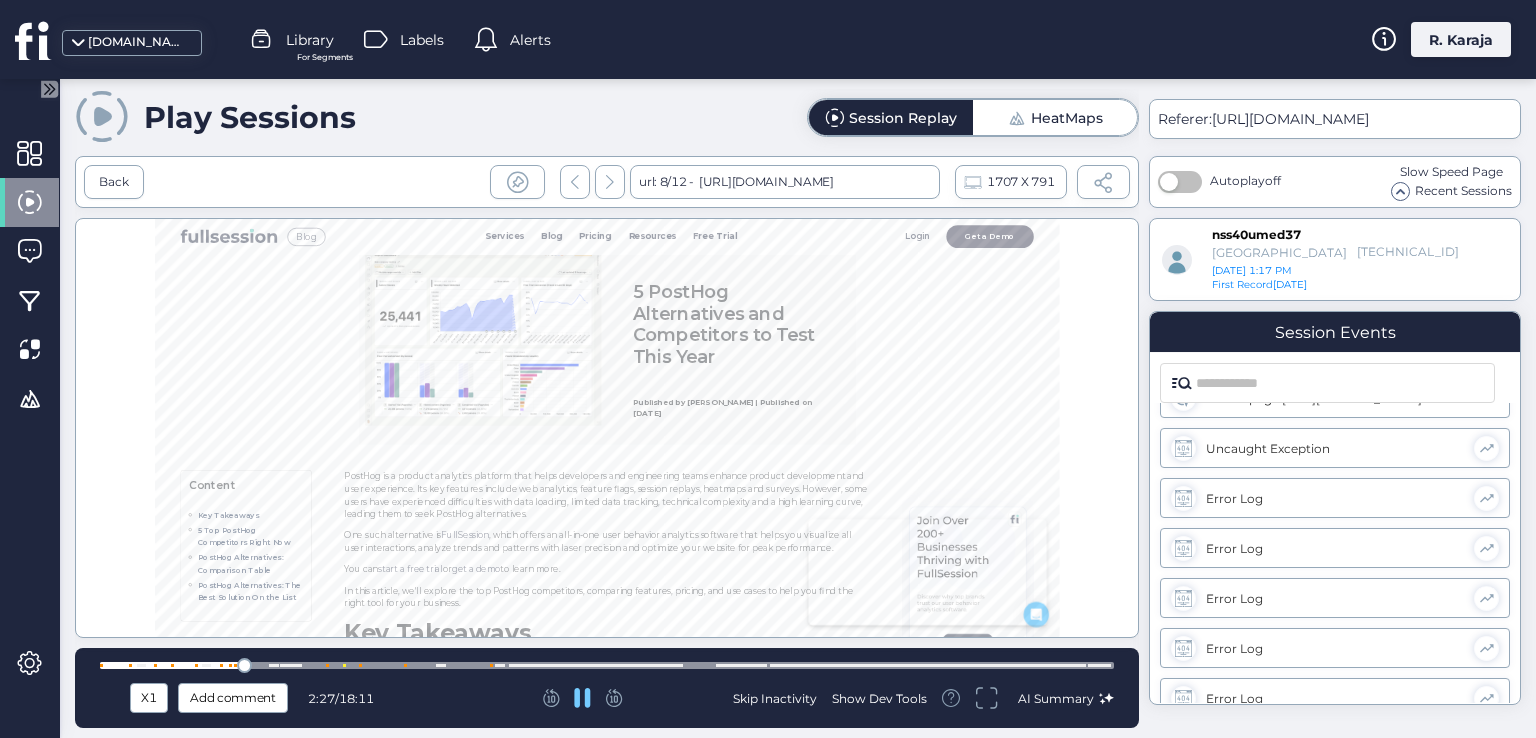 scroll, scrollTop: 539, scrollLeft: 0, axis: vertical 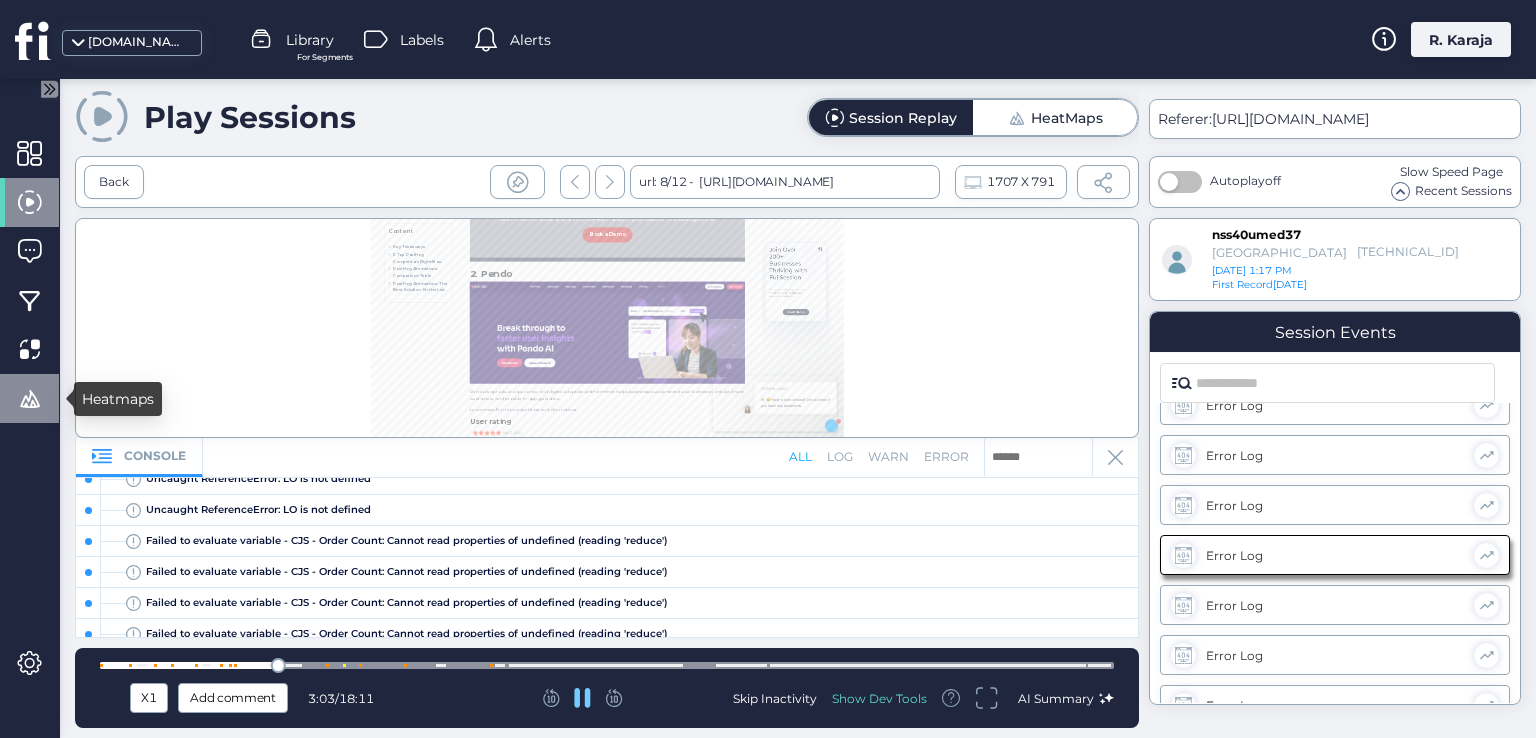 click 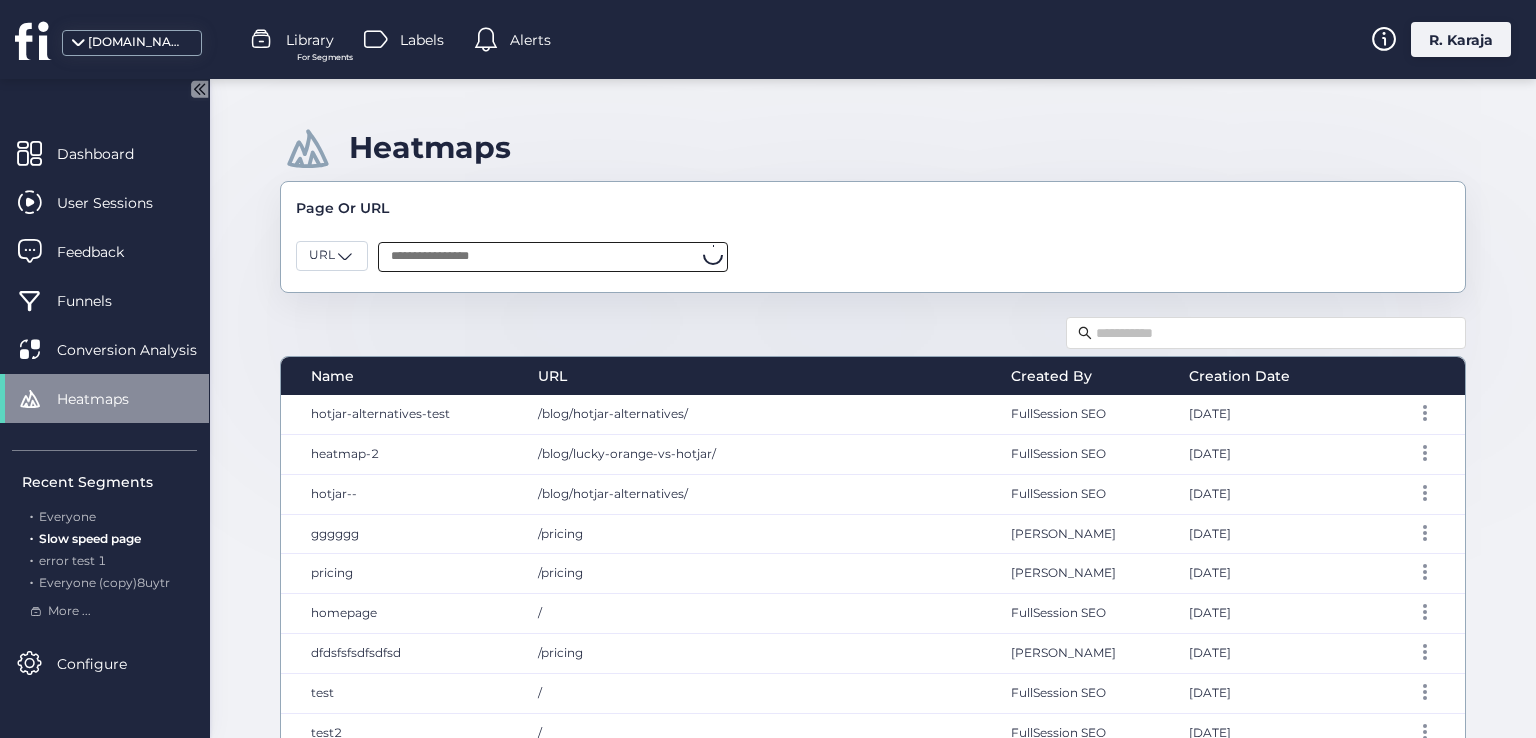 click 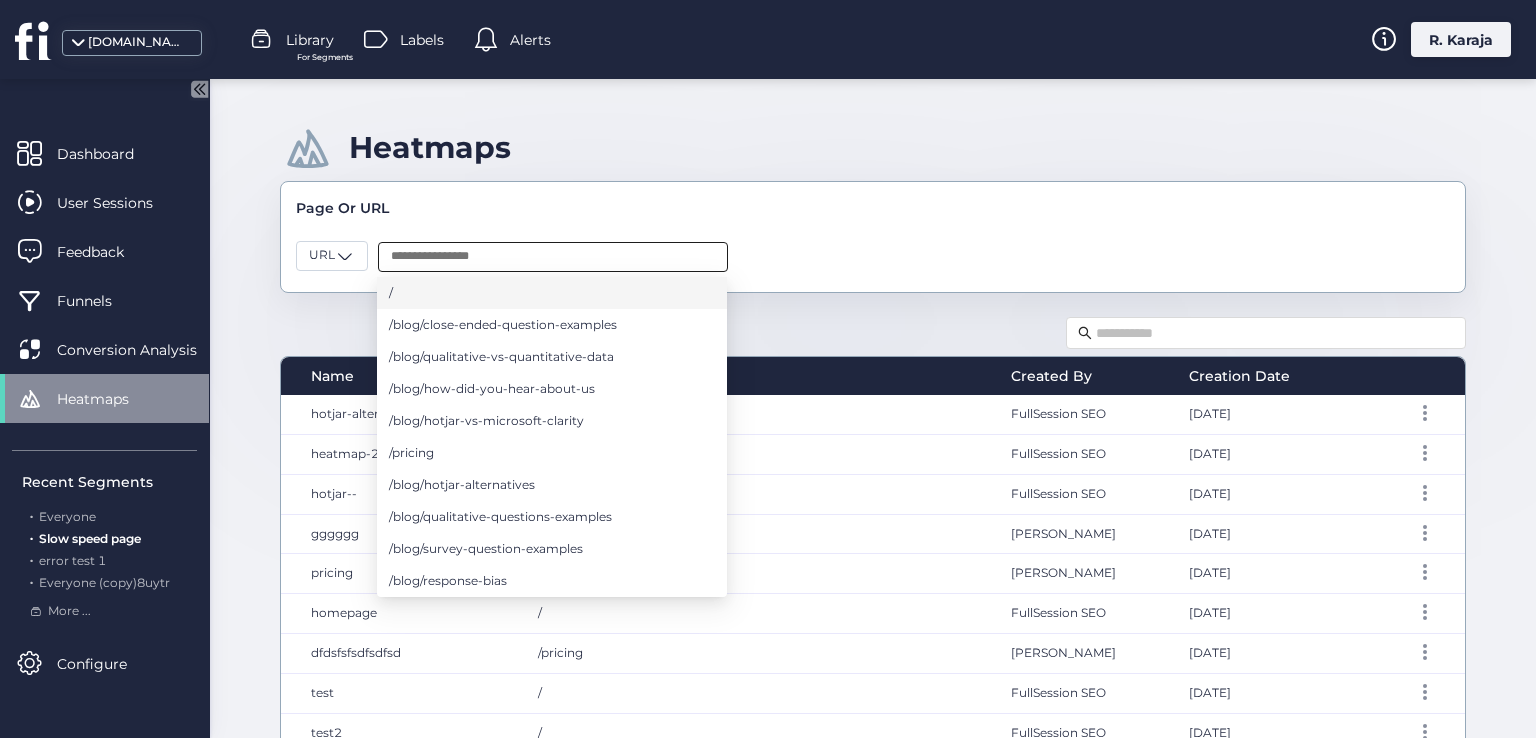 click on "/" at bounding box center [552, 293] 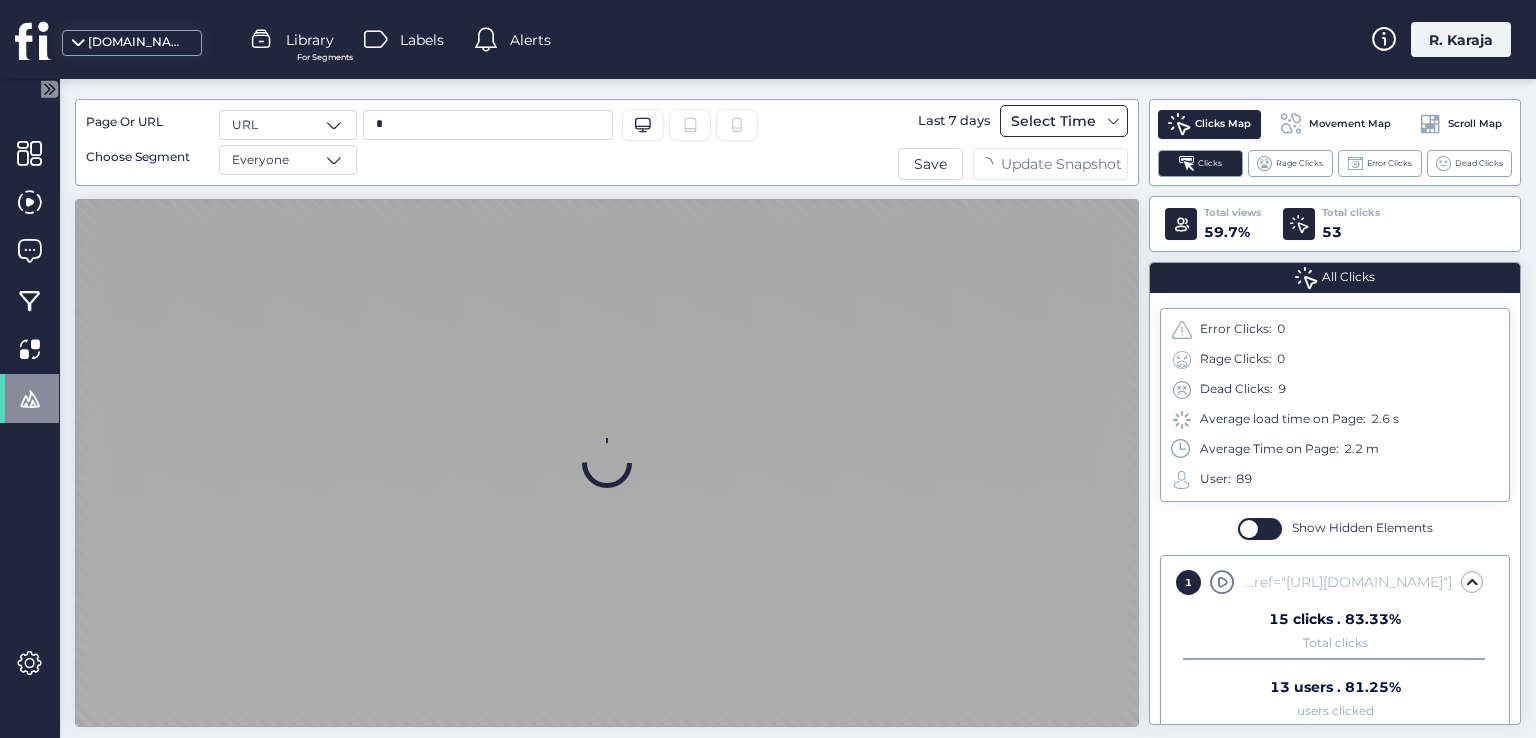 click on "Select Time" 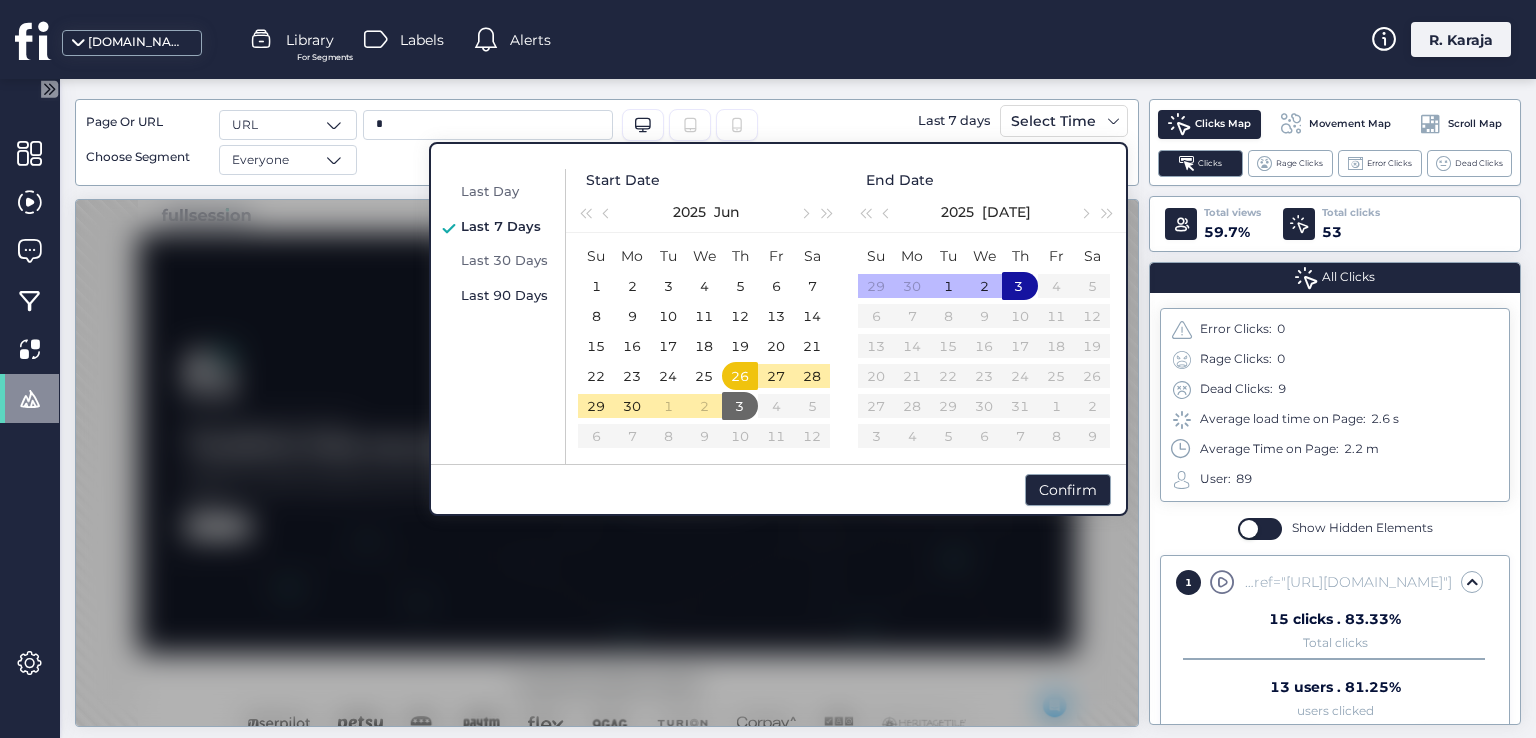 click on "Last 90 Days" at bounding box center [505, 295] 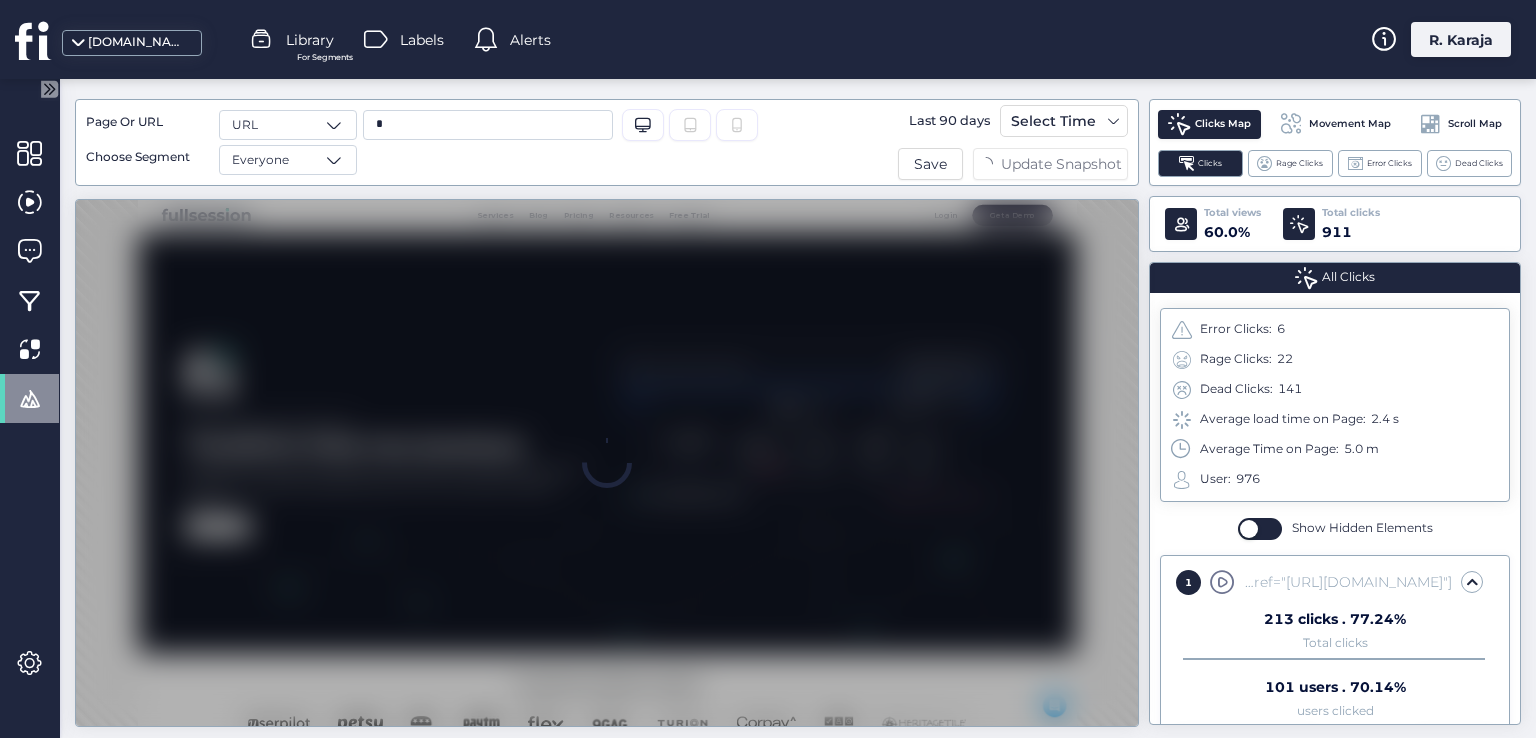 click at bounding box center (1472, 582) 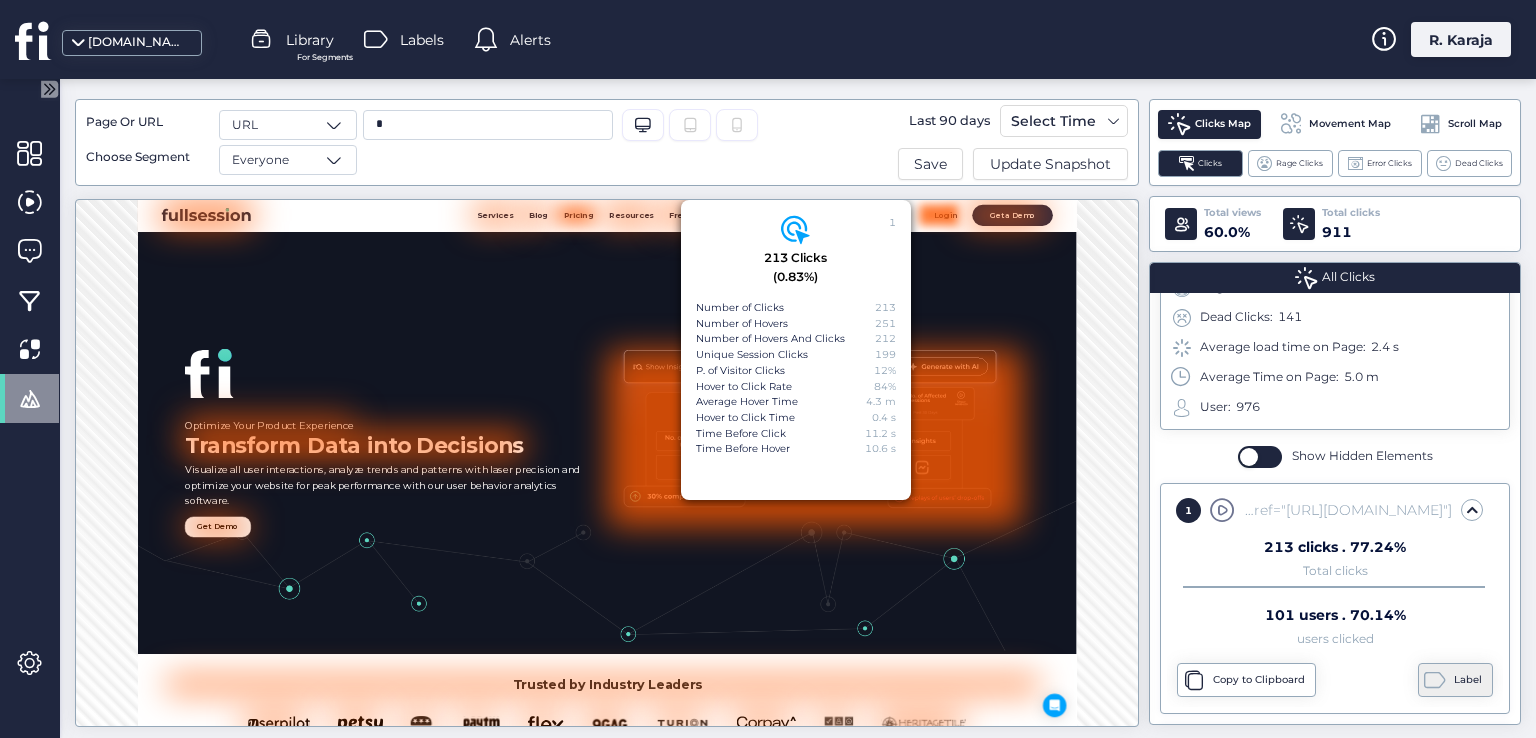 click on "Label" at bounding box center (1455, 680) 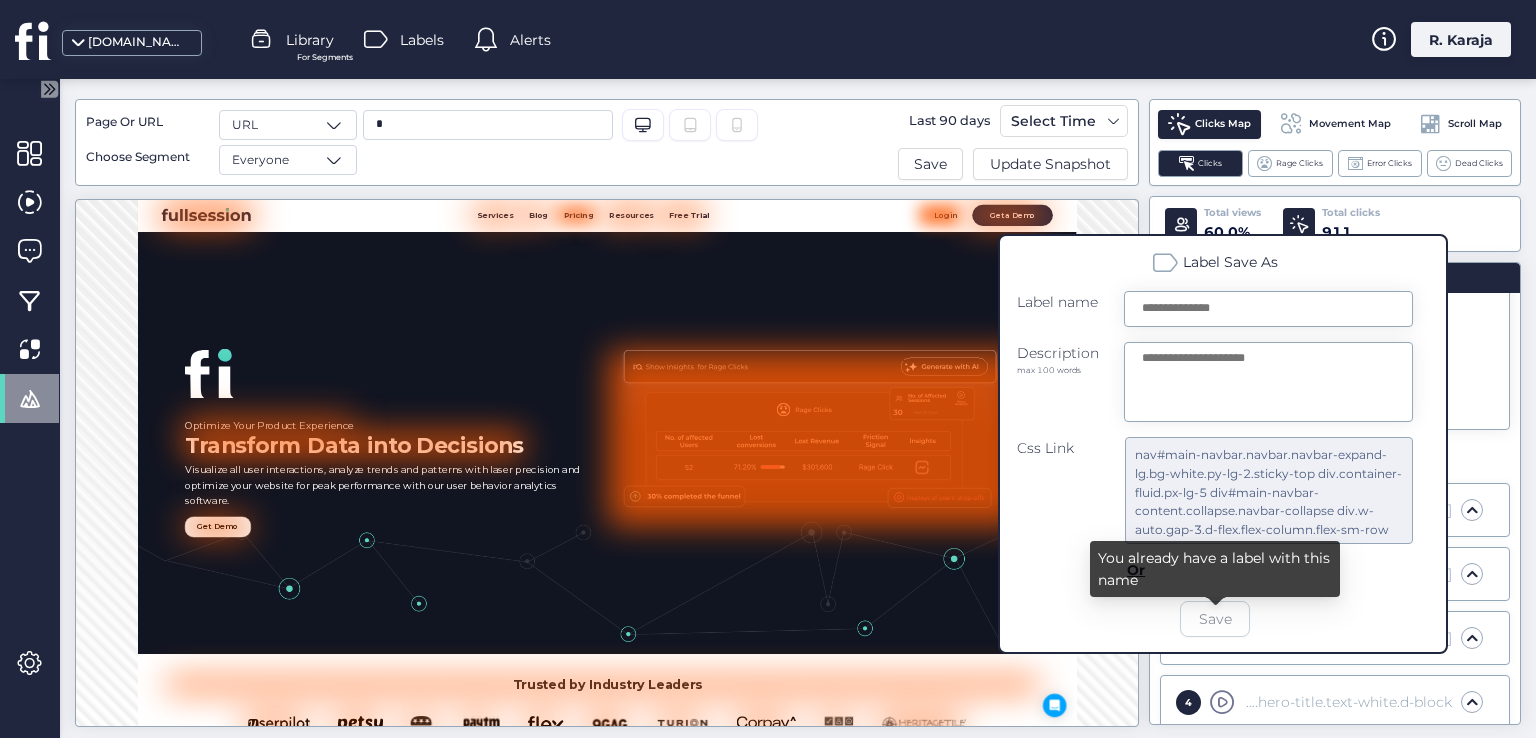 click at bounding box center [1268, 309] 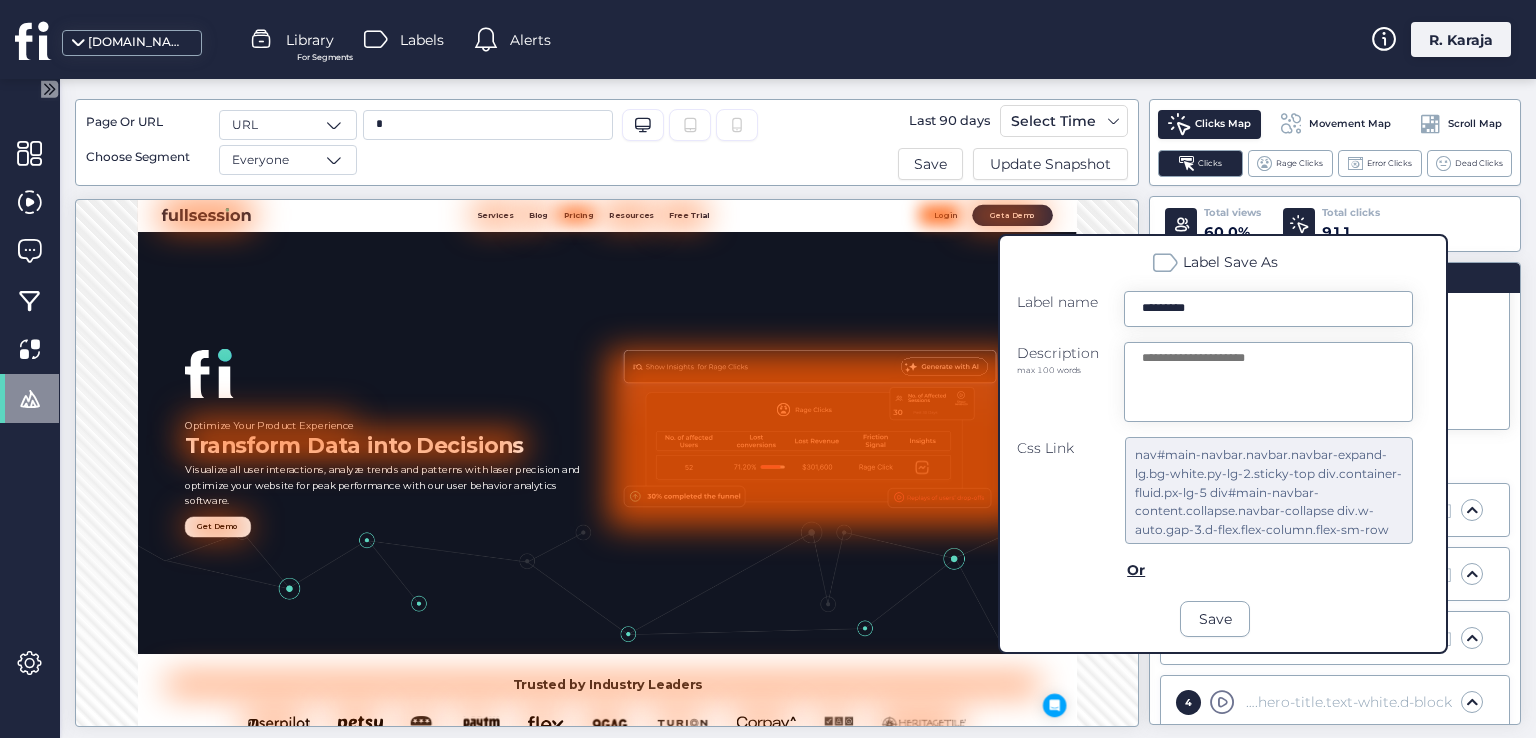 type on "********" 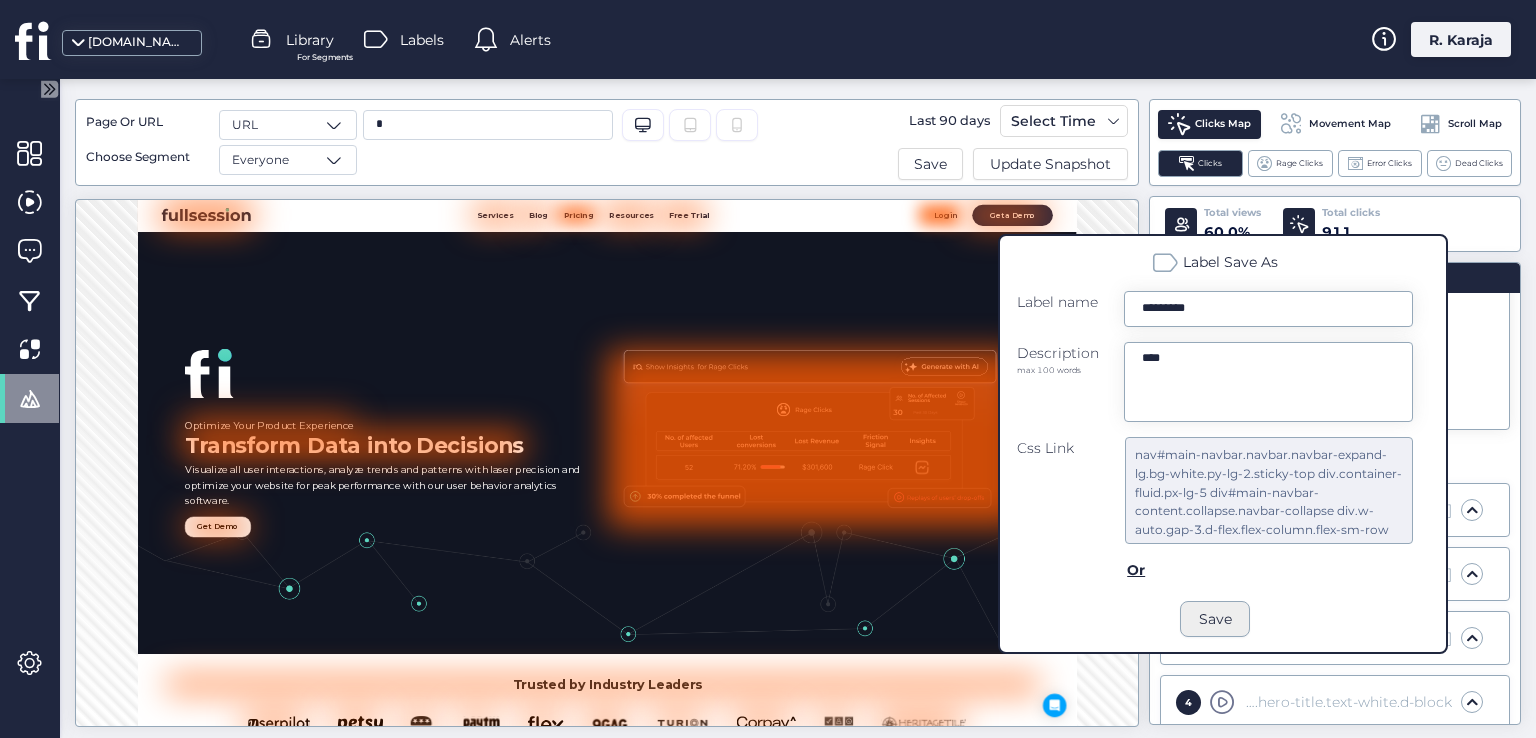 type on "****" 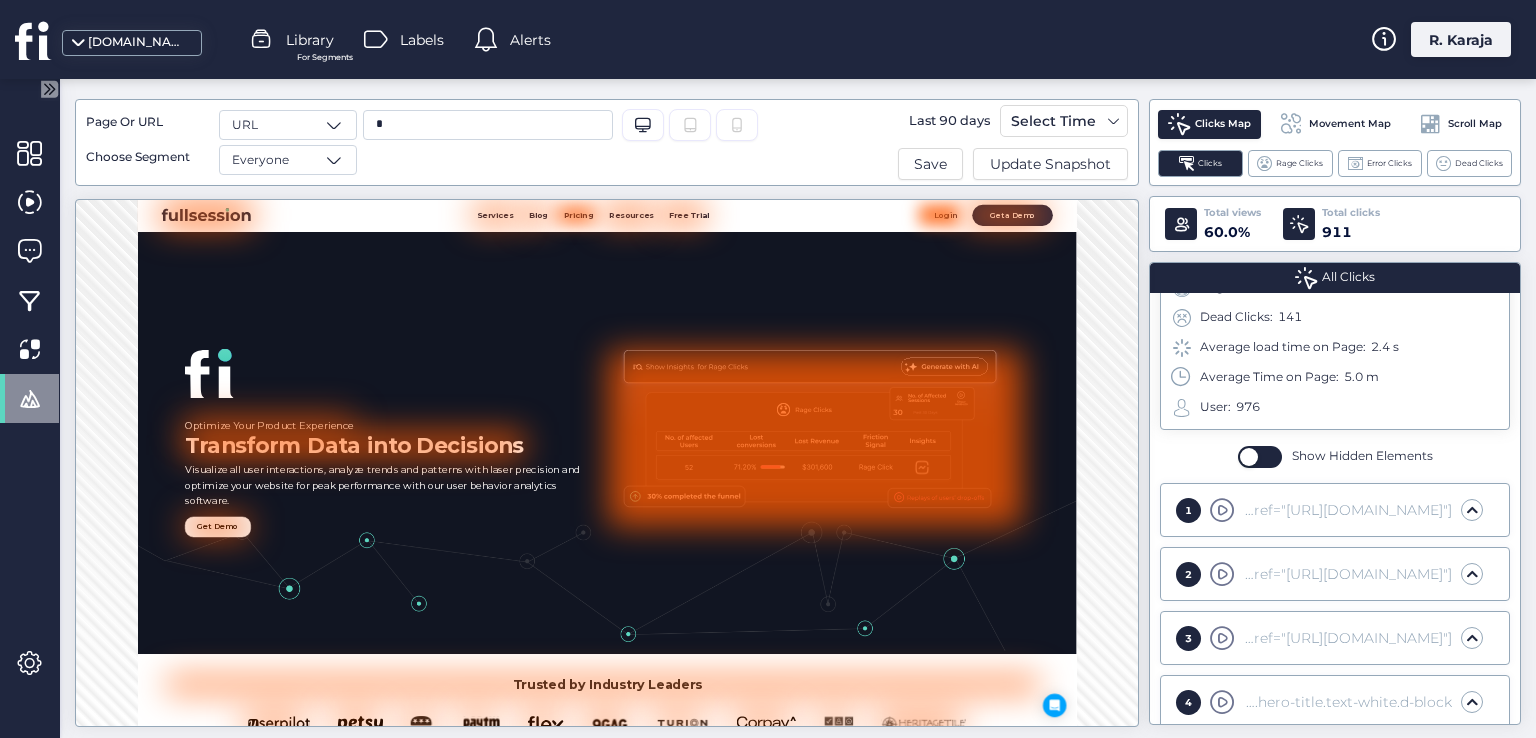 click on "Labels" at bounding box center (422, 40) 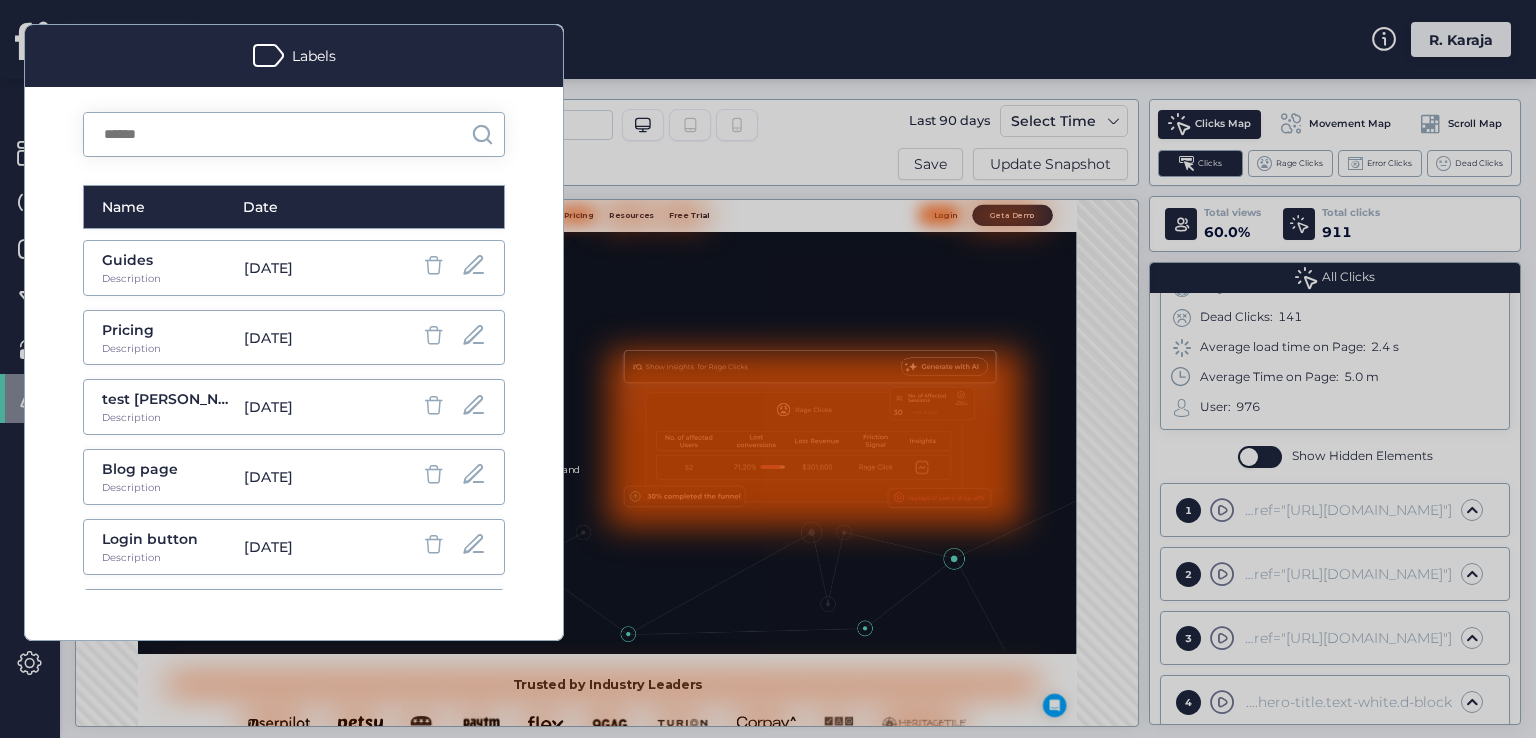 click at bounding box center (768, 369) 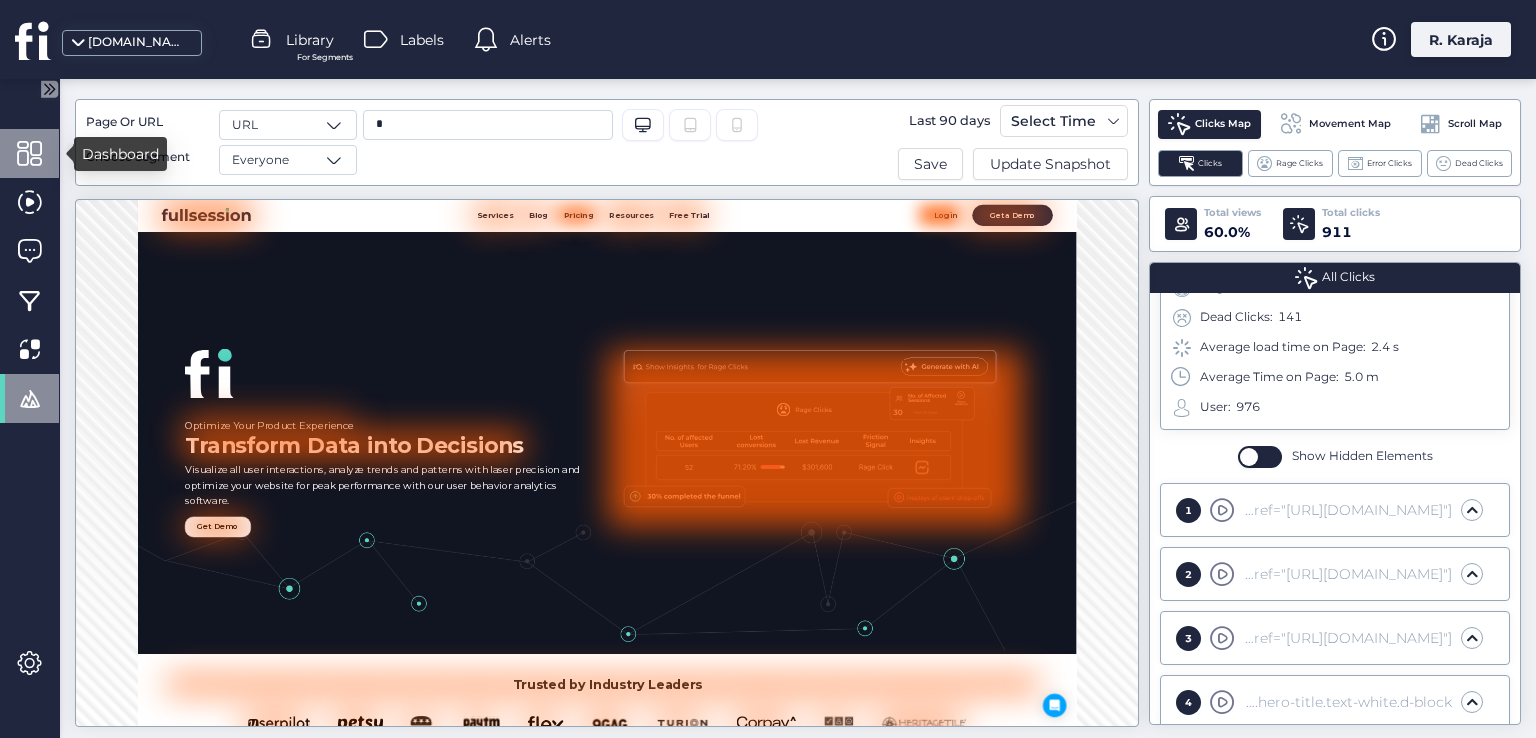 click 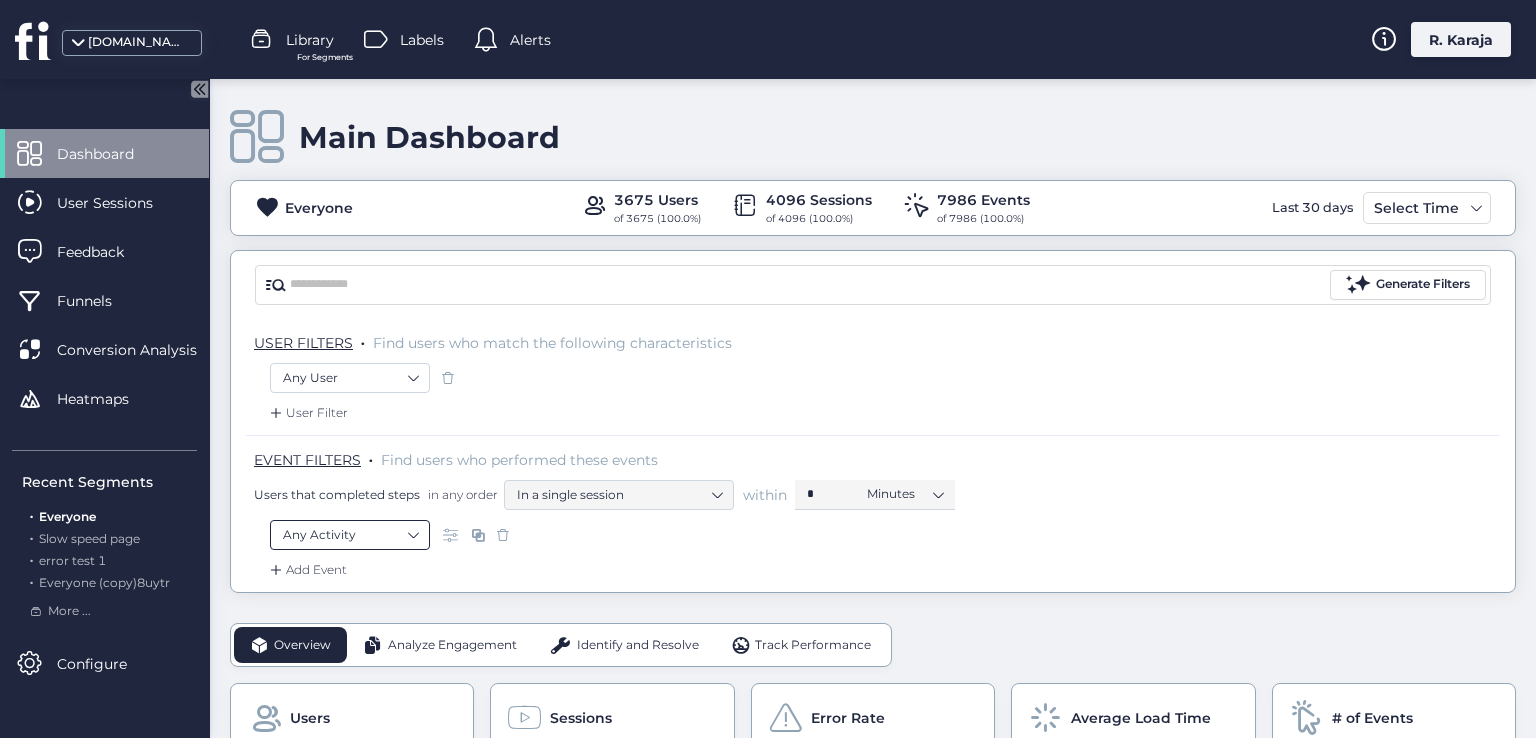 click on "Any Activity" 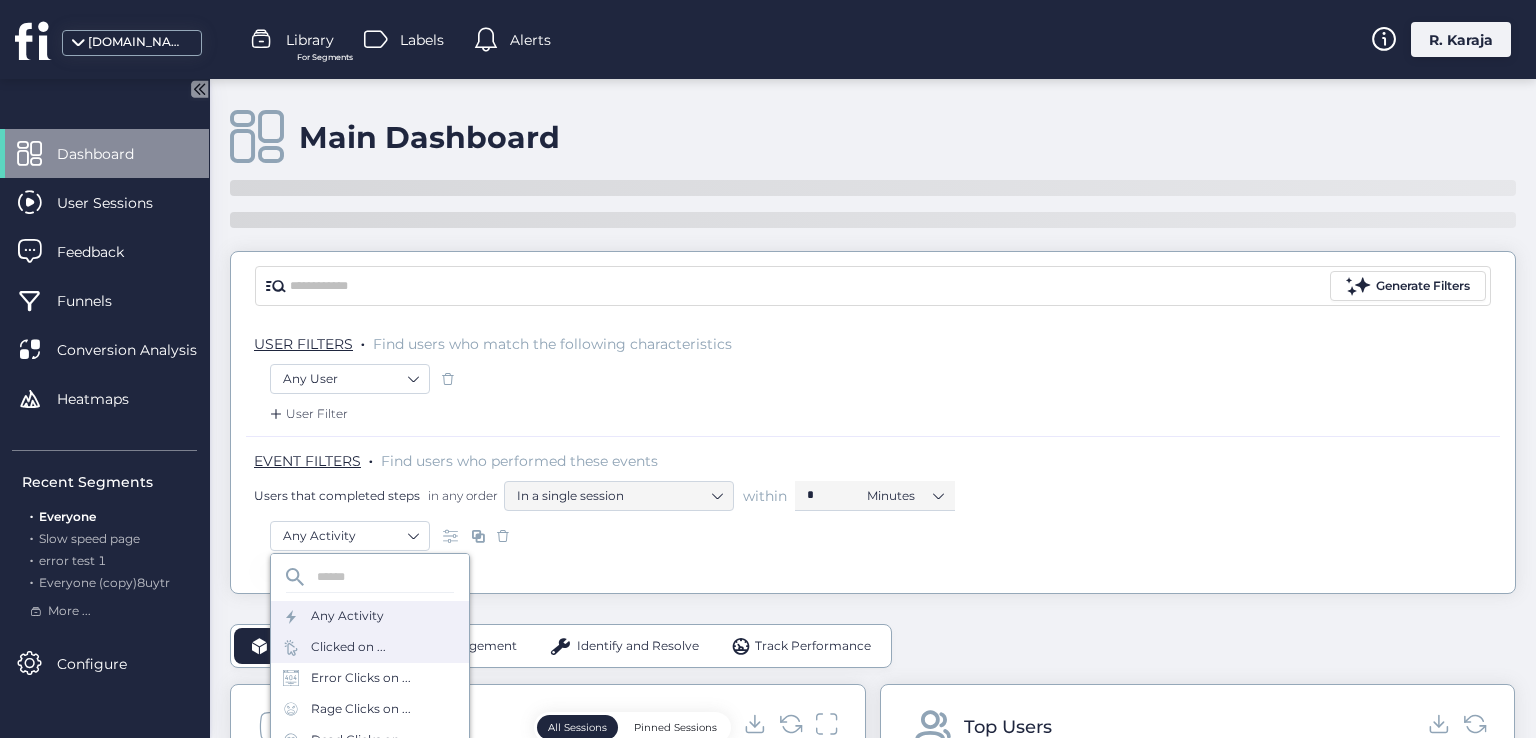 click on "Clicked on ..." at bounding box center (348, 647) 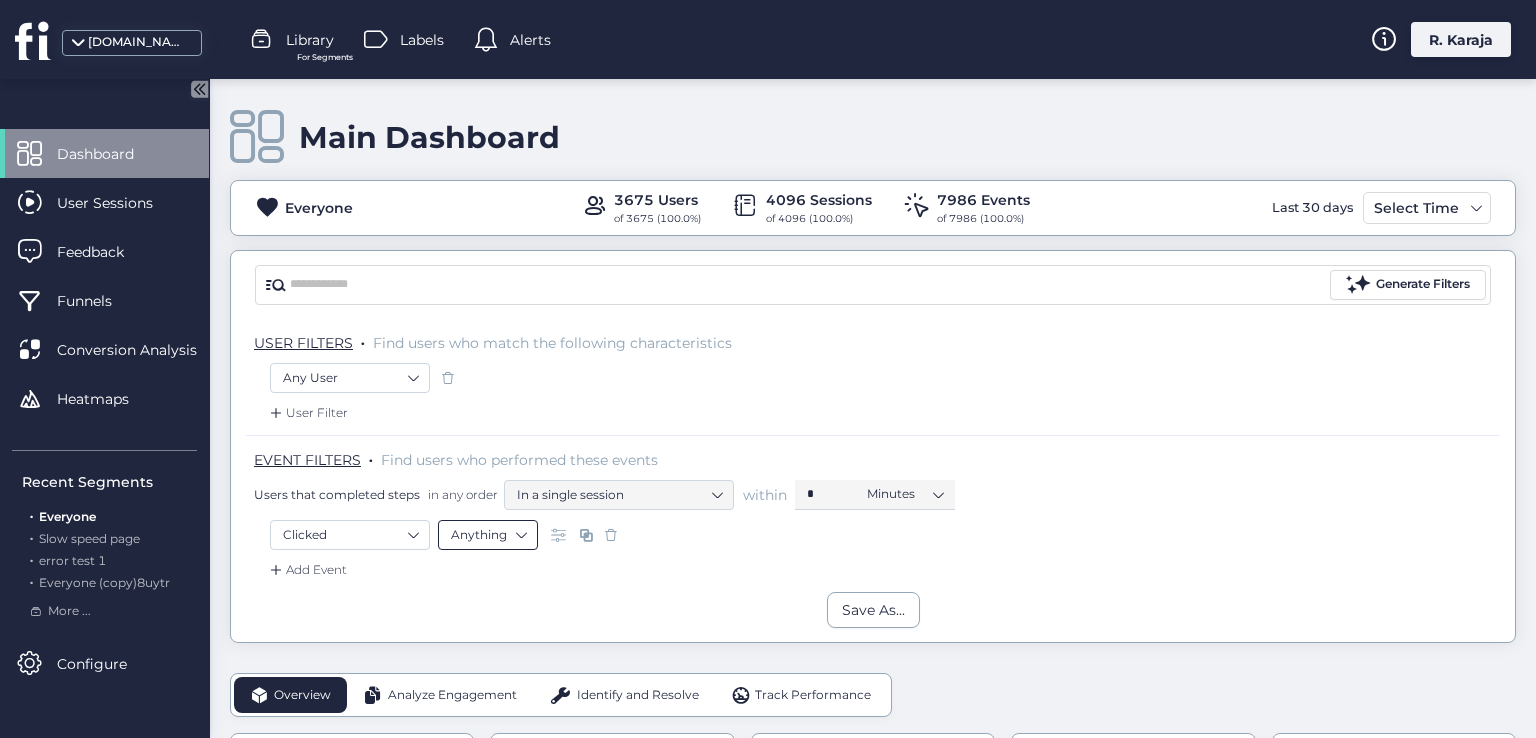 click on "Anything" 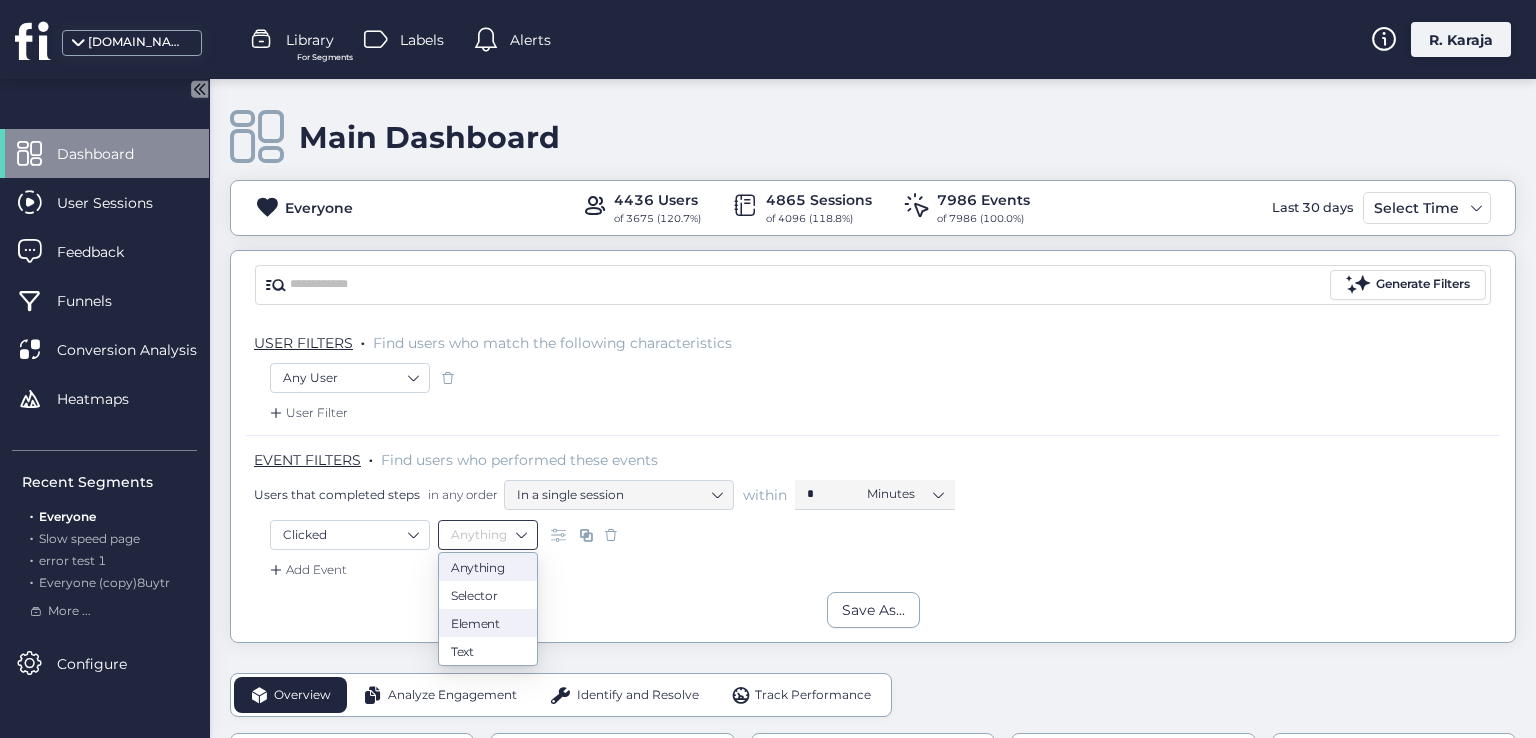 click on "Element" at bounding box center [488, 622] 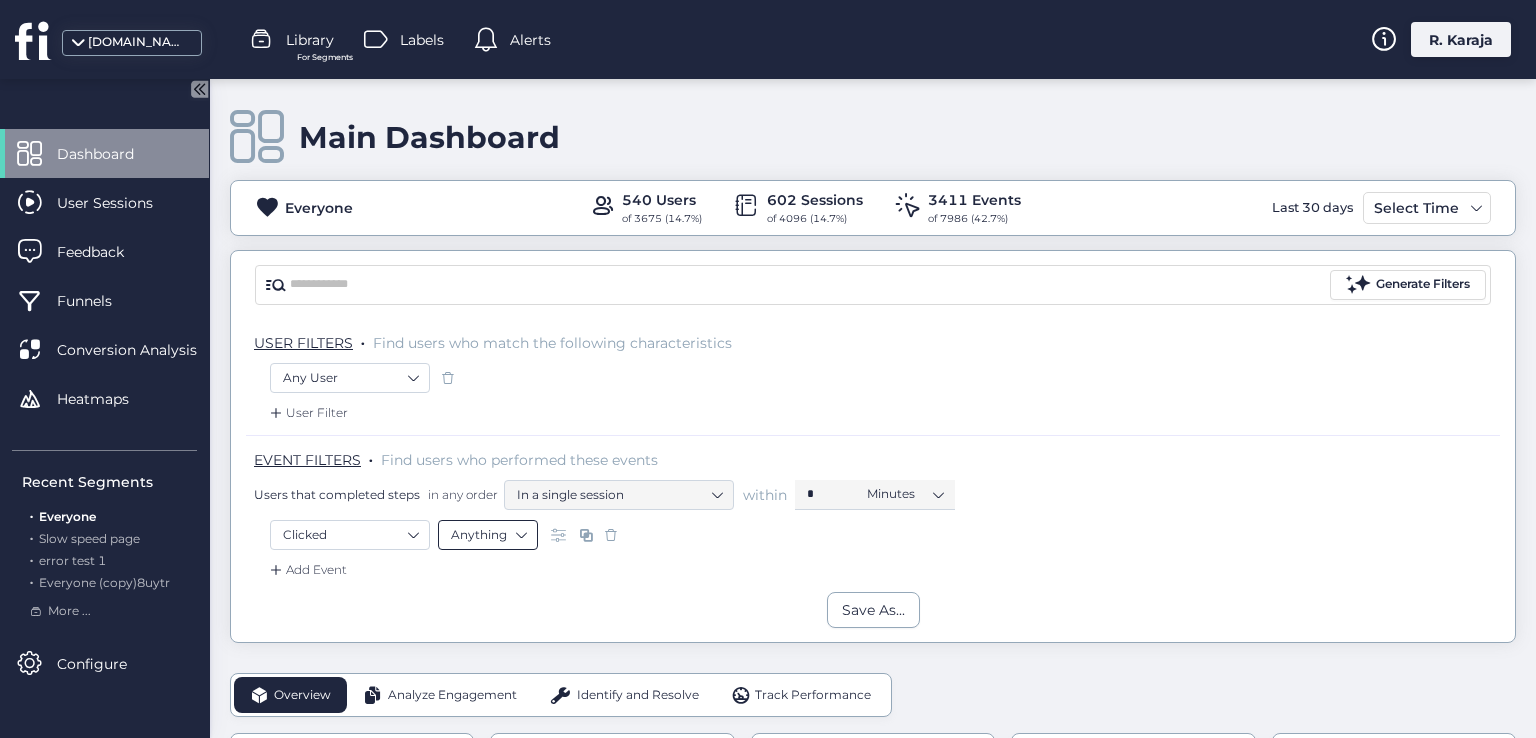 click on "Anything" 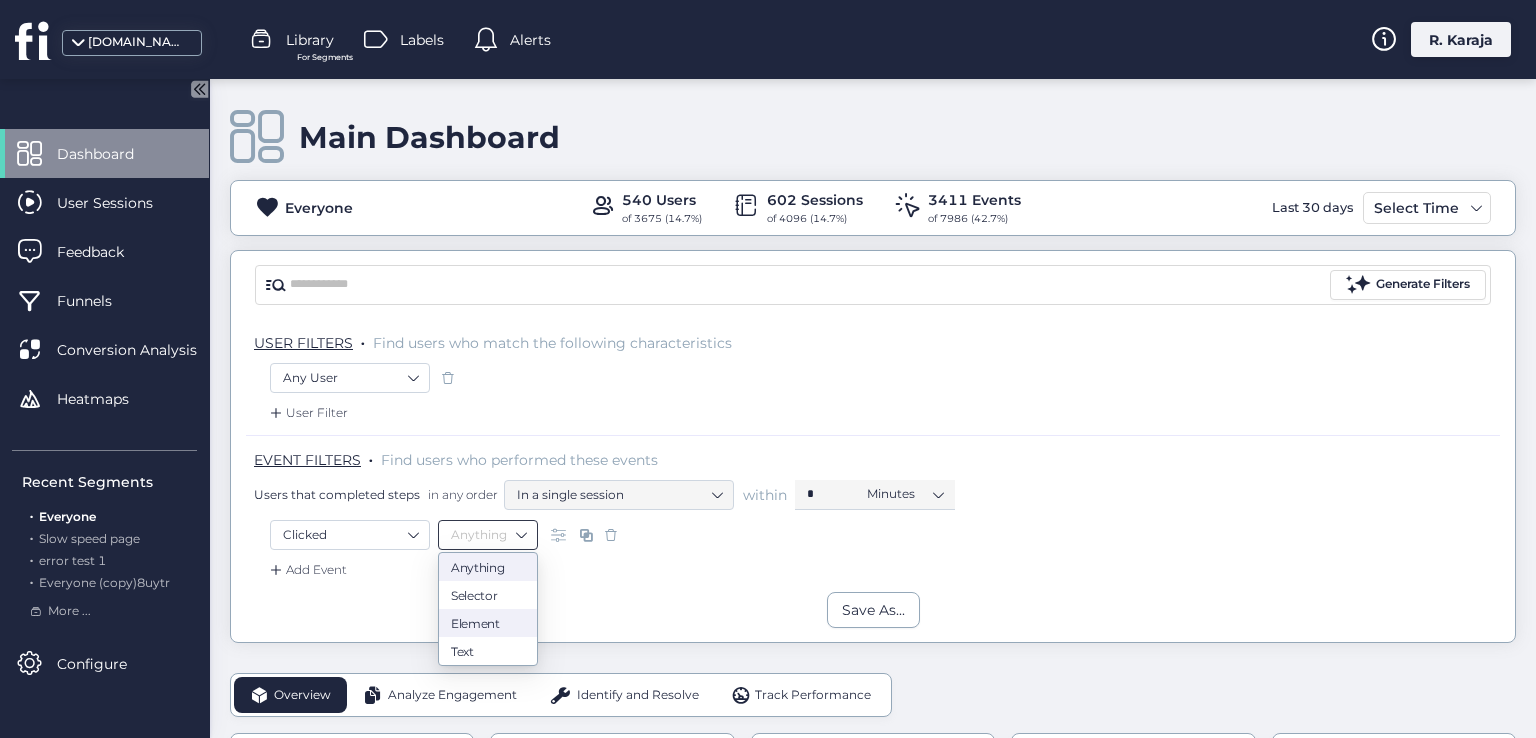 click on "Element" at bounding box center (488, 622) 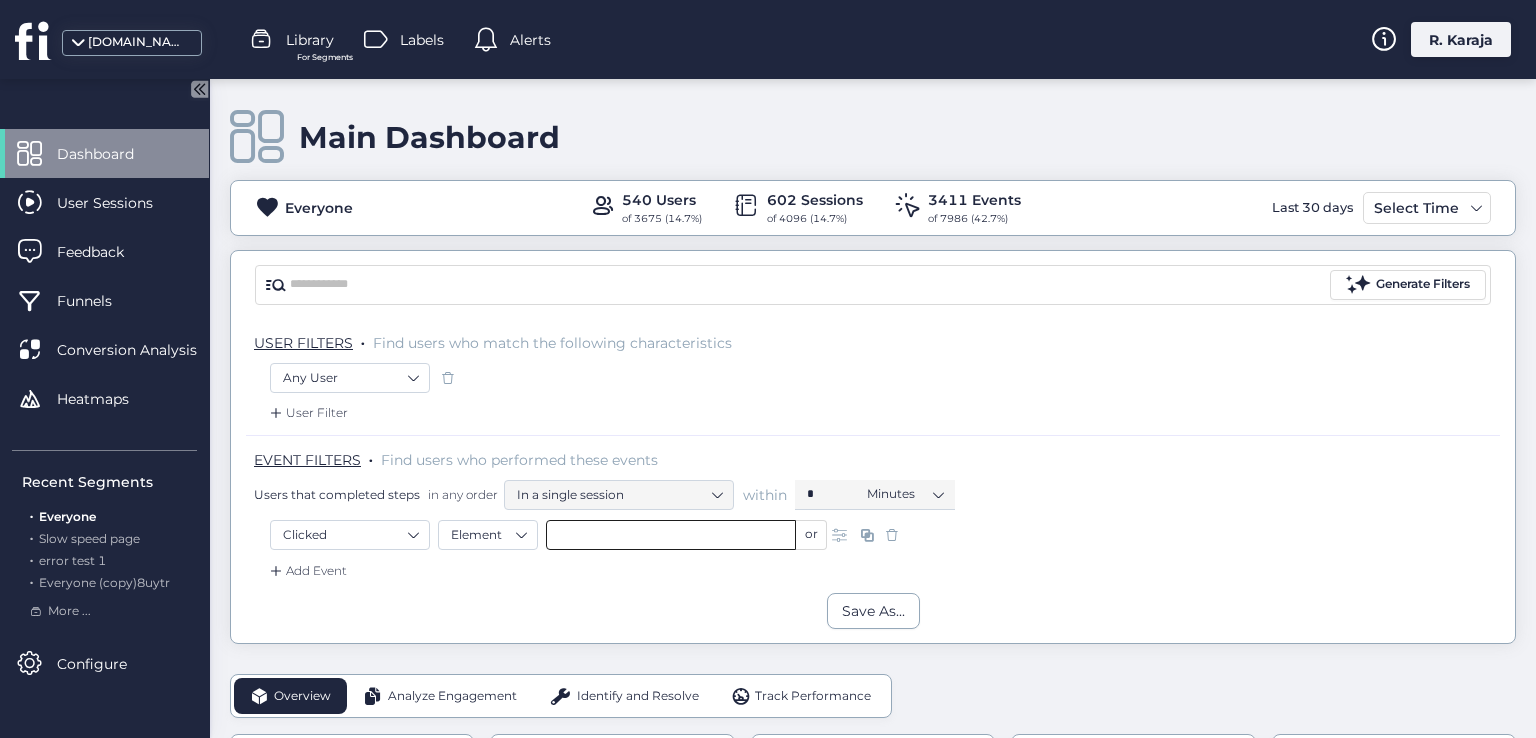 click 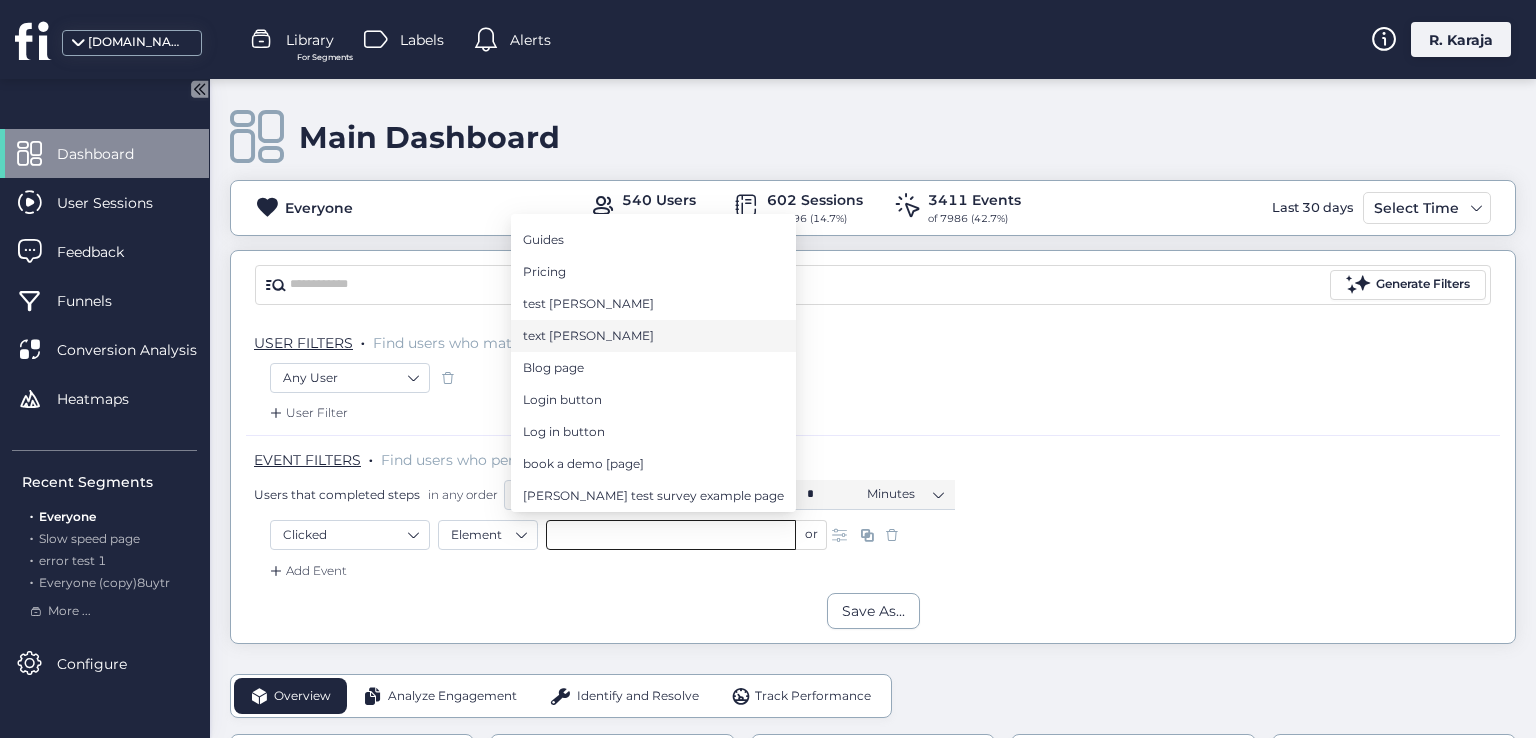 click on "text [PERSON_NAME]" at bounding box center (588, 336) 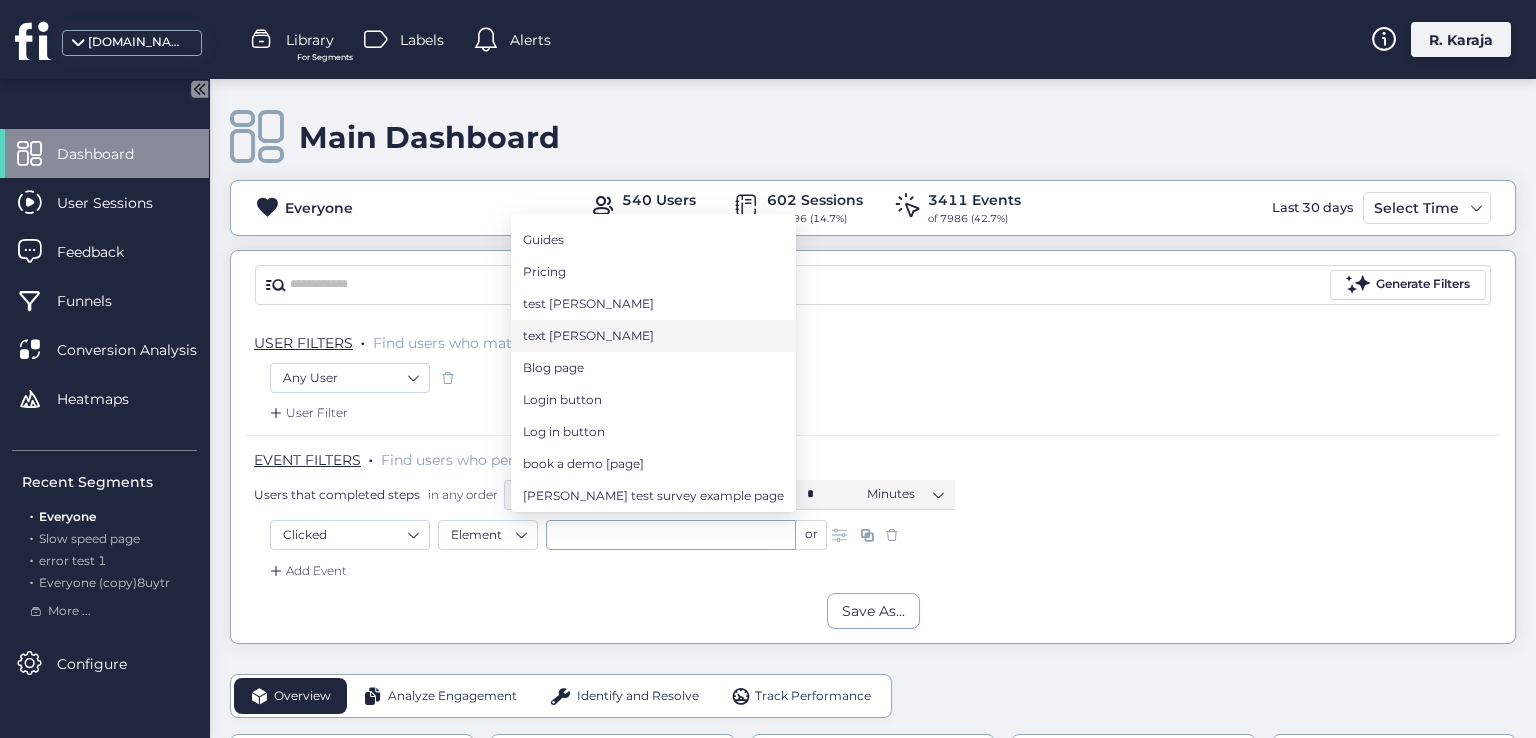 type on "********" 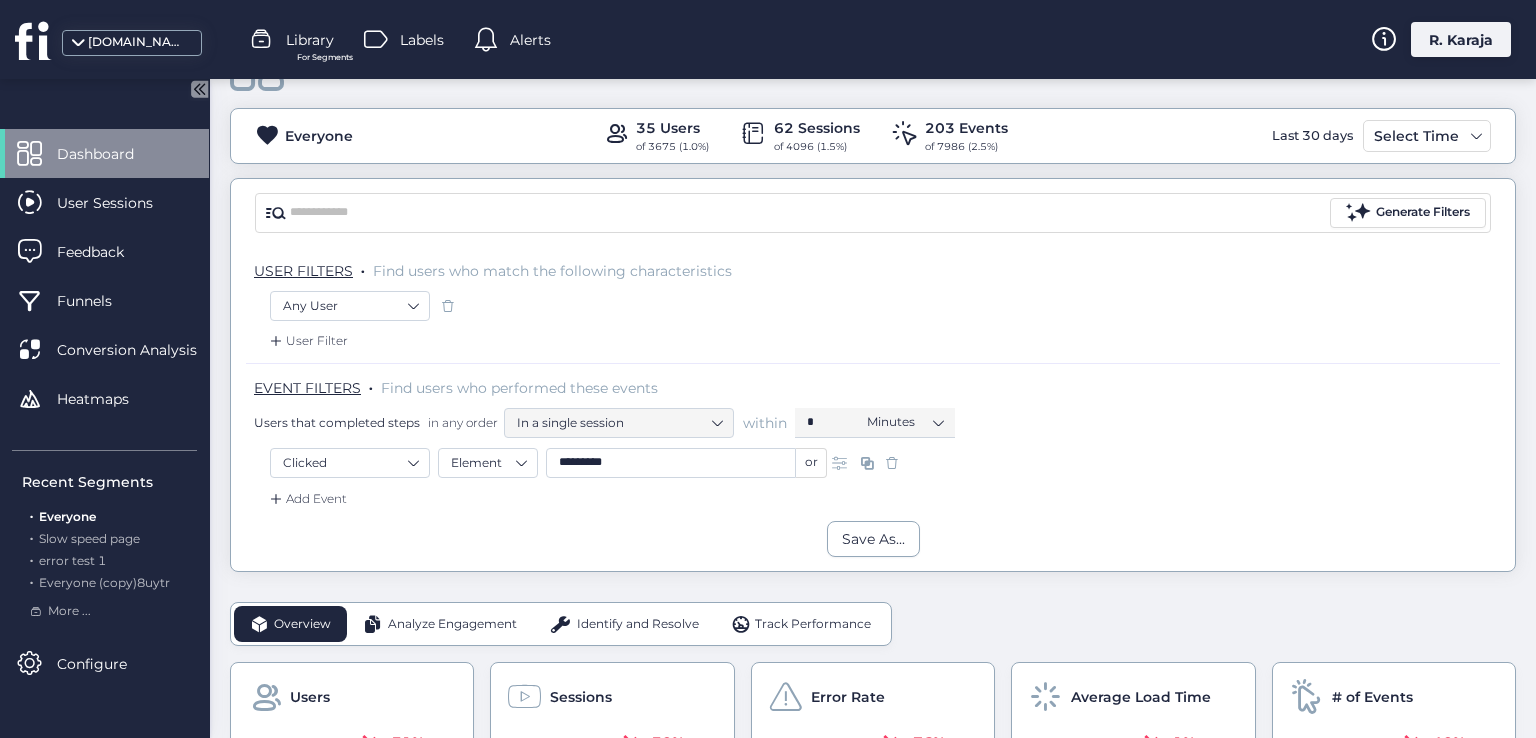 scroll, scrollTop: 487, scrollLeft: 0, axis: vertical 